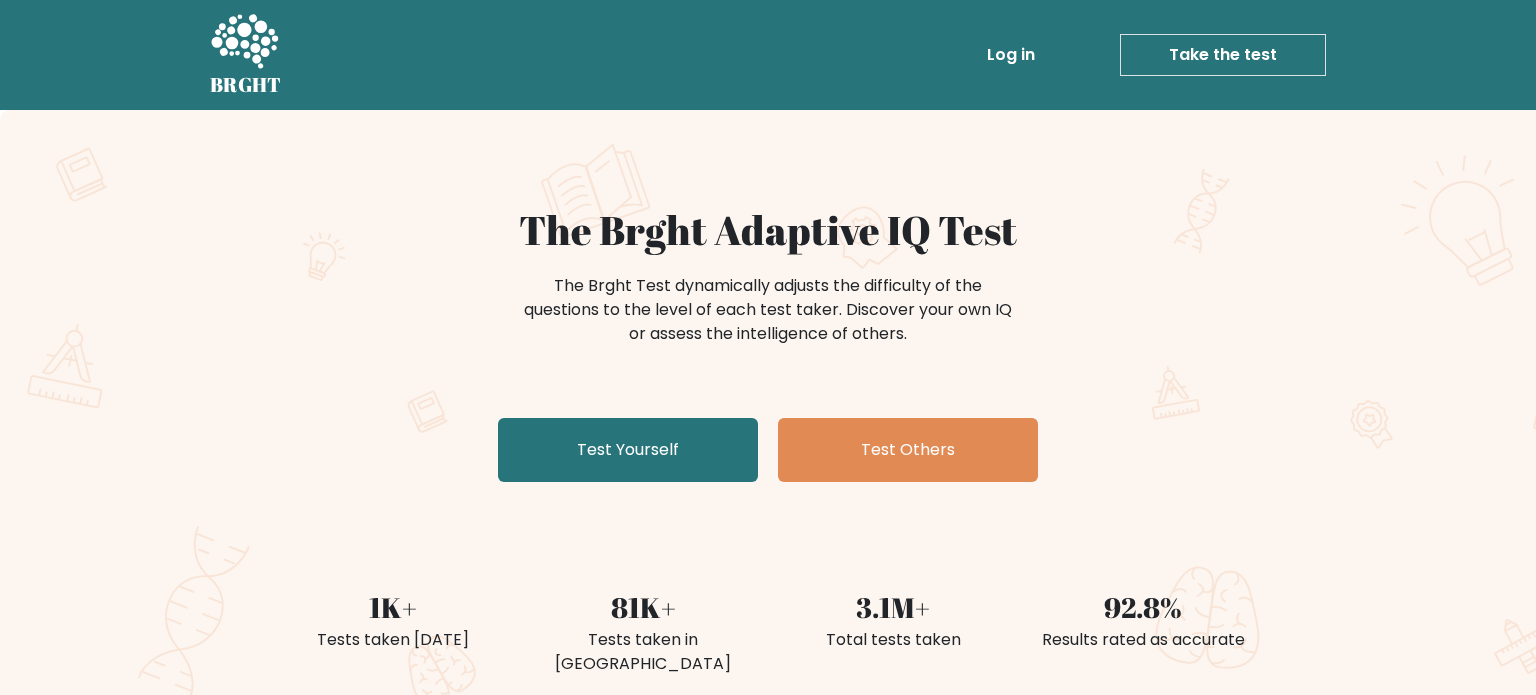 scroll, scrollTop: 0, scrollLeft: 0, axis: both 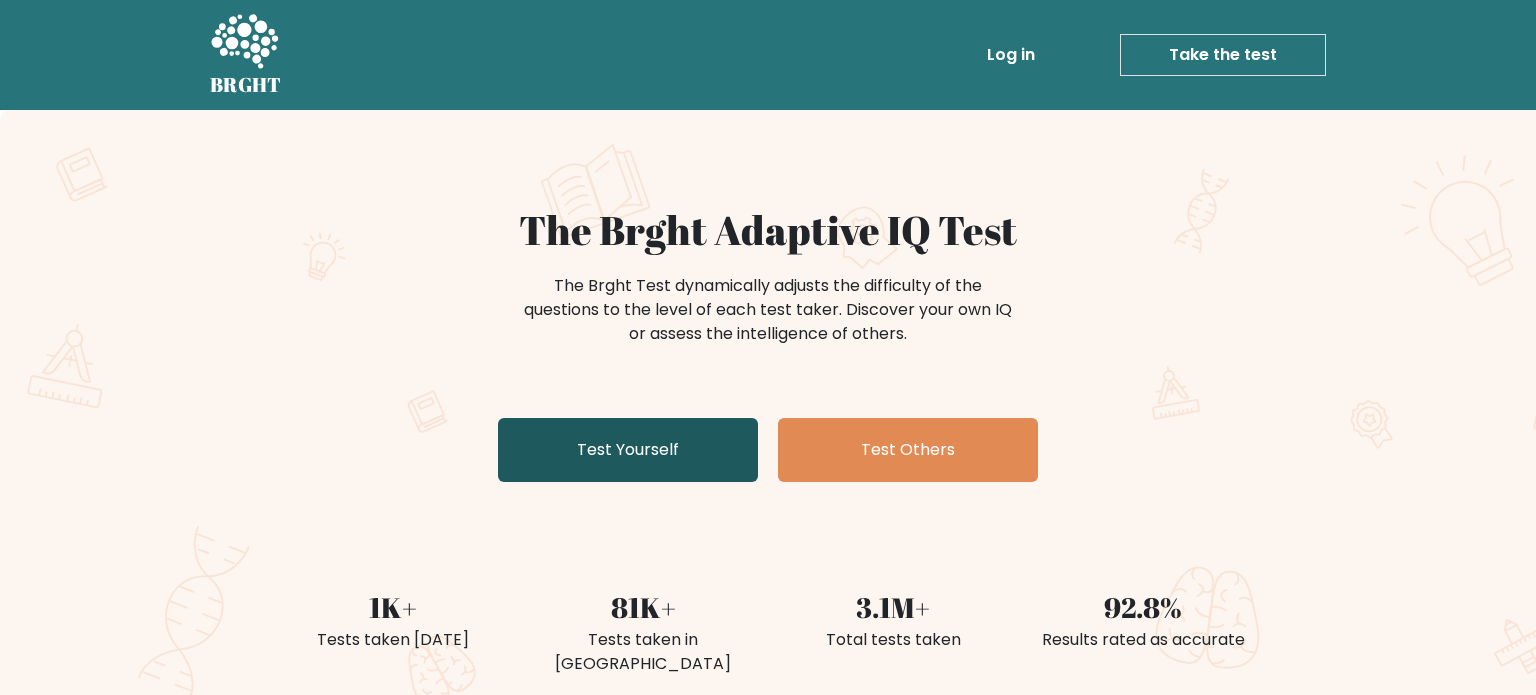 click on "Test Yourself" at bounding box center (628, 450) 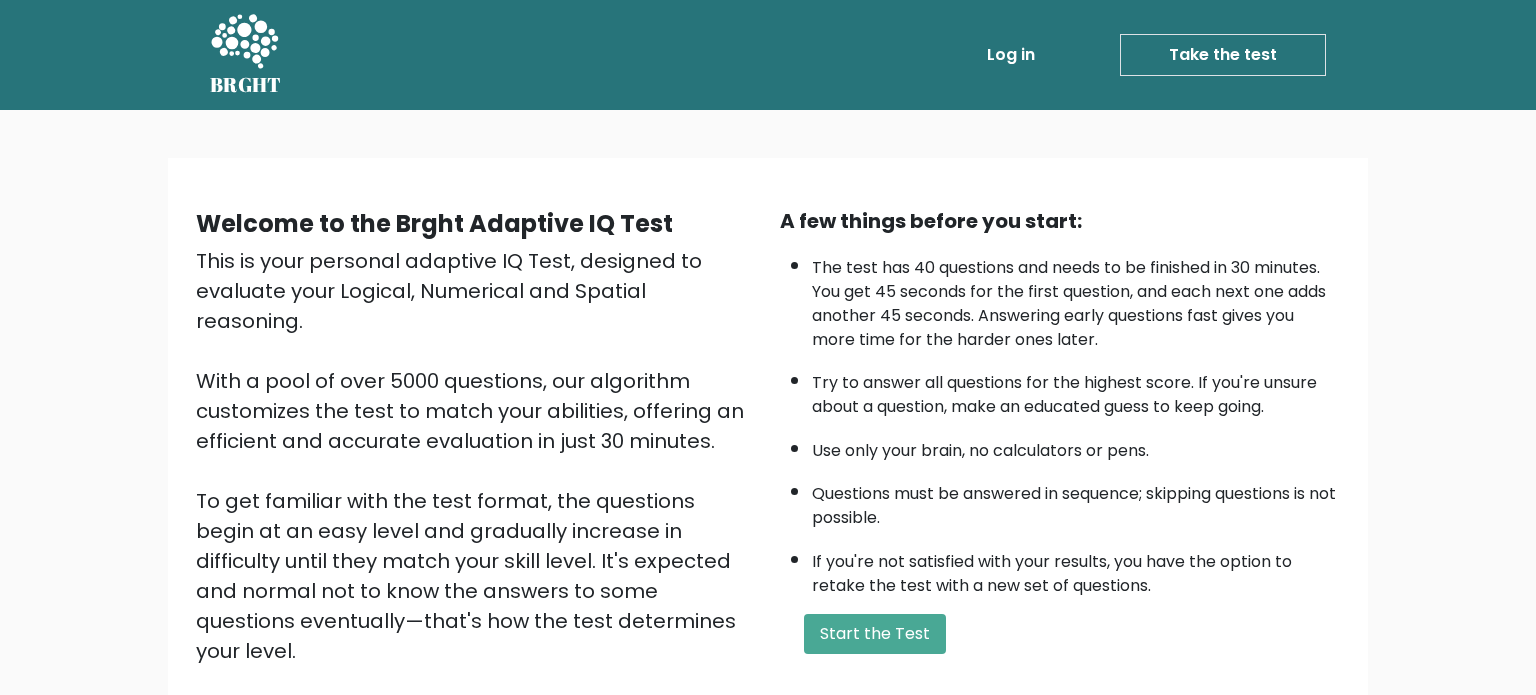 scroll, scrollTop: 0, scrollLeft: 0, axis: both 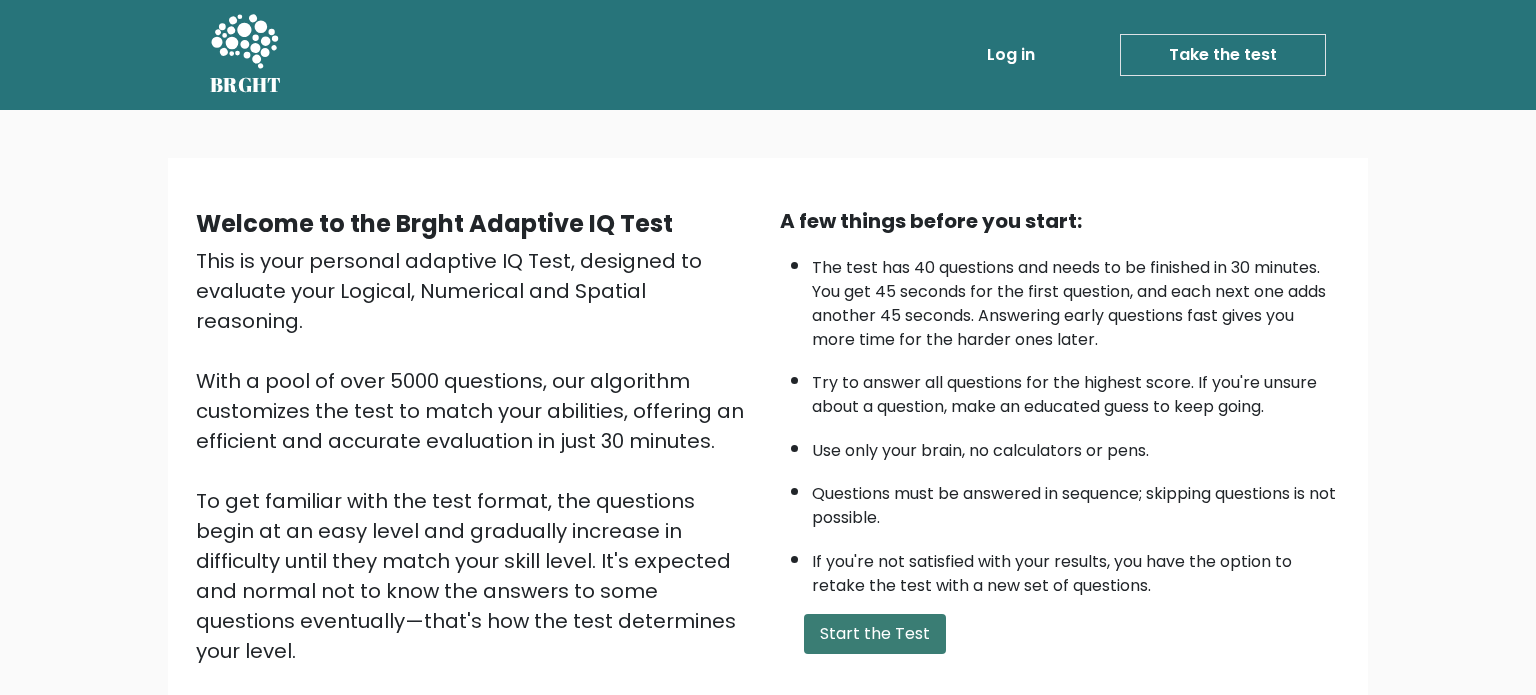 click on "Start the Test" at bounding box center (875, 634) 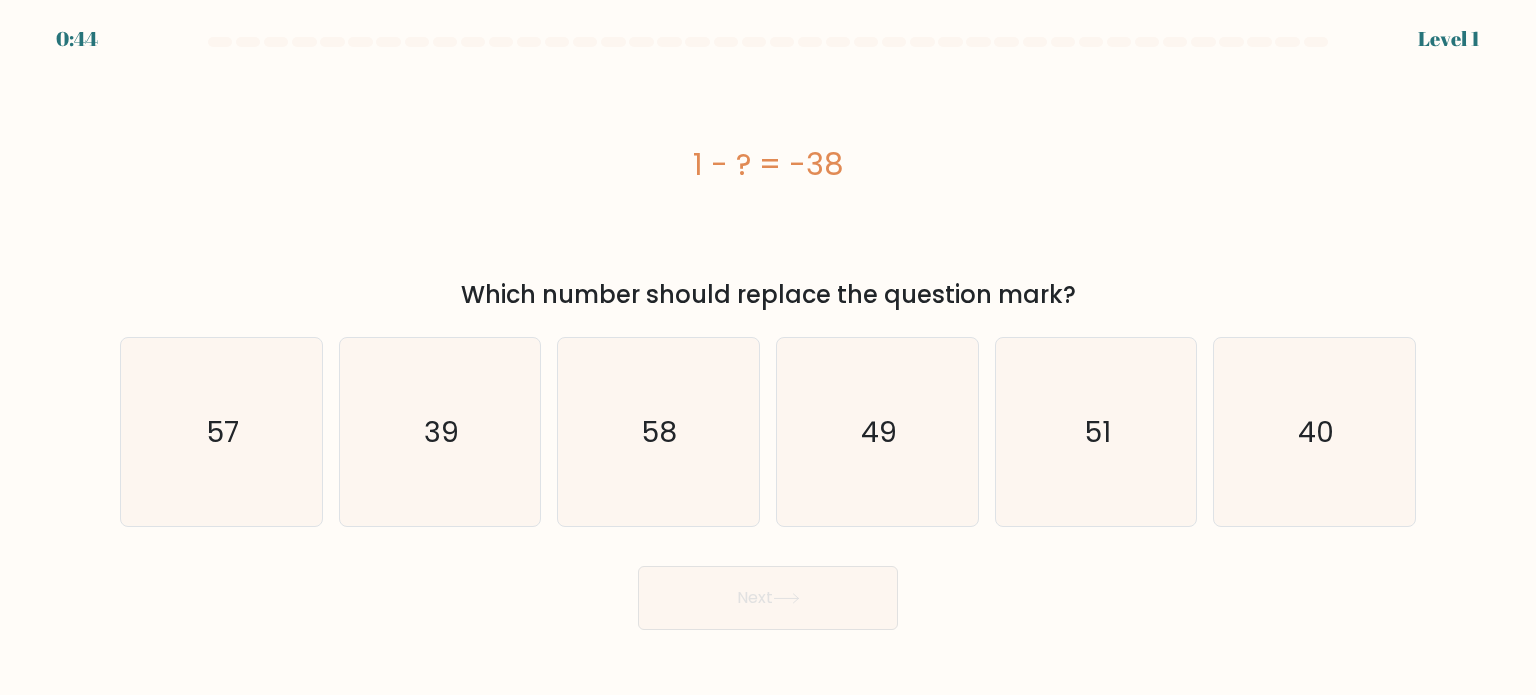 scroll, scrollTop: 0, scrollLeft: 0, axis: both 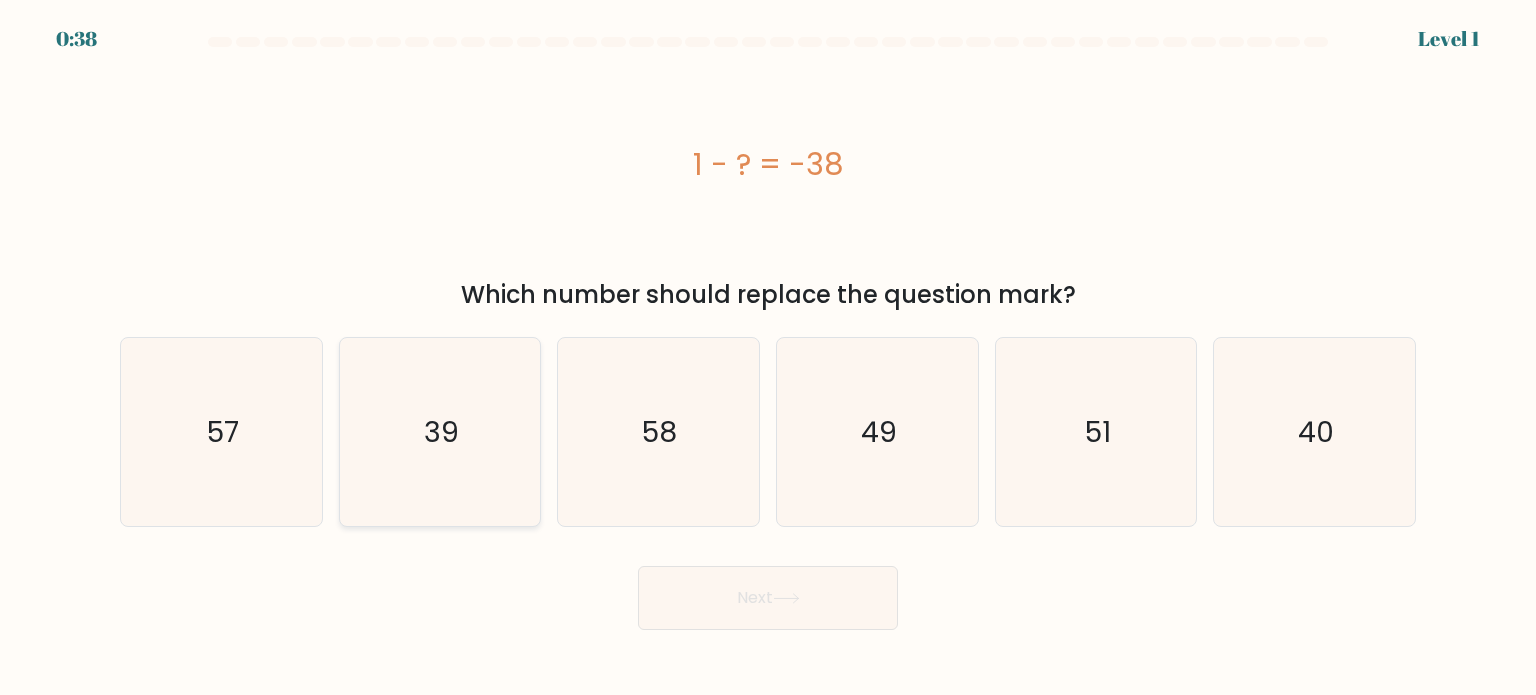 click on "39" 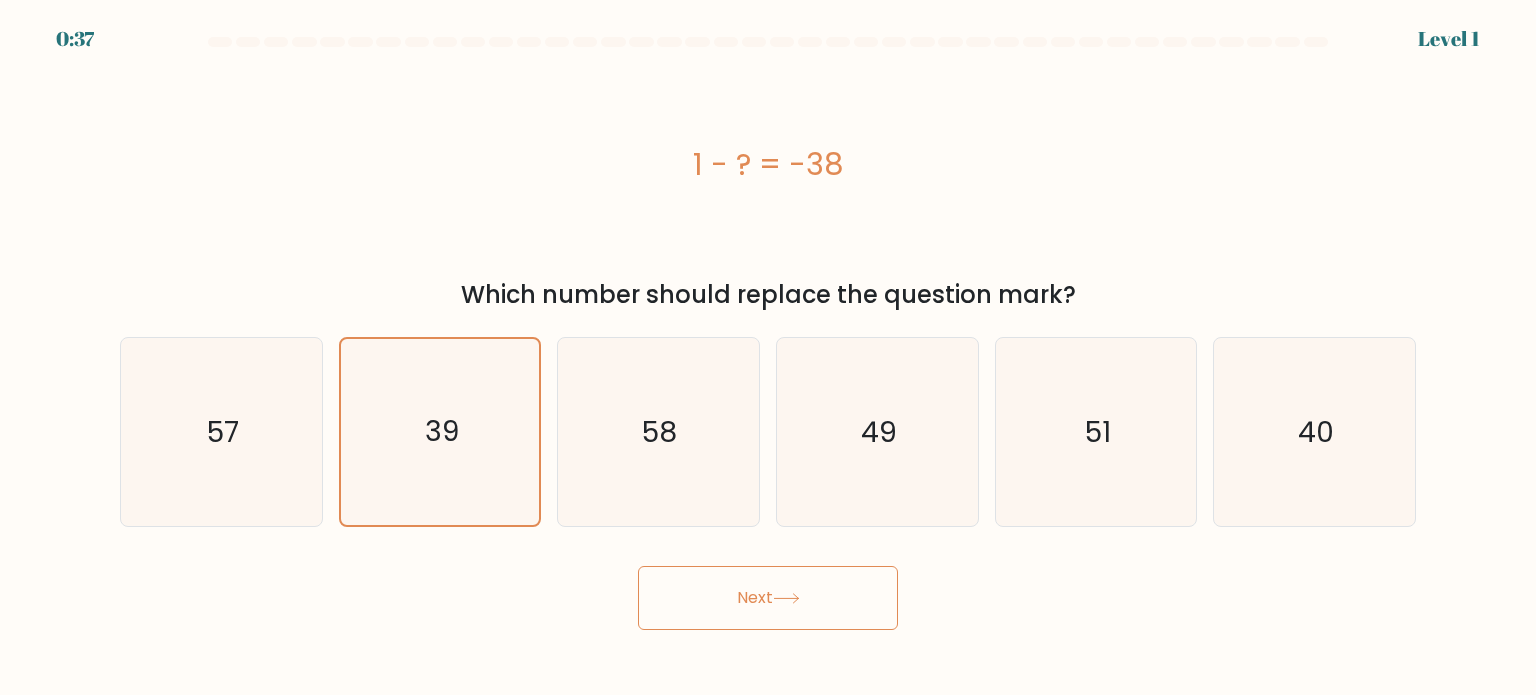 click on "Next" at bounding box center (768, 598) 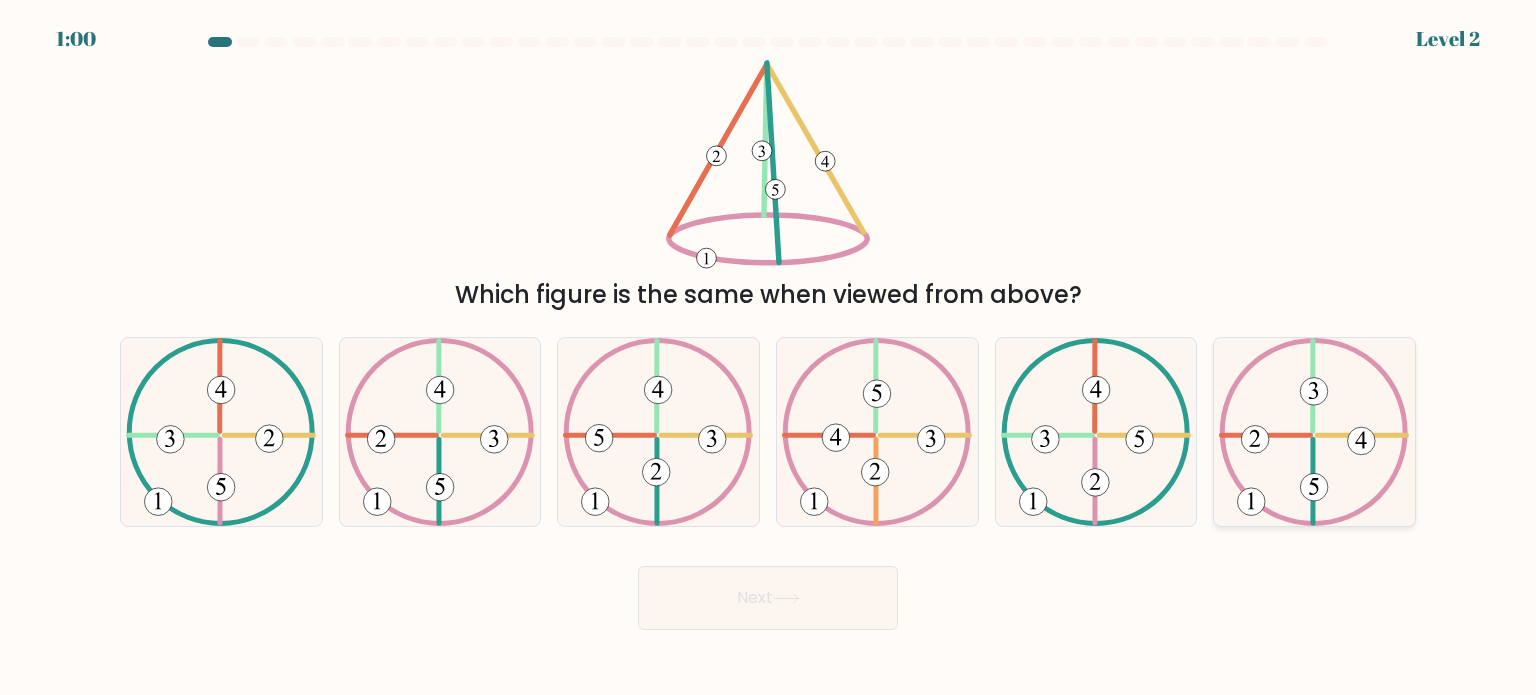click 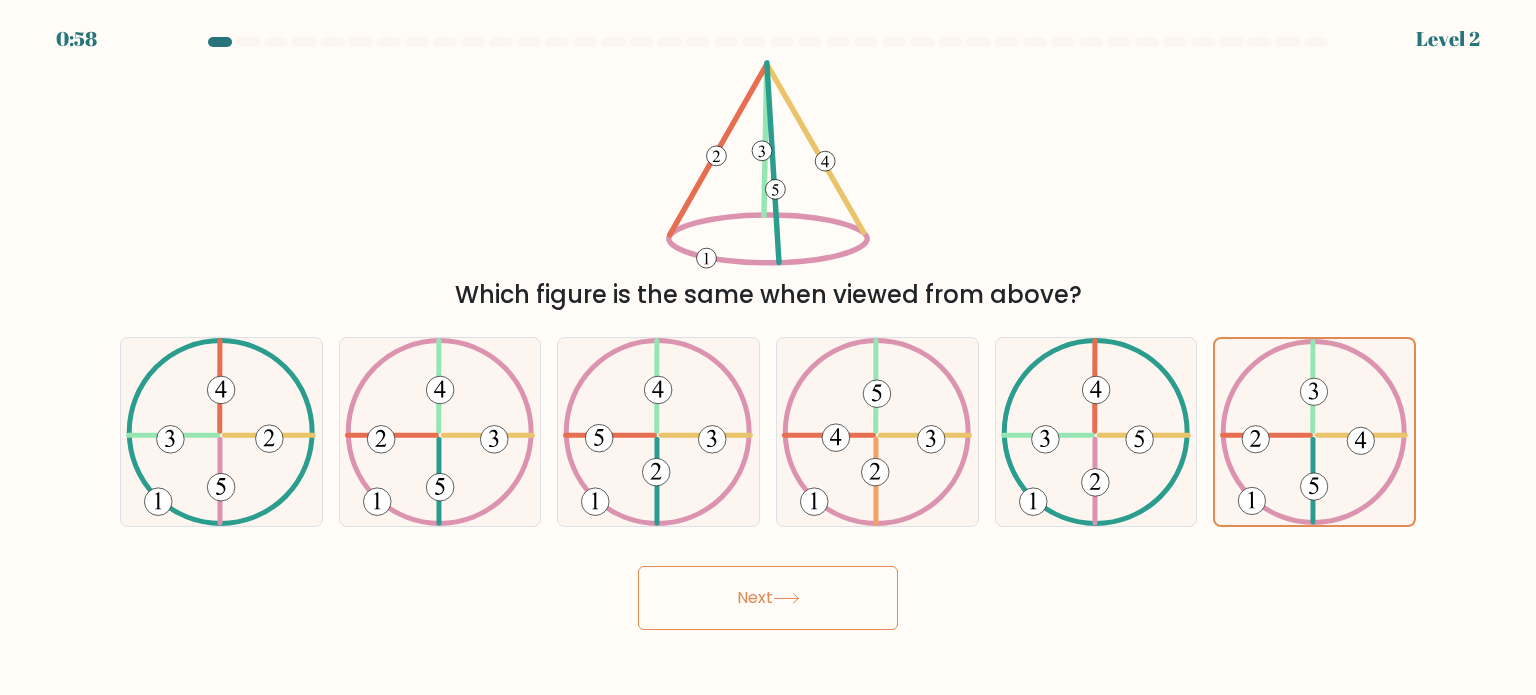 click on "Next" at bounding box center [768, 598] 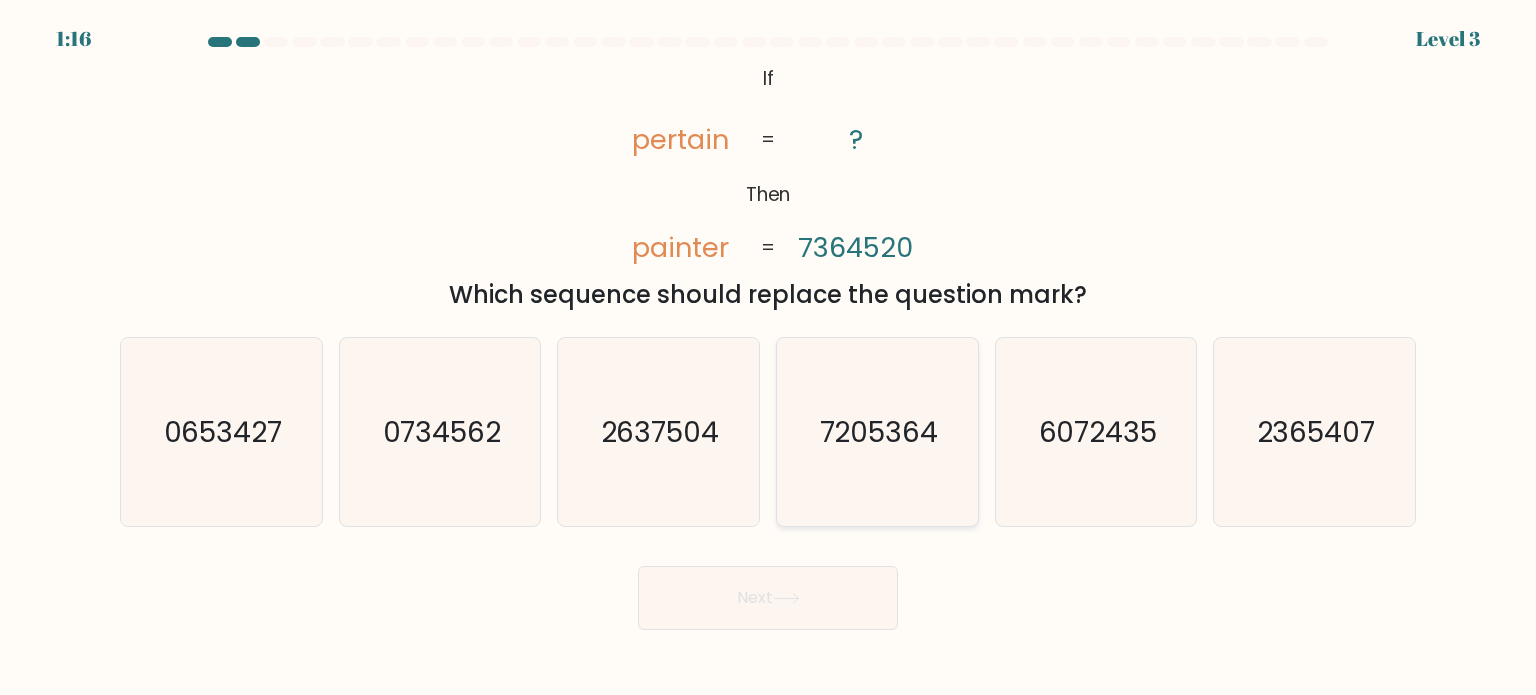 click on "7205364" 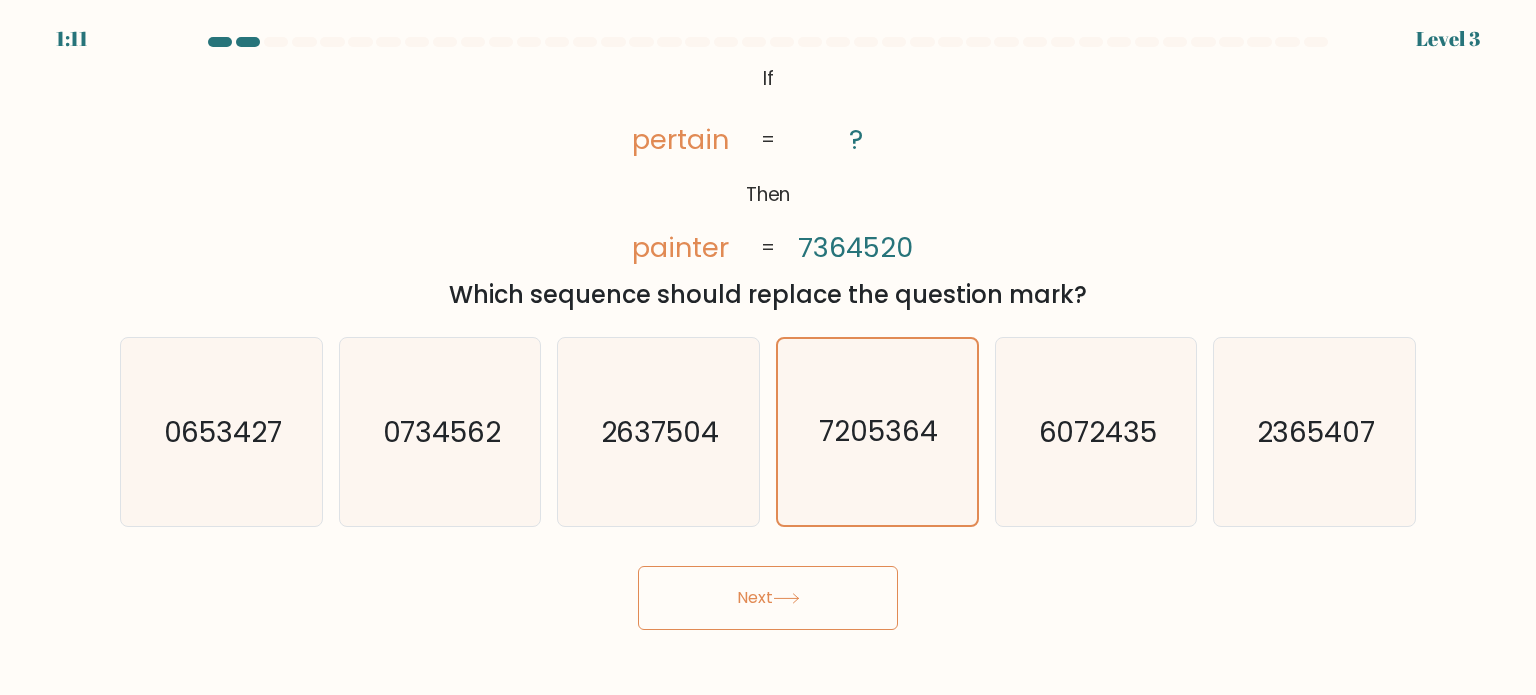 click on "Next" at bounding box center [768, 598] 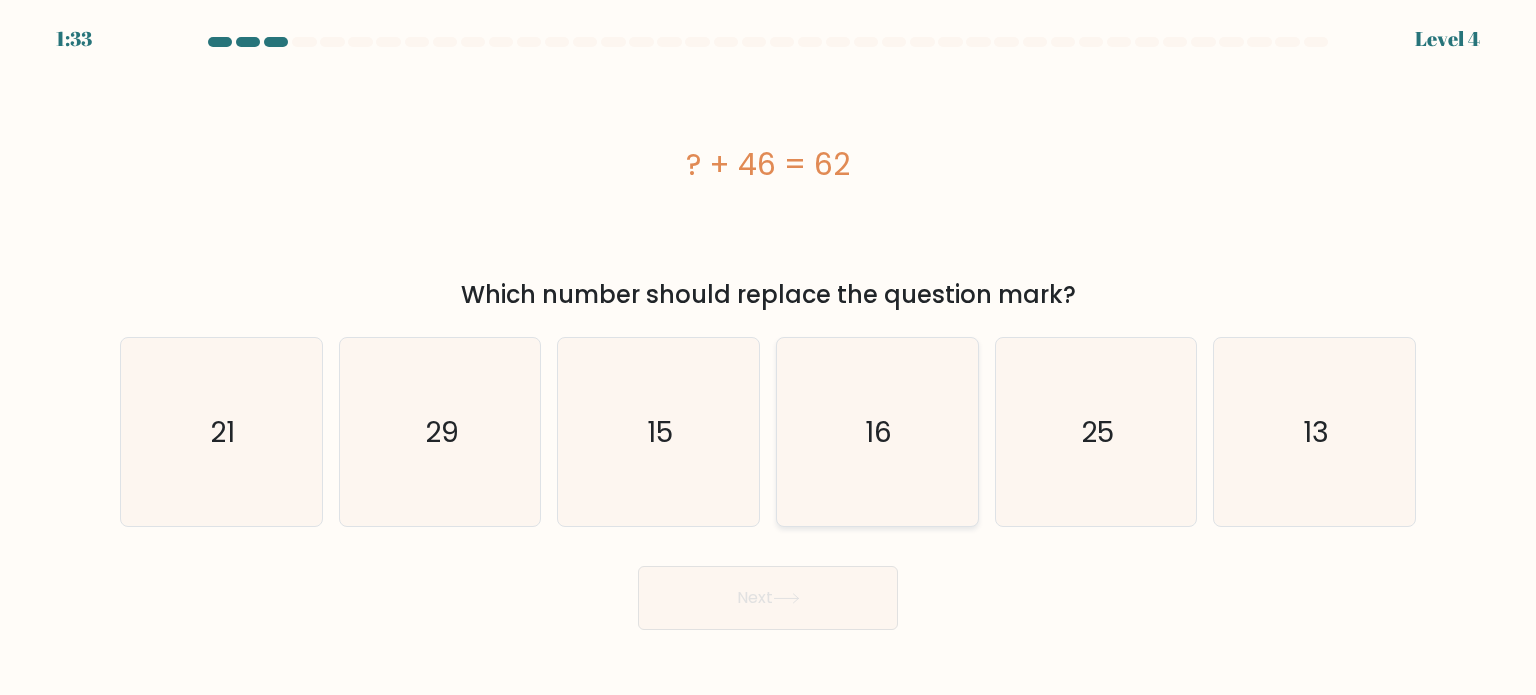 click on "16" 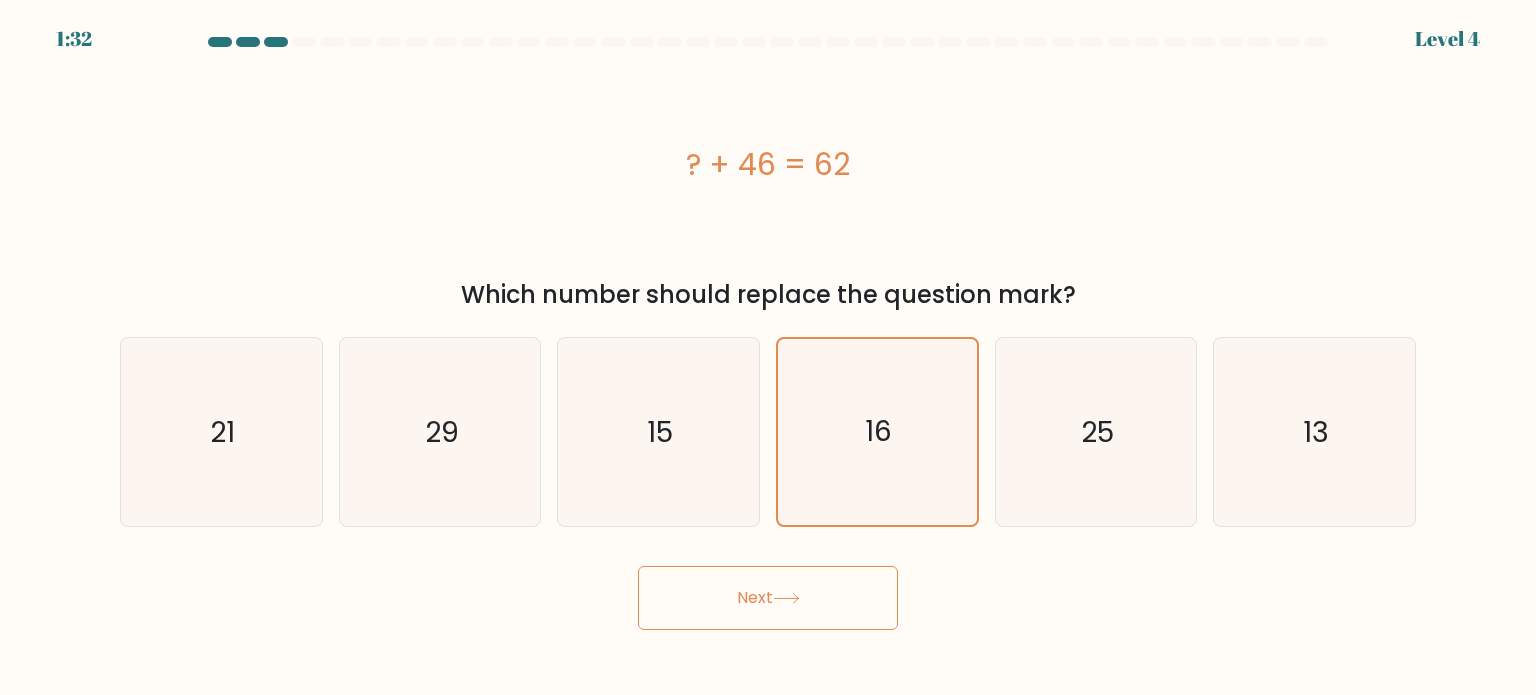 click on "Next" at bounding box center [768, 598] 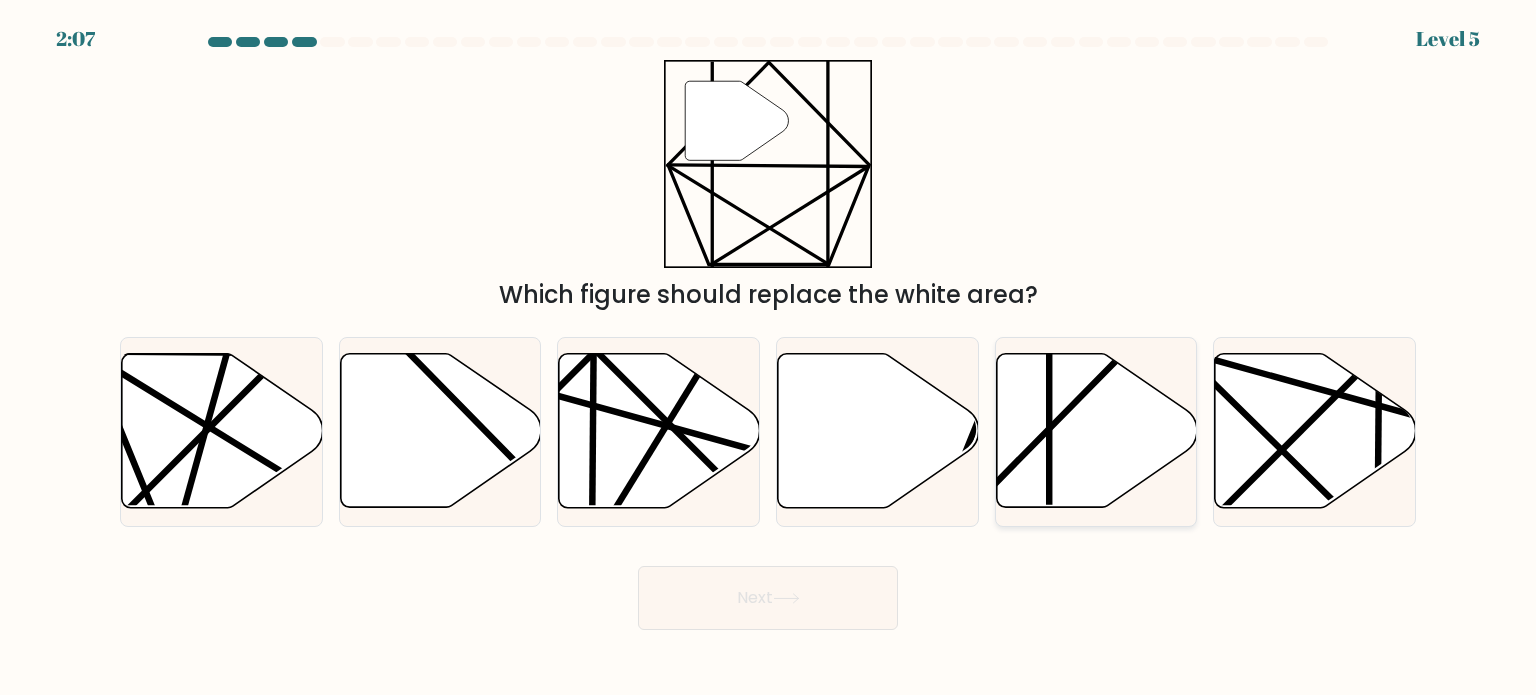 click 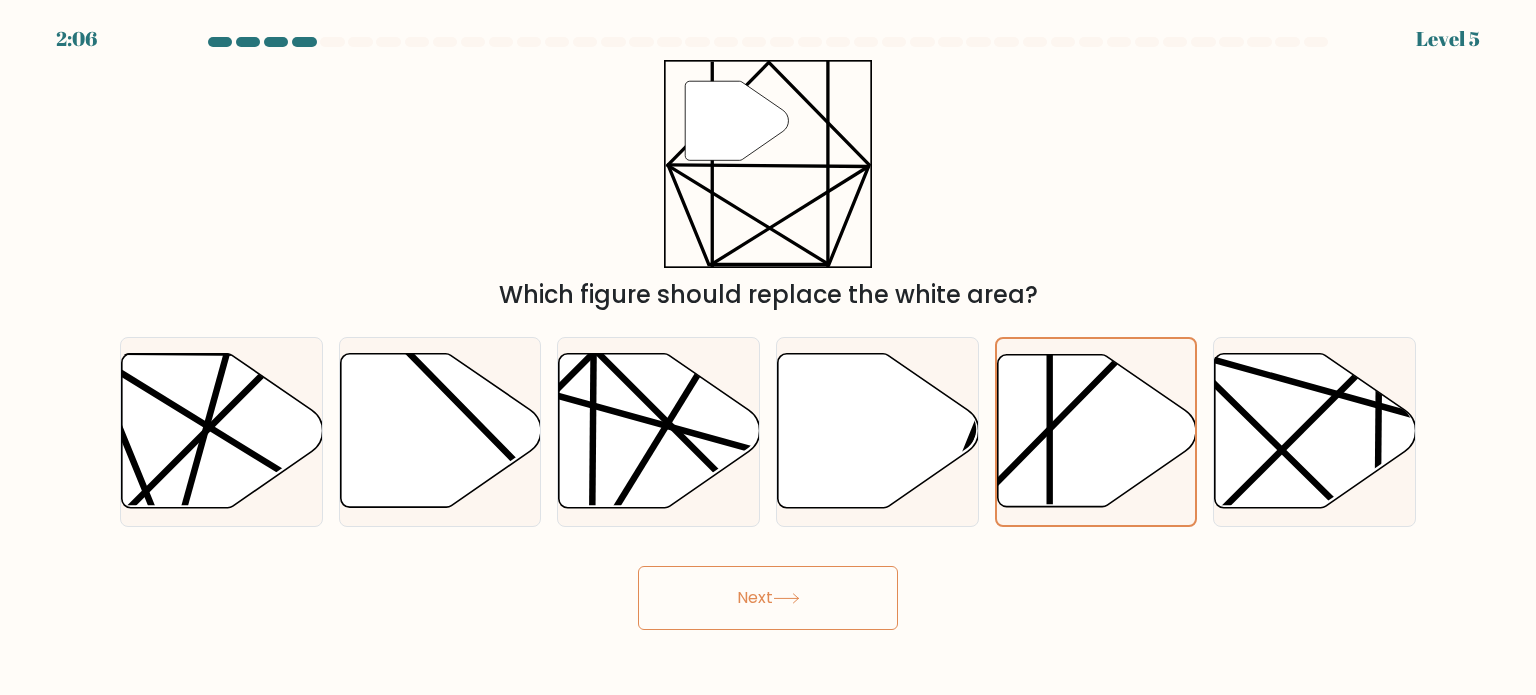 click on "Next" at bounding box center (768, 598) 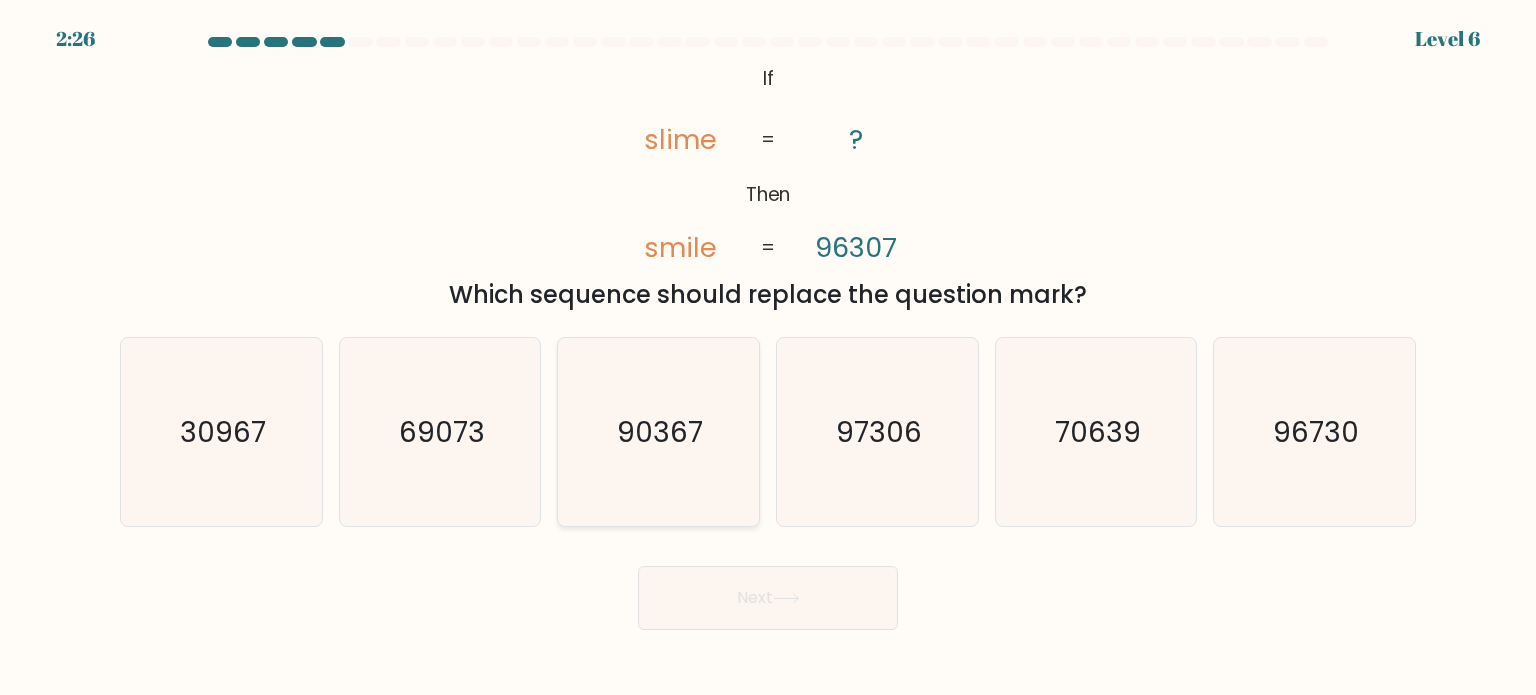 click on "90367" 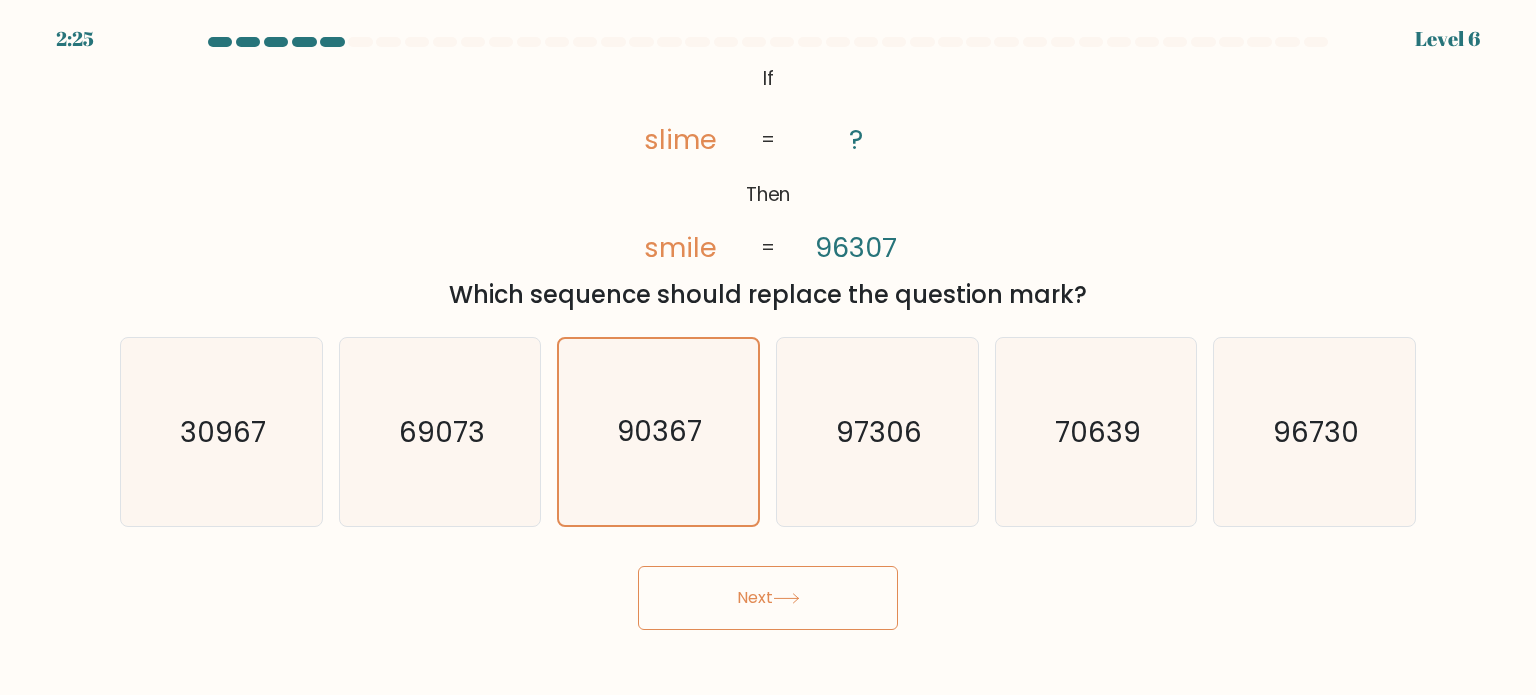 click on "Next" at bounding box center (768, 598) 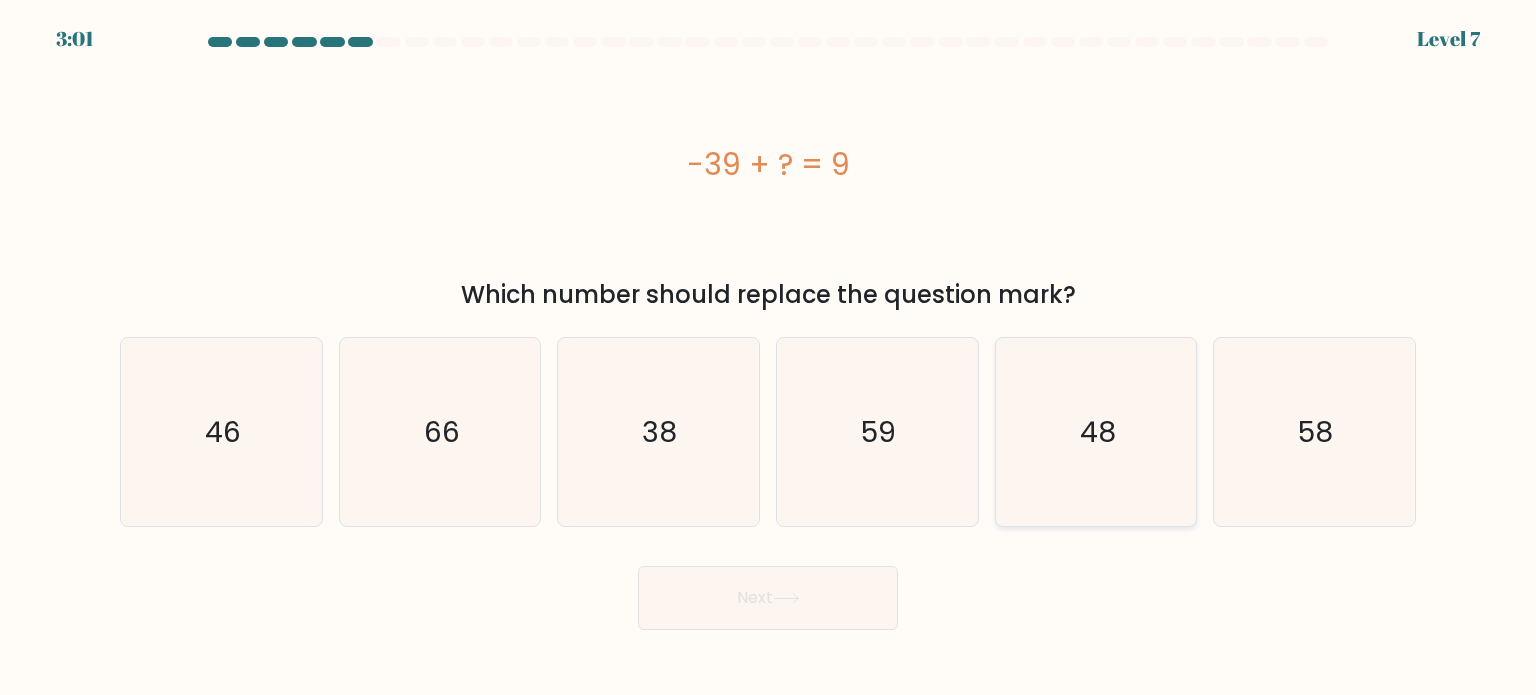 click on "48" 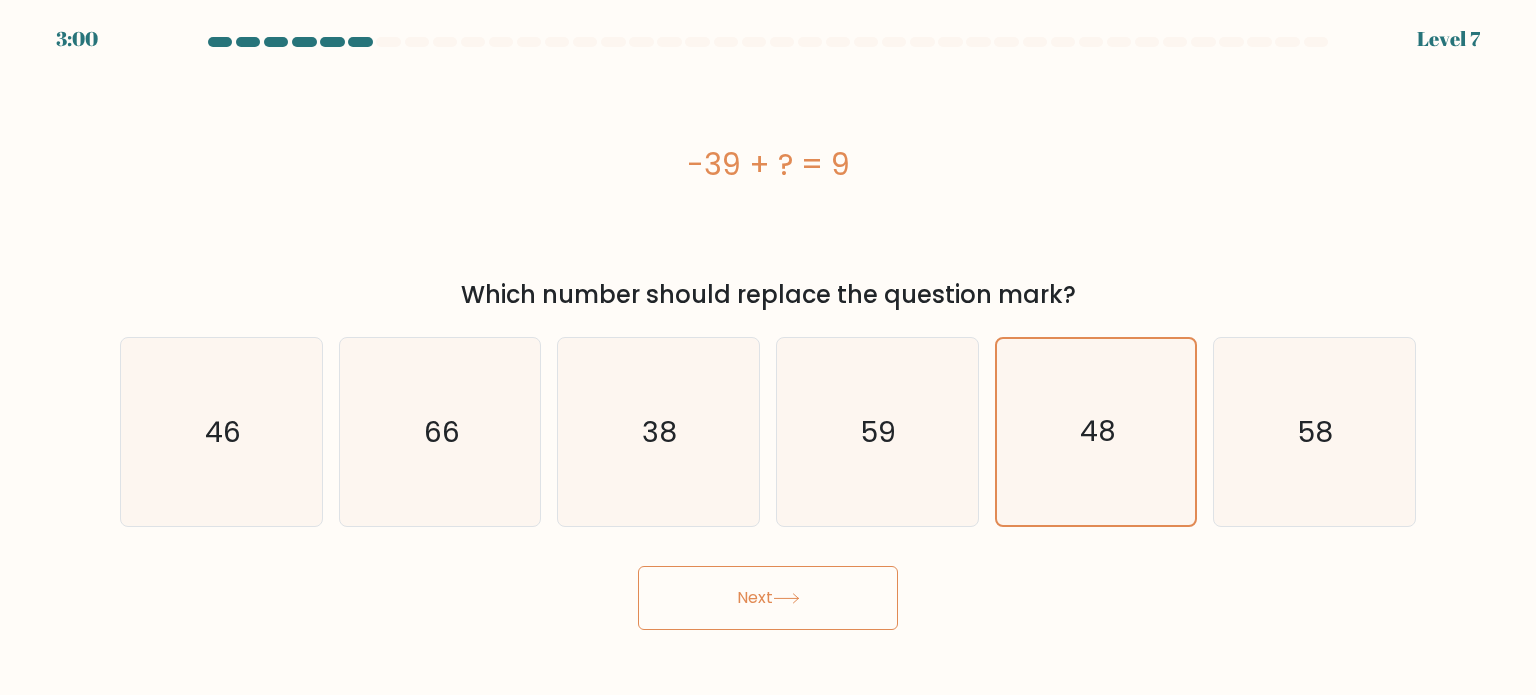 click on "Next" at bounding box center [768, 598] 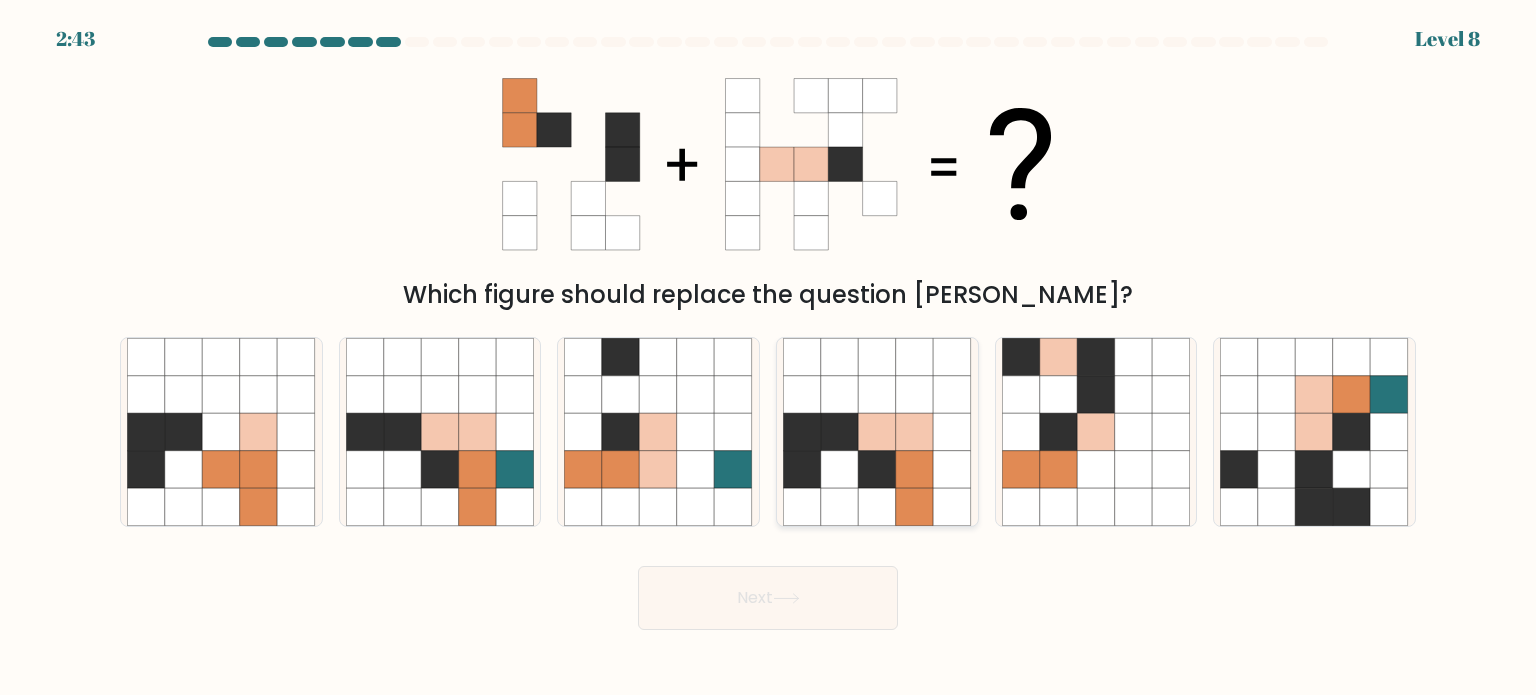 click 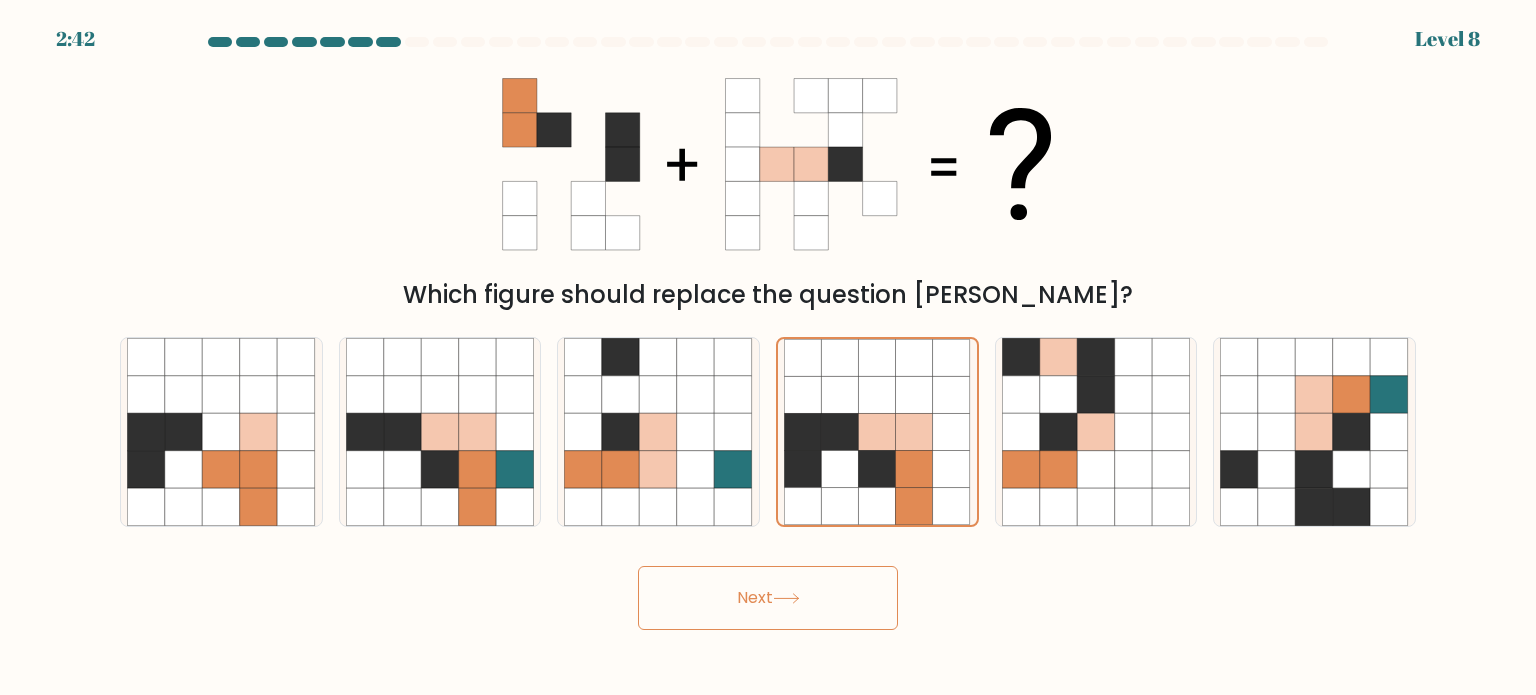 click on "Next" at bounding box center [768, 598] 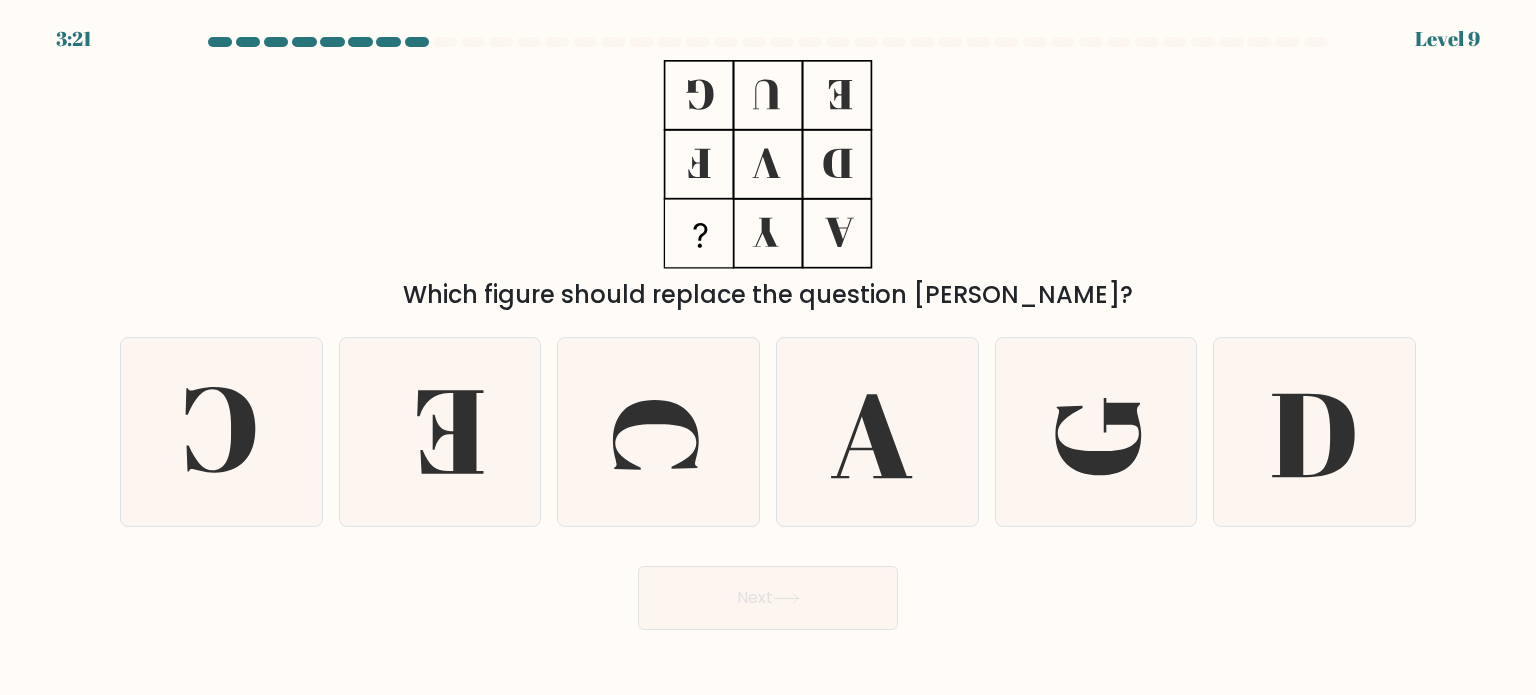 click 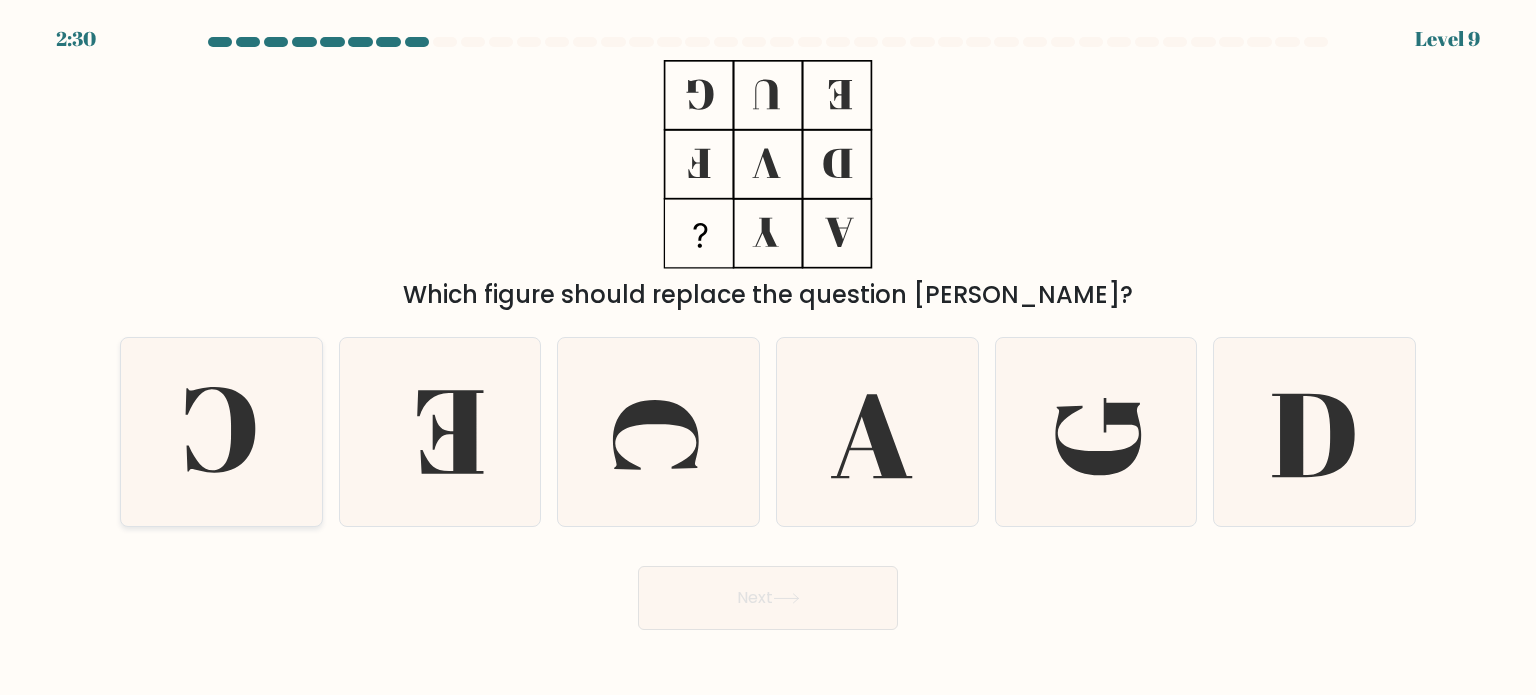 click 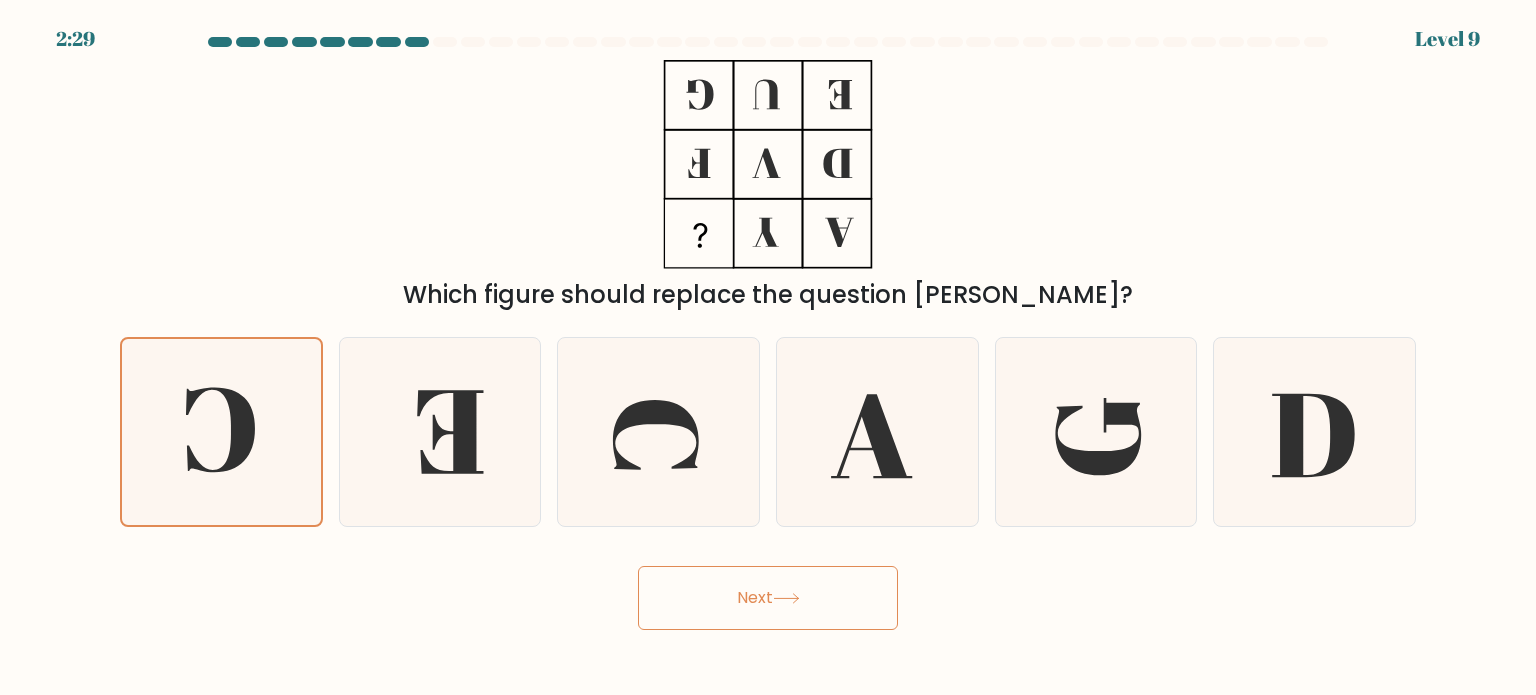 click on "Next" at bounding box center (768, 598) 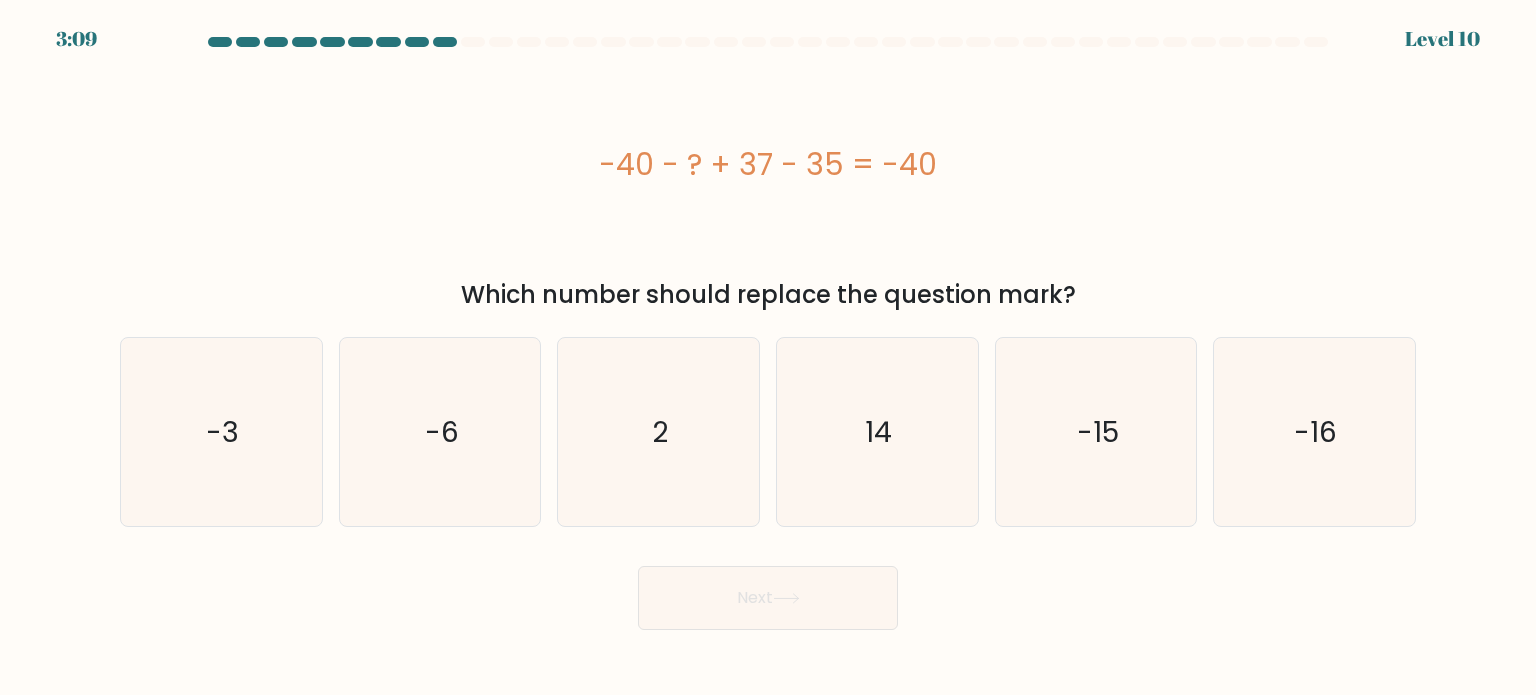 click at bounding box center [220, 42] 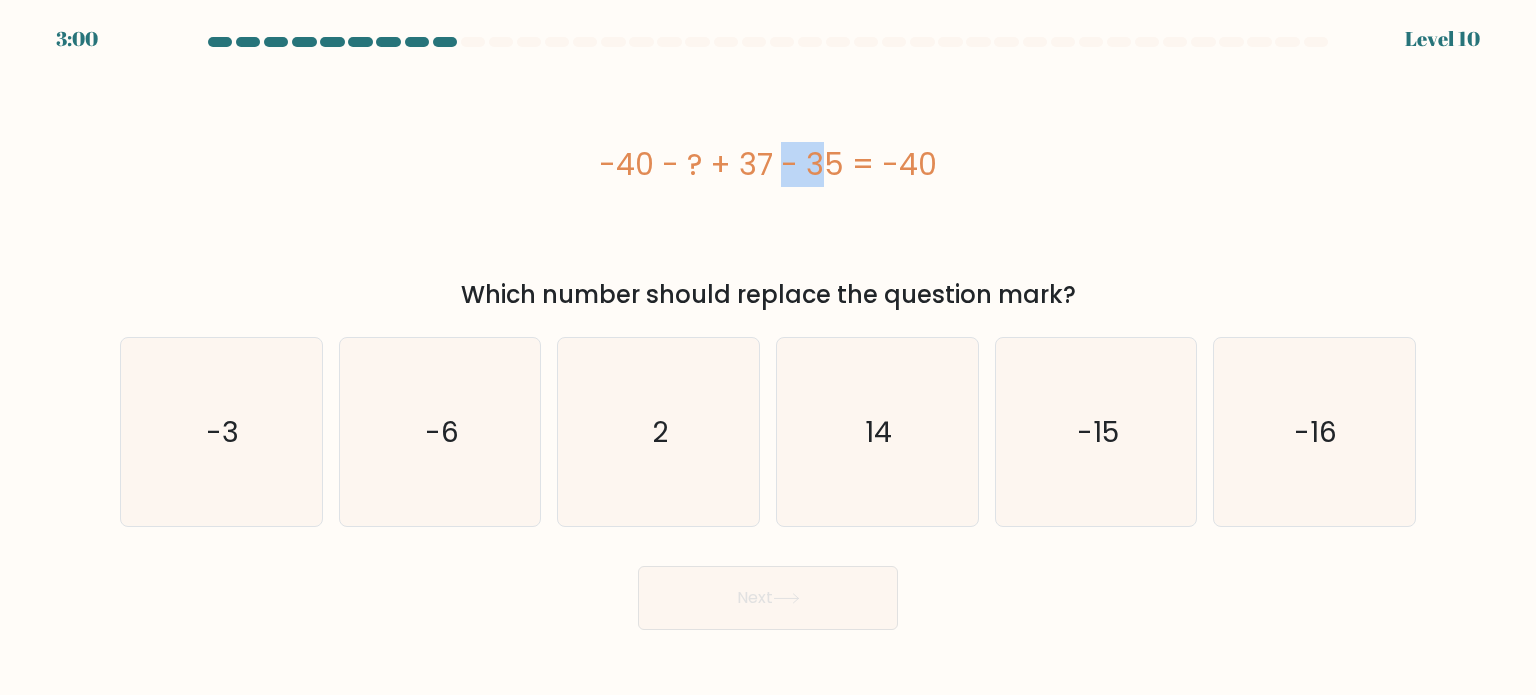 drag, startPoint x: 700, startPoint y: 166, endPoint x: 669, endPoint y: 160, distance: 31.575306 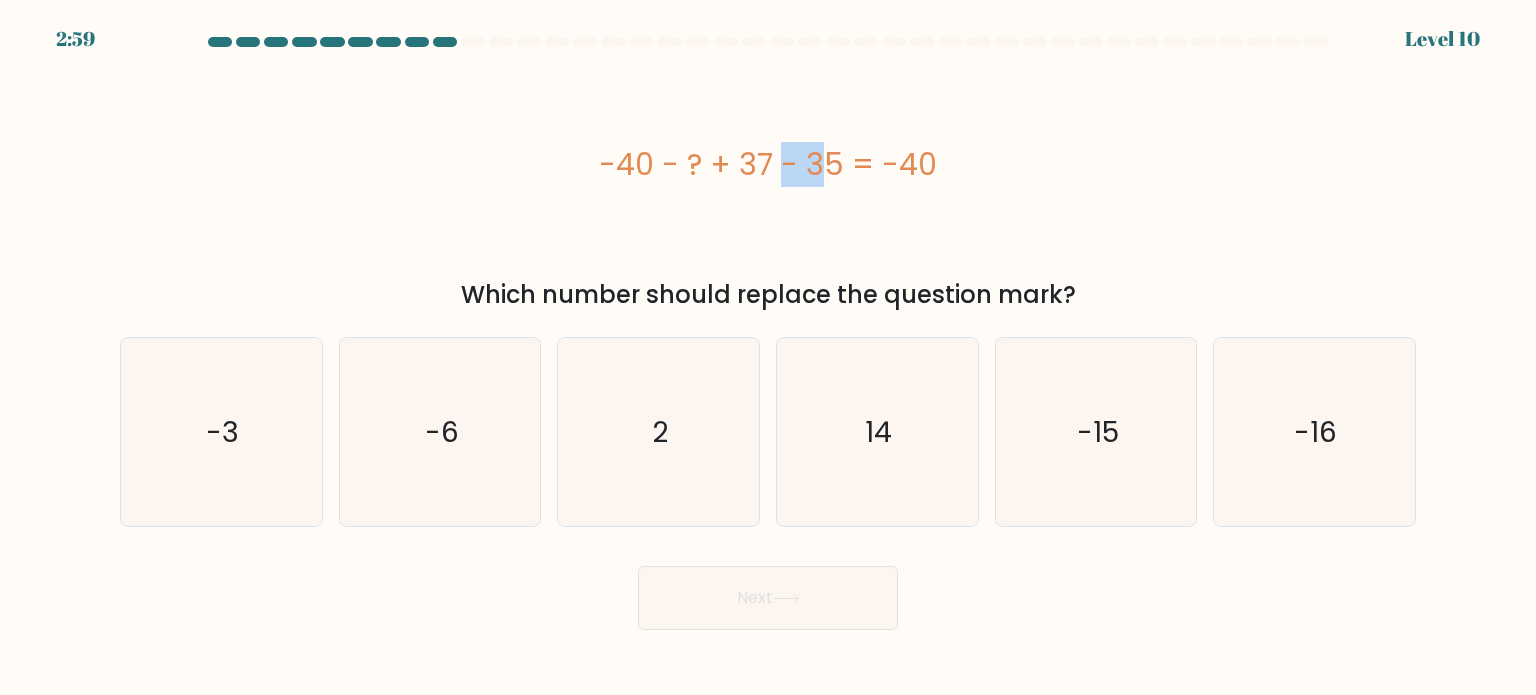 click on "-40 - ? + 37 - 35 = -40" at bounding box center (768, 164) 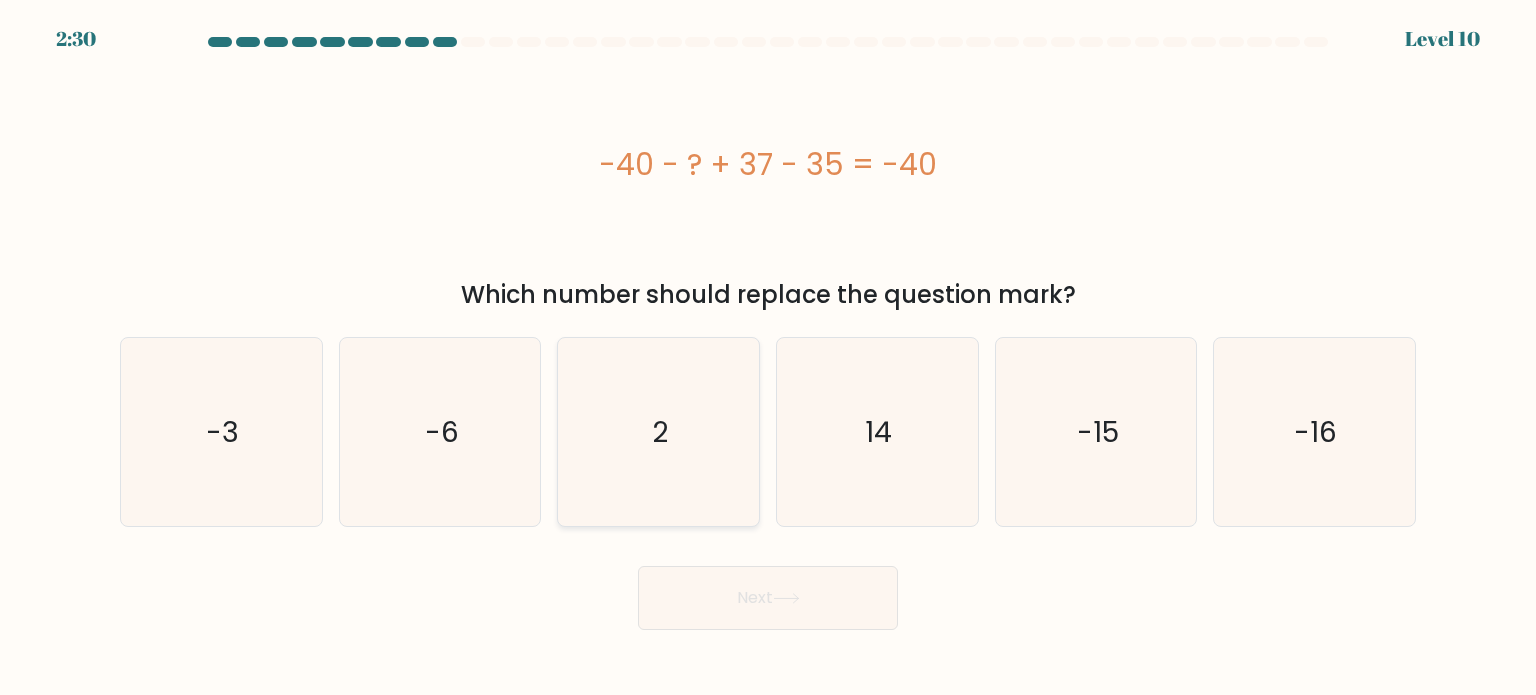 click on "2" 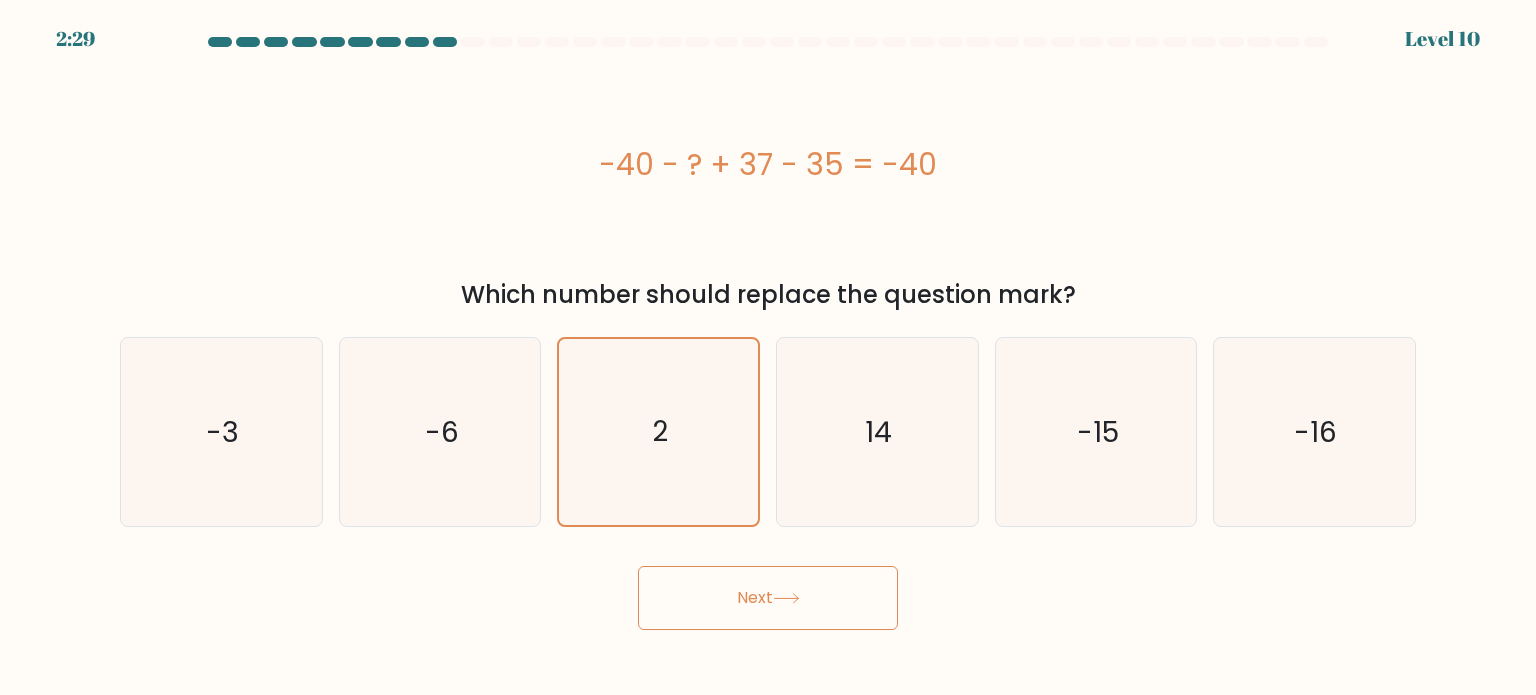 click on "Next" at bounding box center (768, 598) 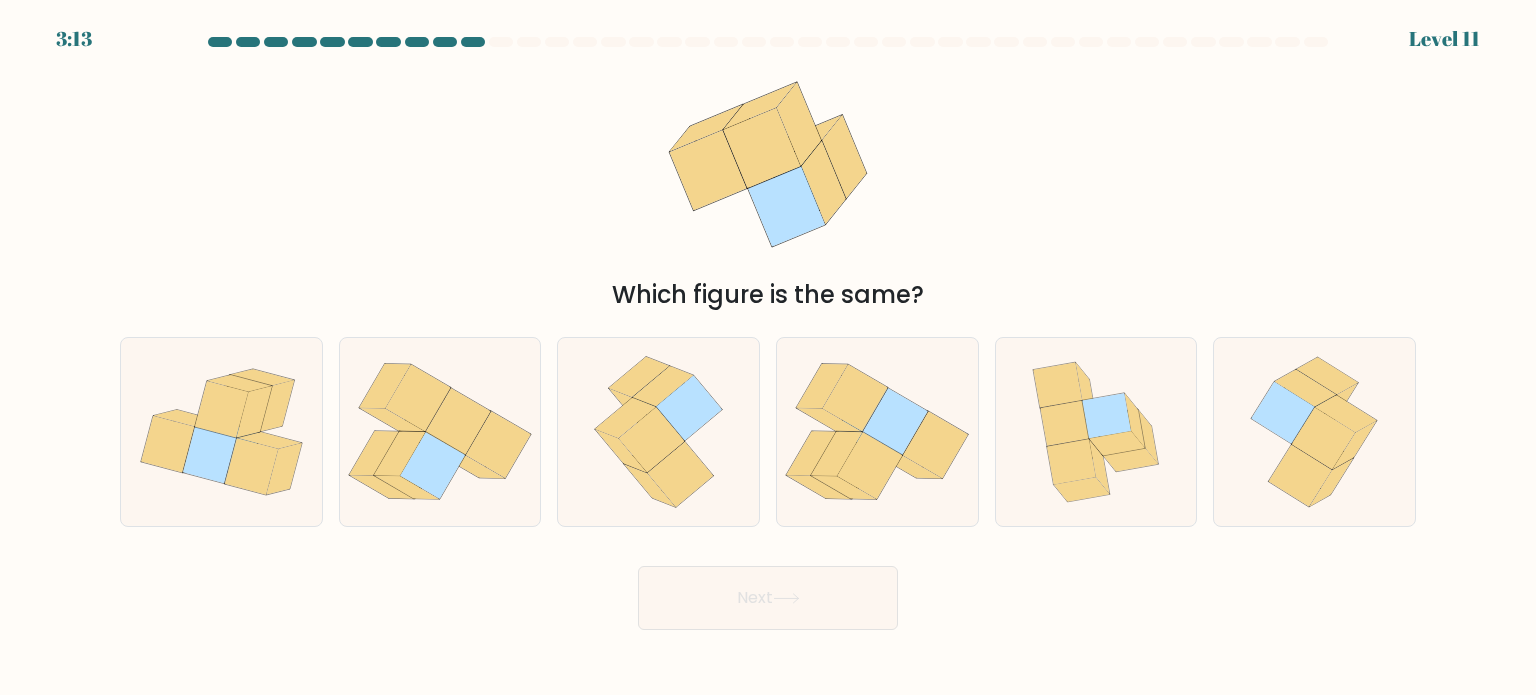 click 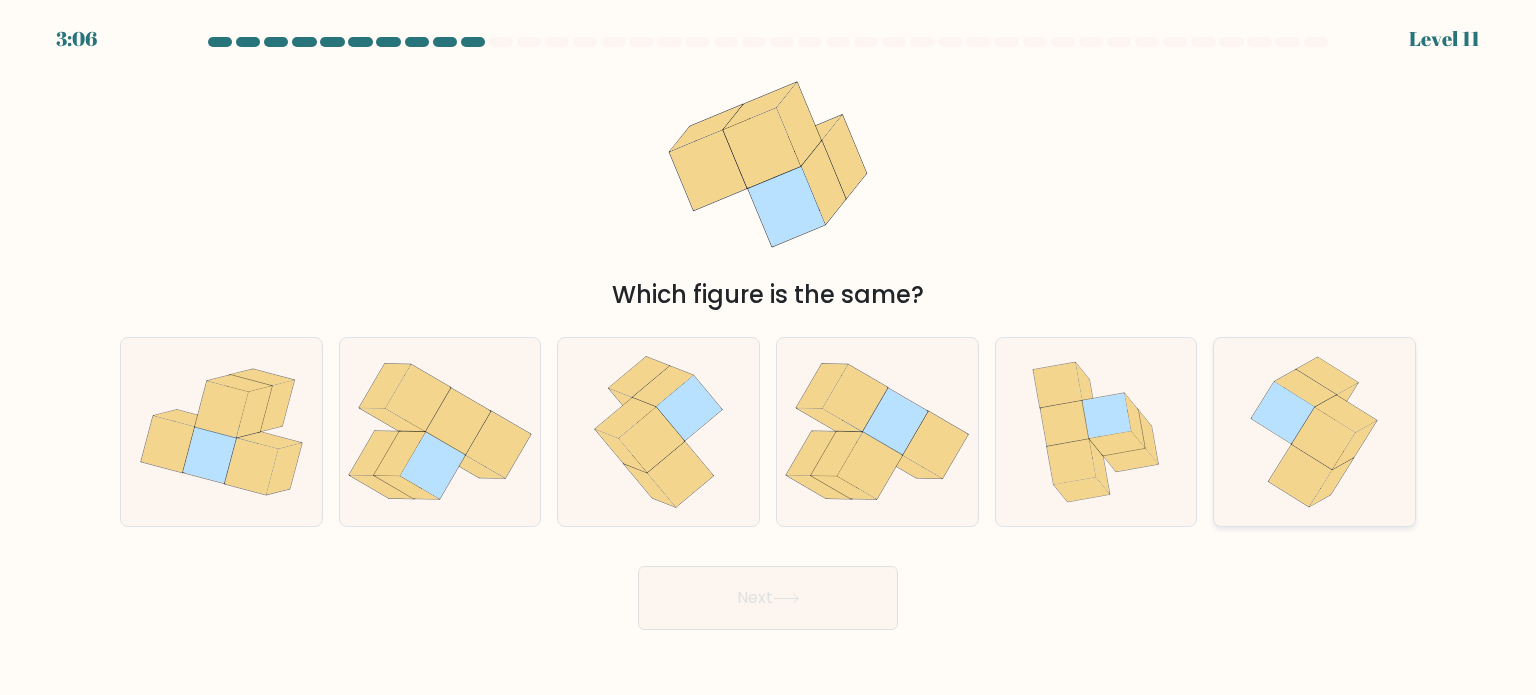 click 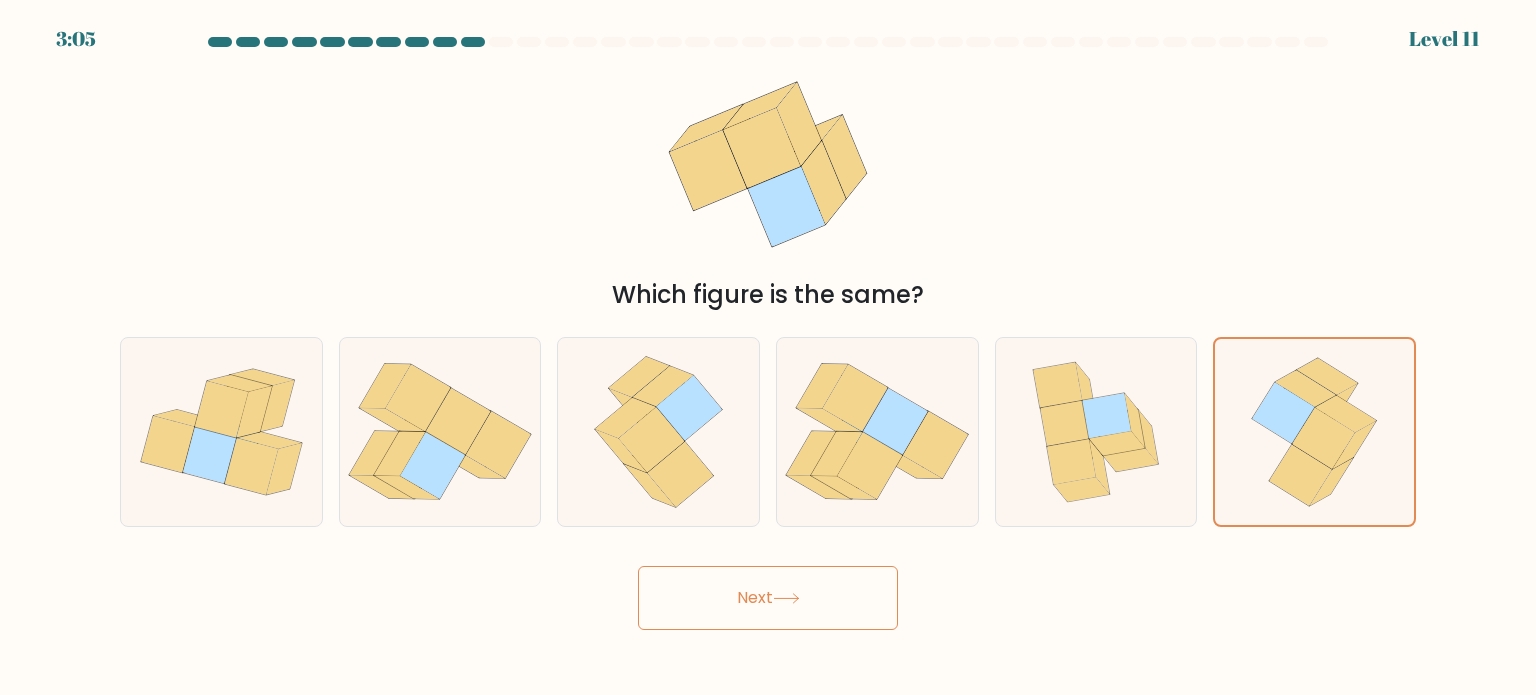 click on "Next" at bounding box center [768, 598] 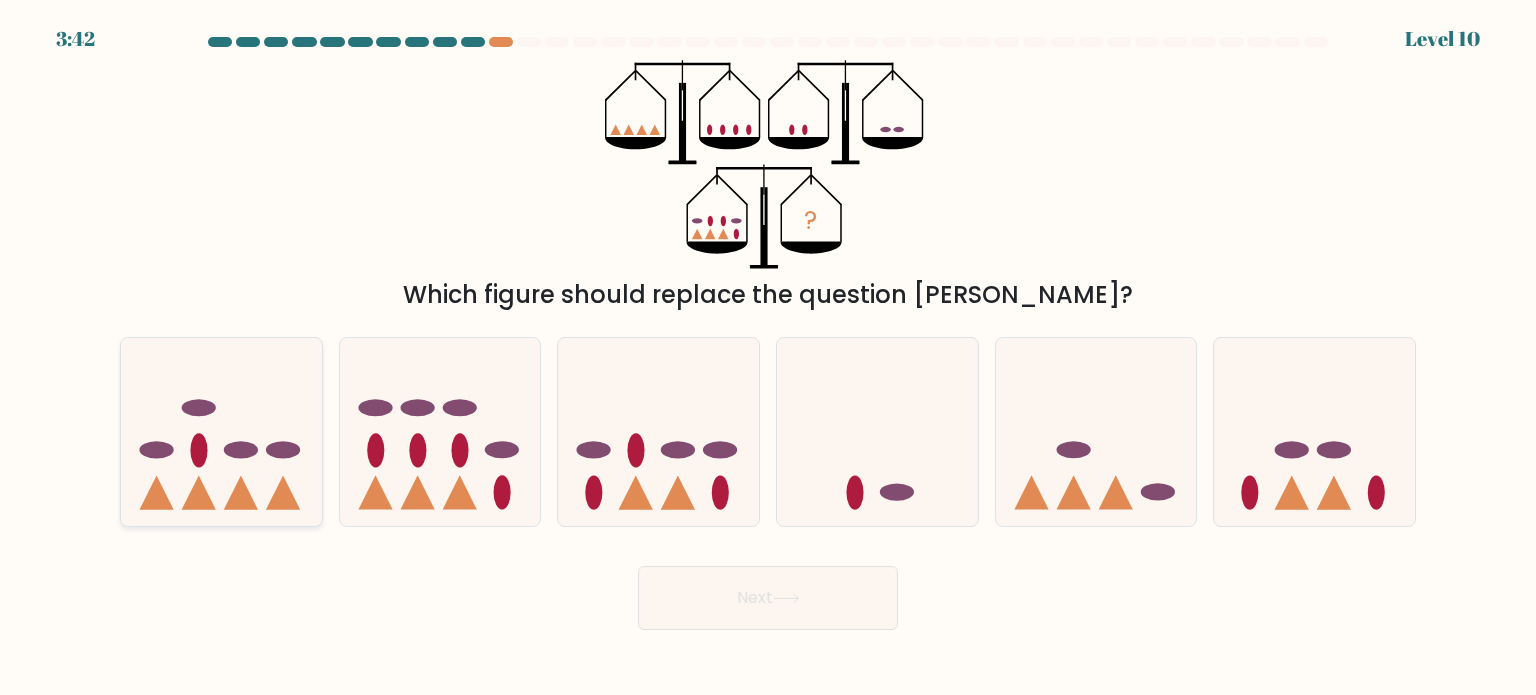 click 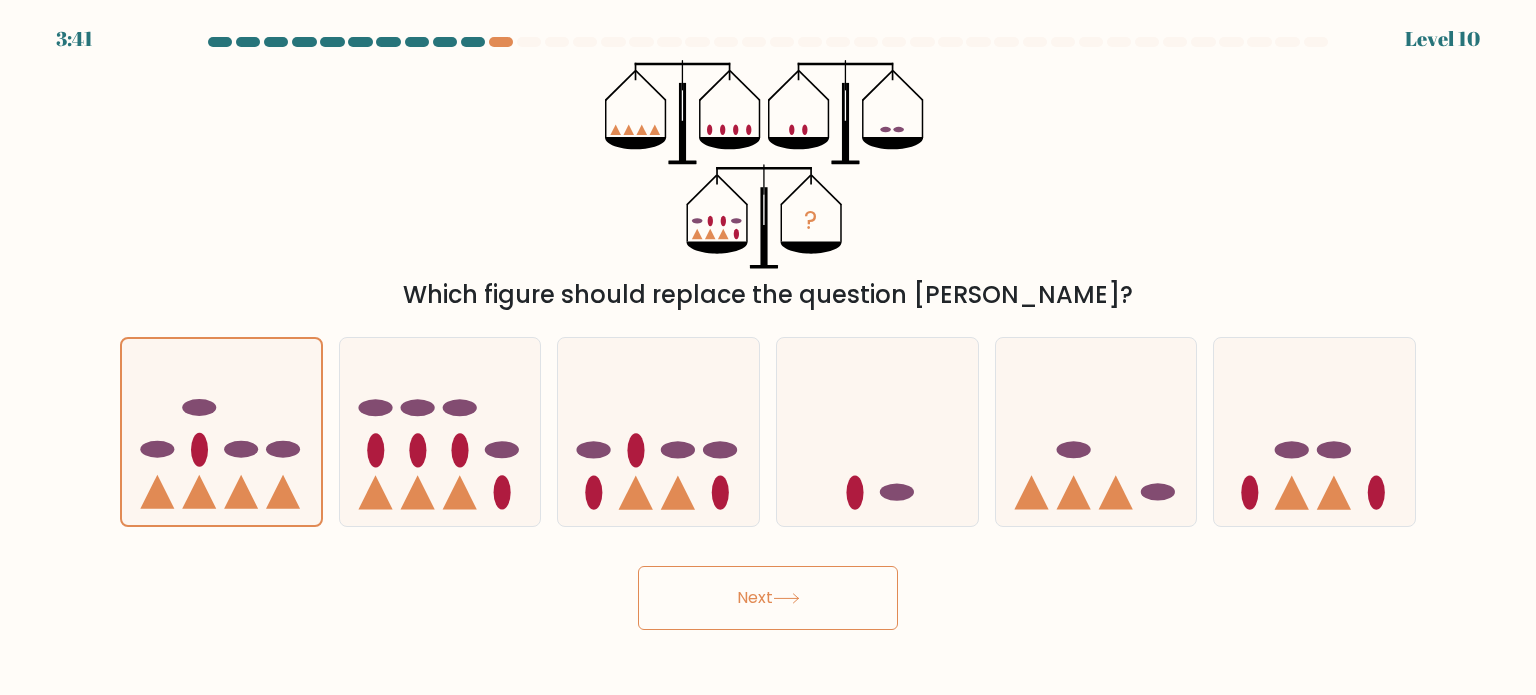 click on "3:41
Level 10" at bounding box center [768, 347] 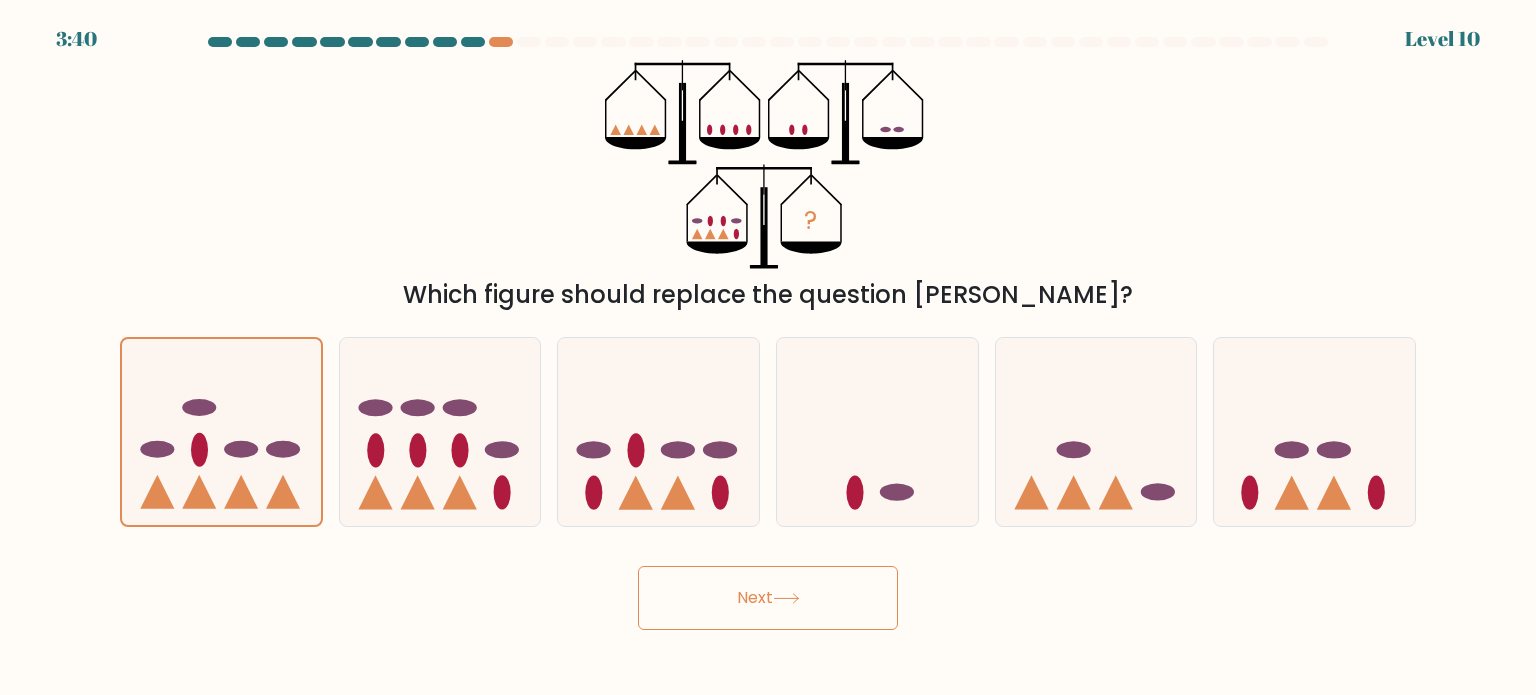 click on "Next" at bounding box center [768, 598] 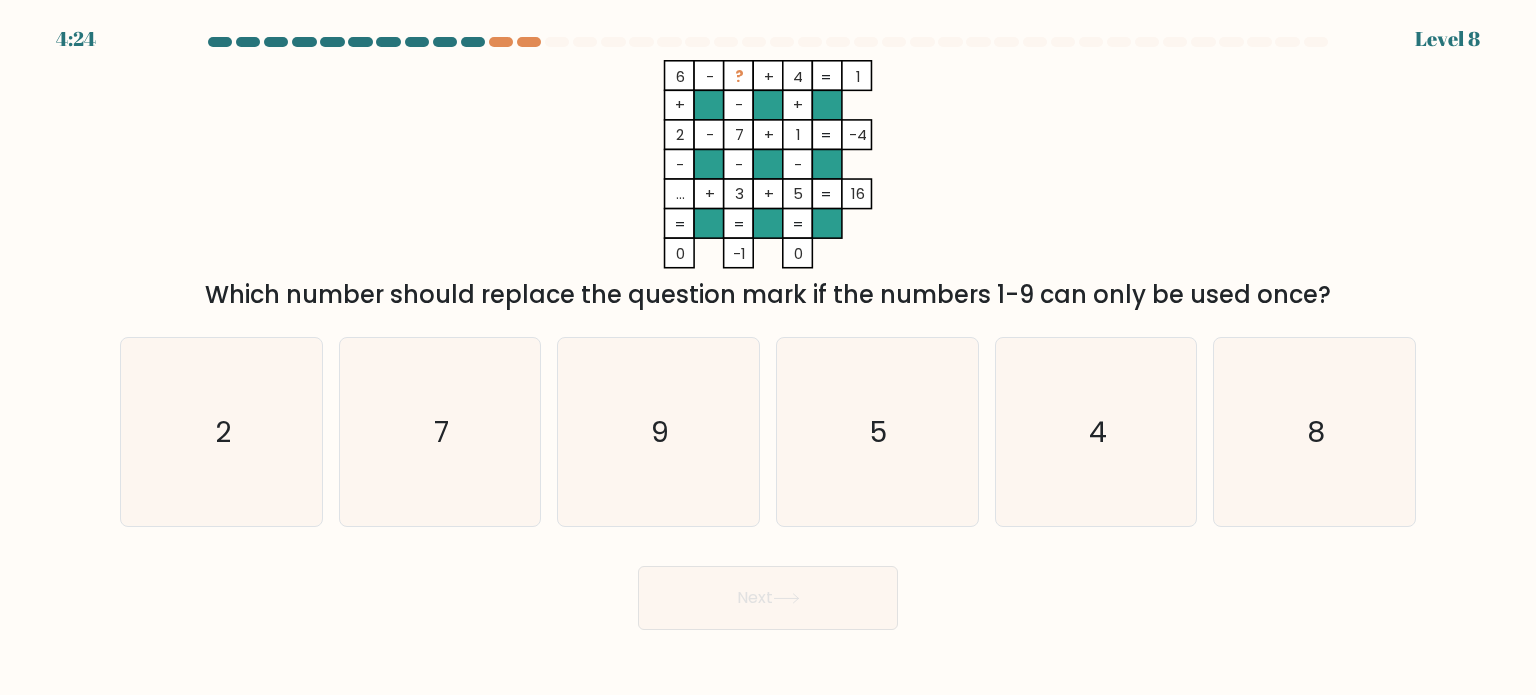click on "Next" at bounding box center (768, 598) 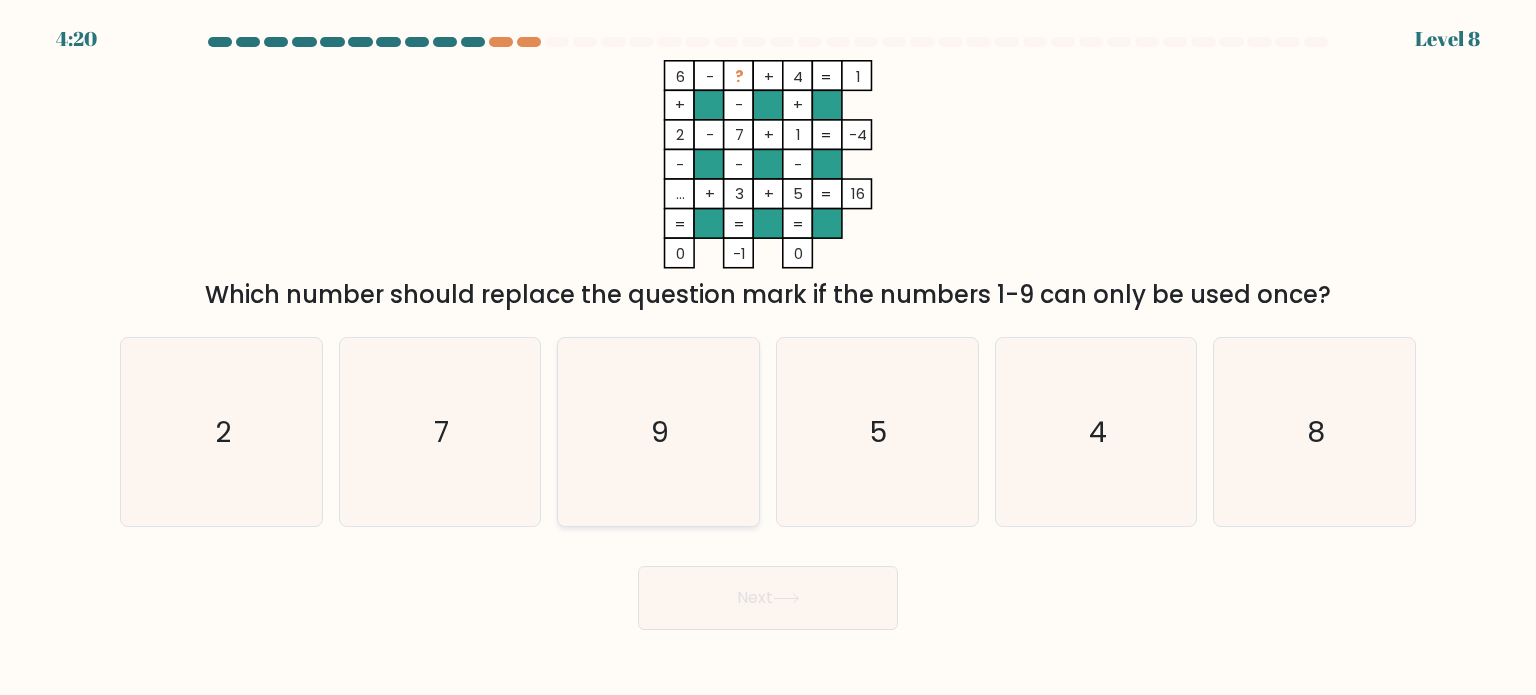 click on "9" 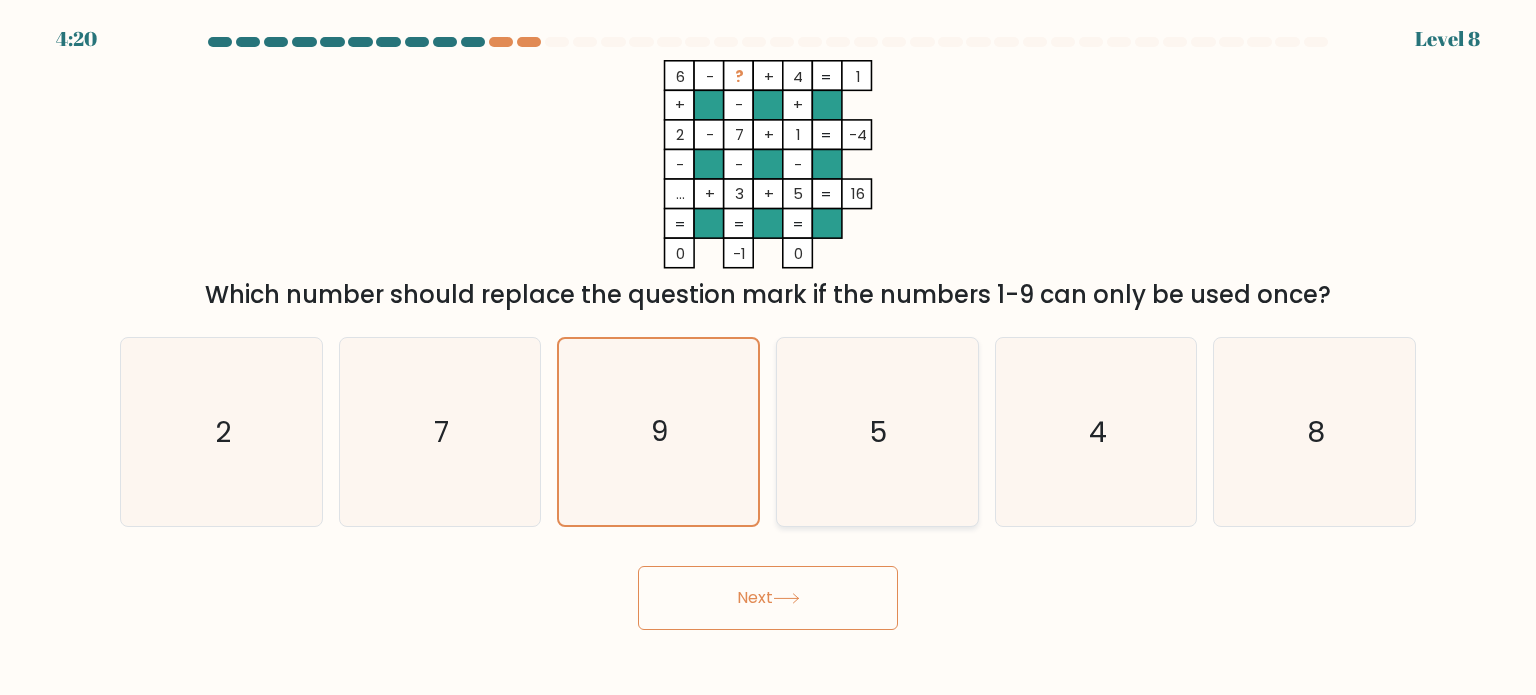 click on "5" 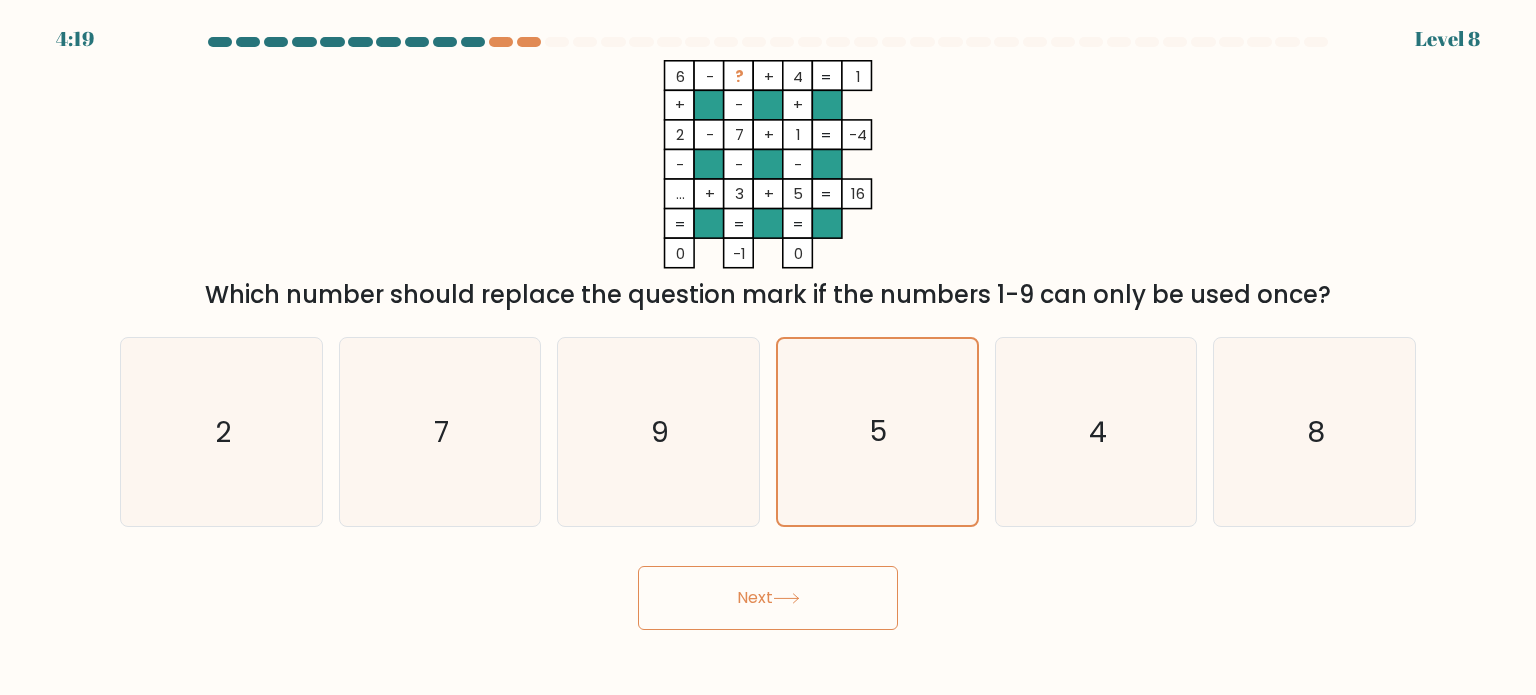 click on "e.
4" at bounding box center (1096, 432) 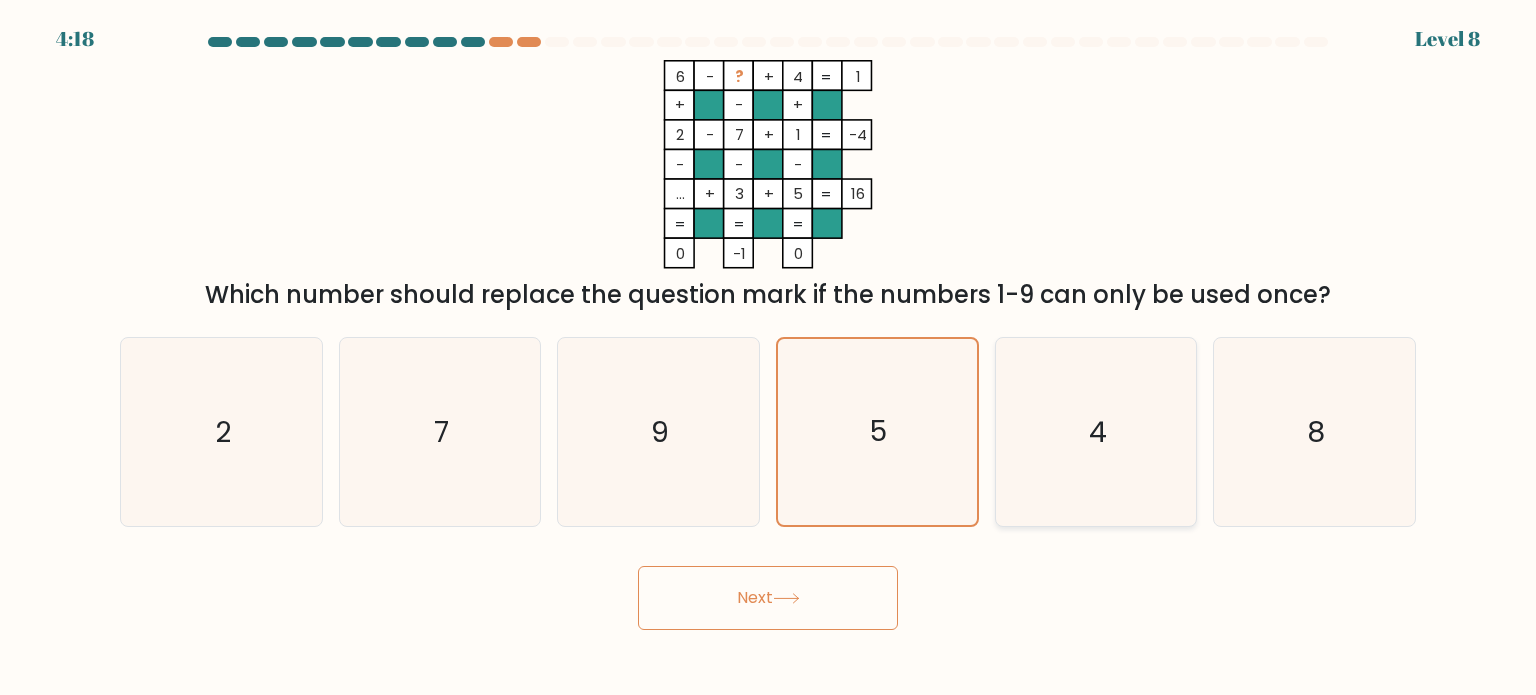 click on "4" 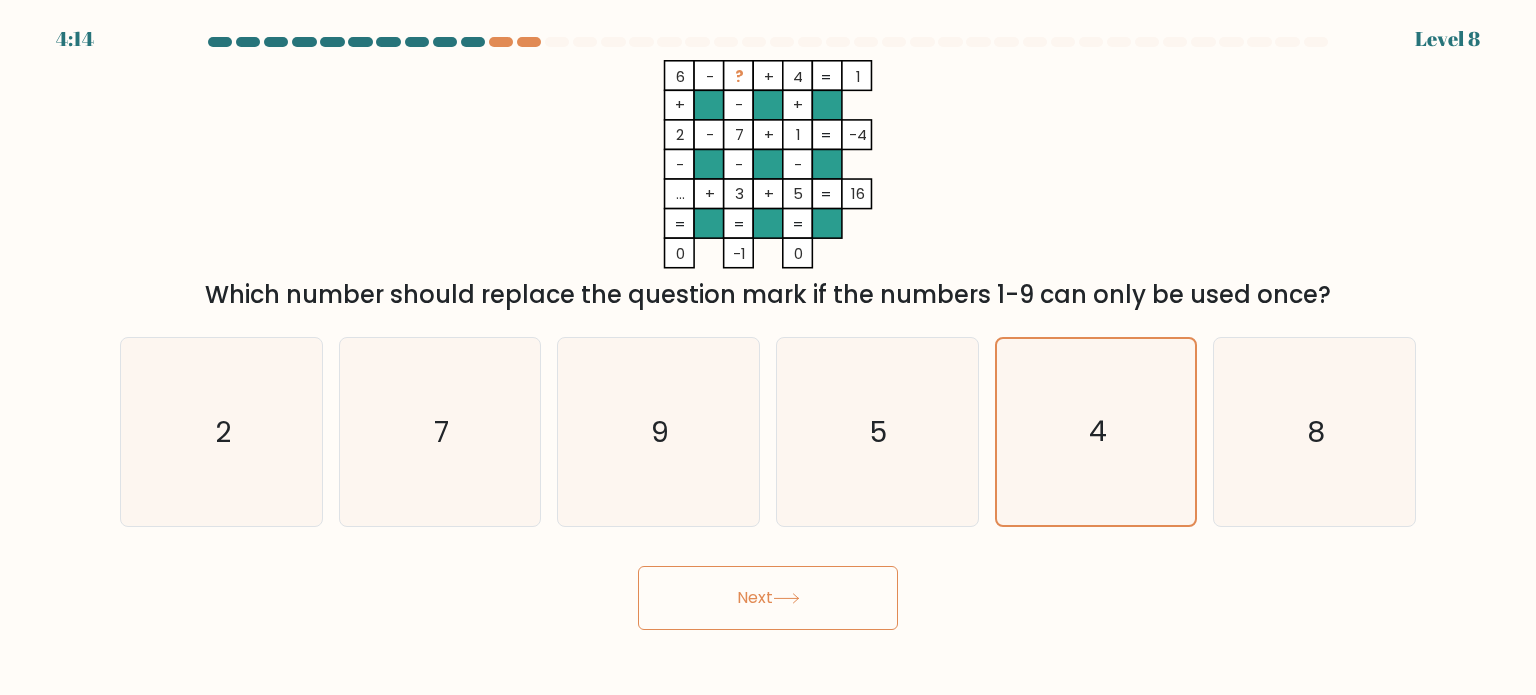 click on "4:14
Level 8" at bounding box center (768, 347) 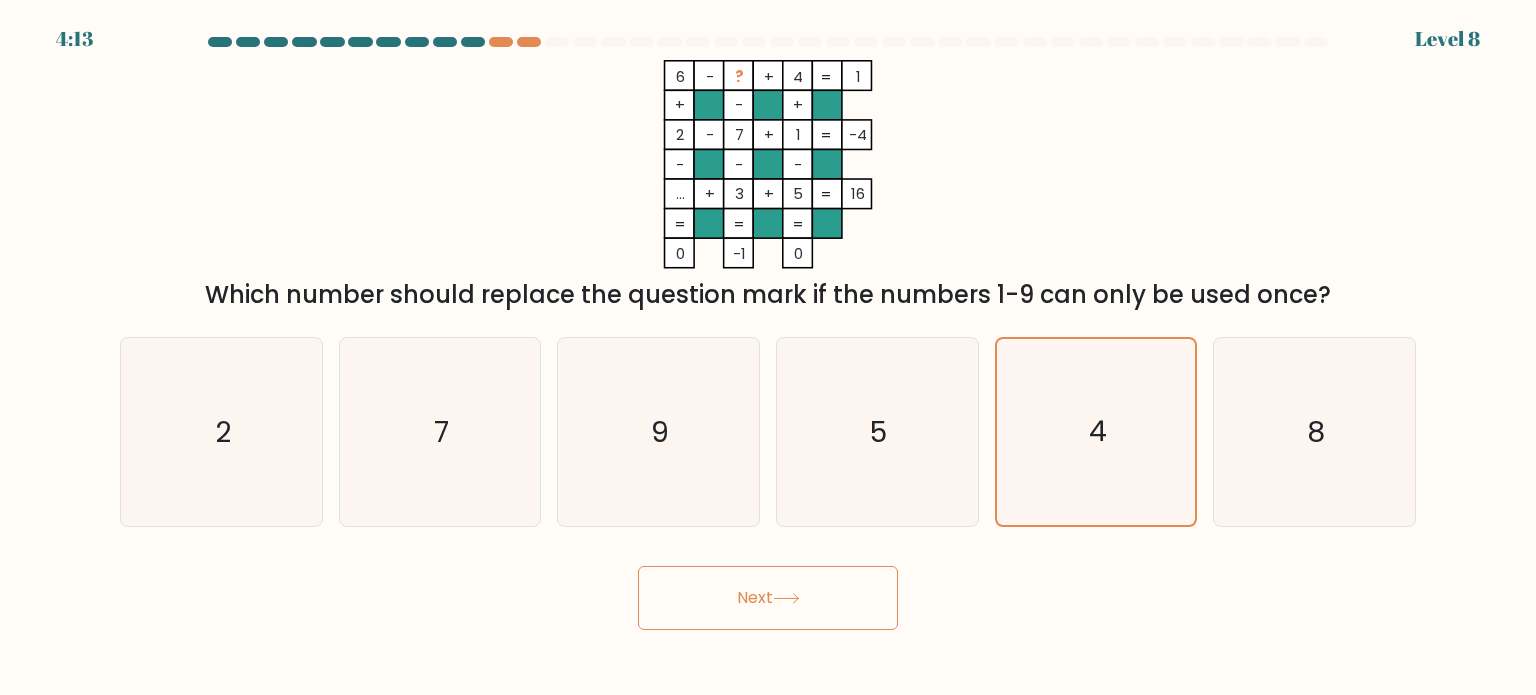 click on "Next" at bounding box center (768, 598) 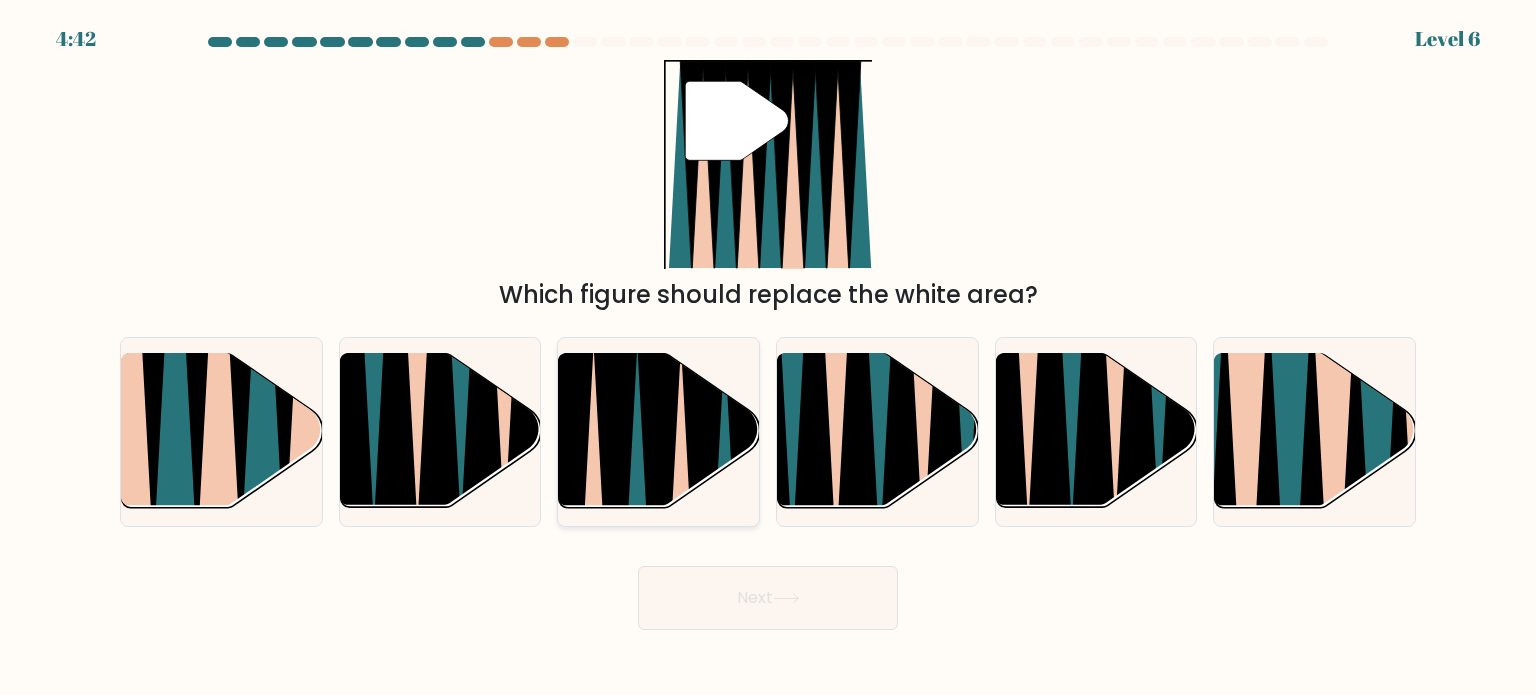 click 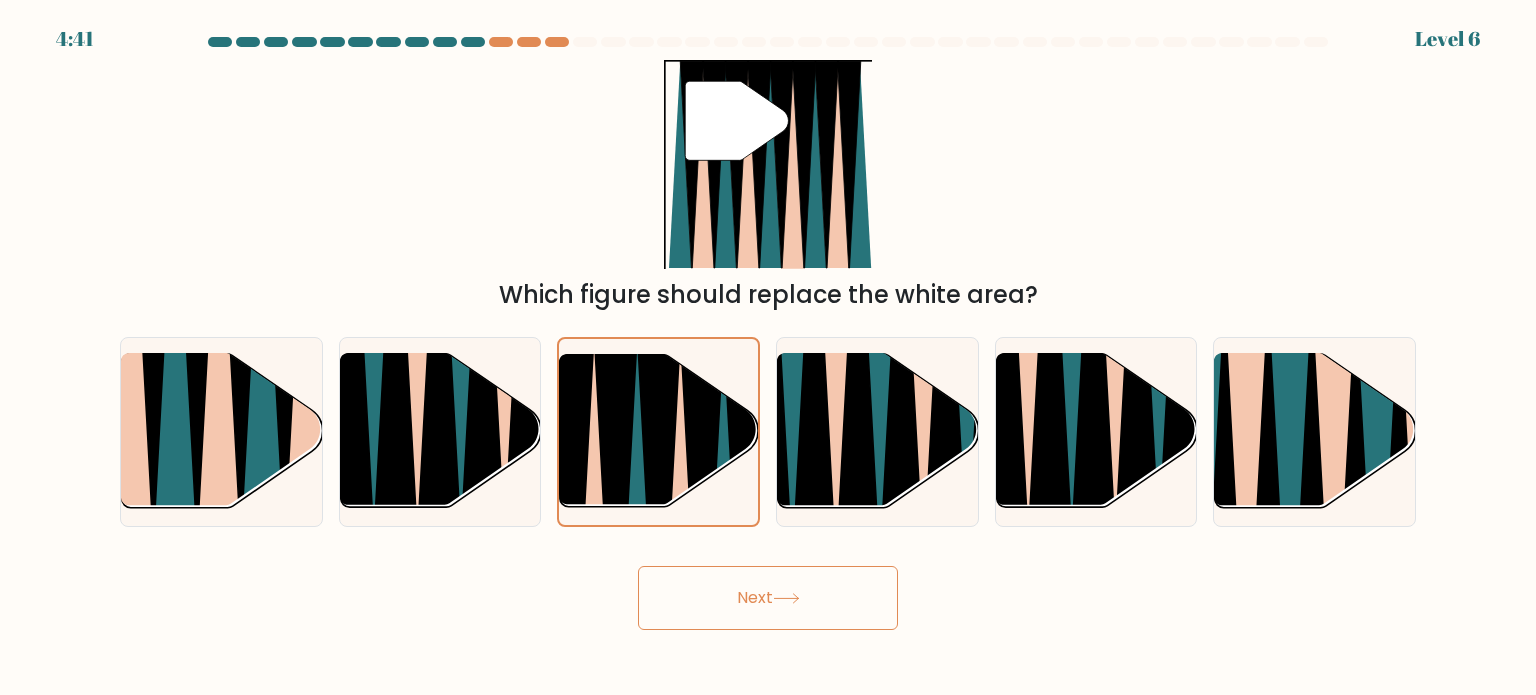 click on "Next" at bounding box center [768, 598] 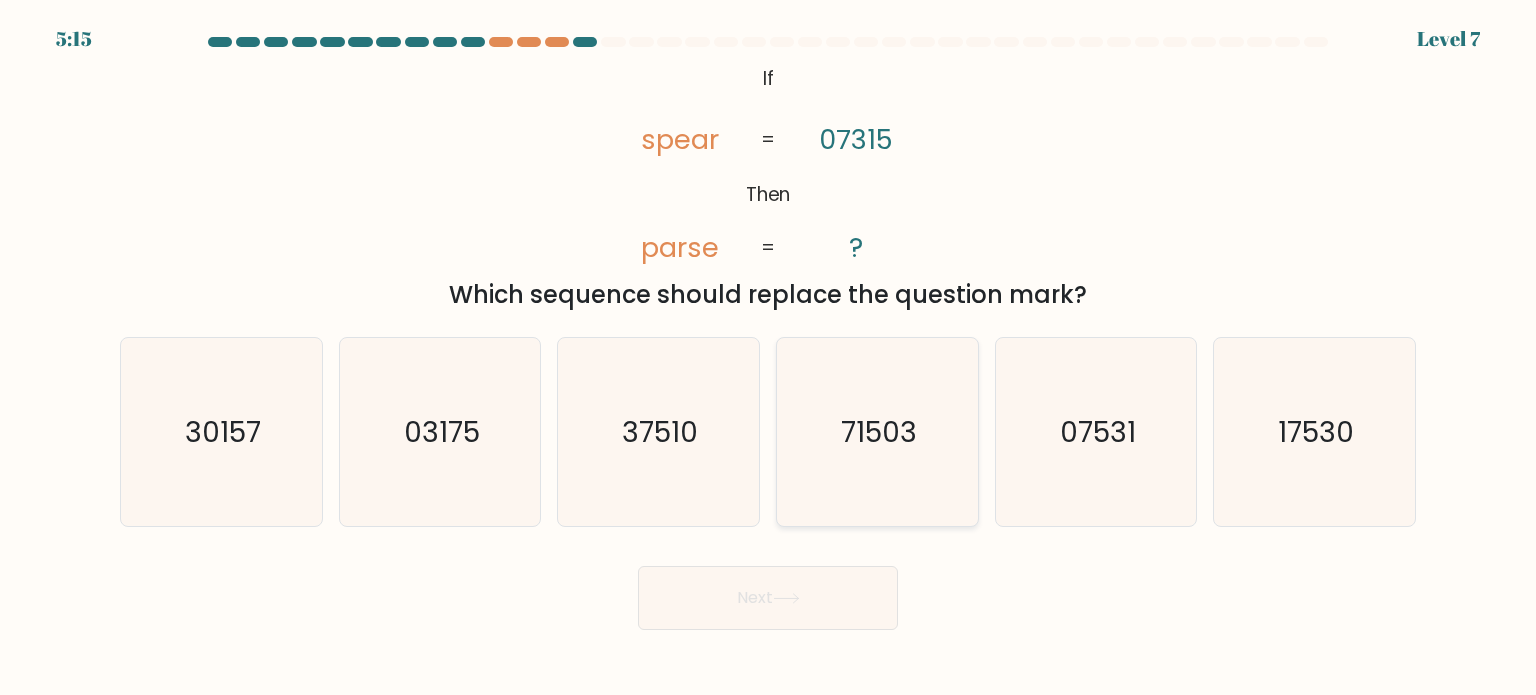 click on "71503" 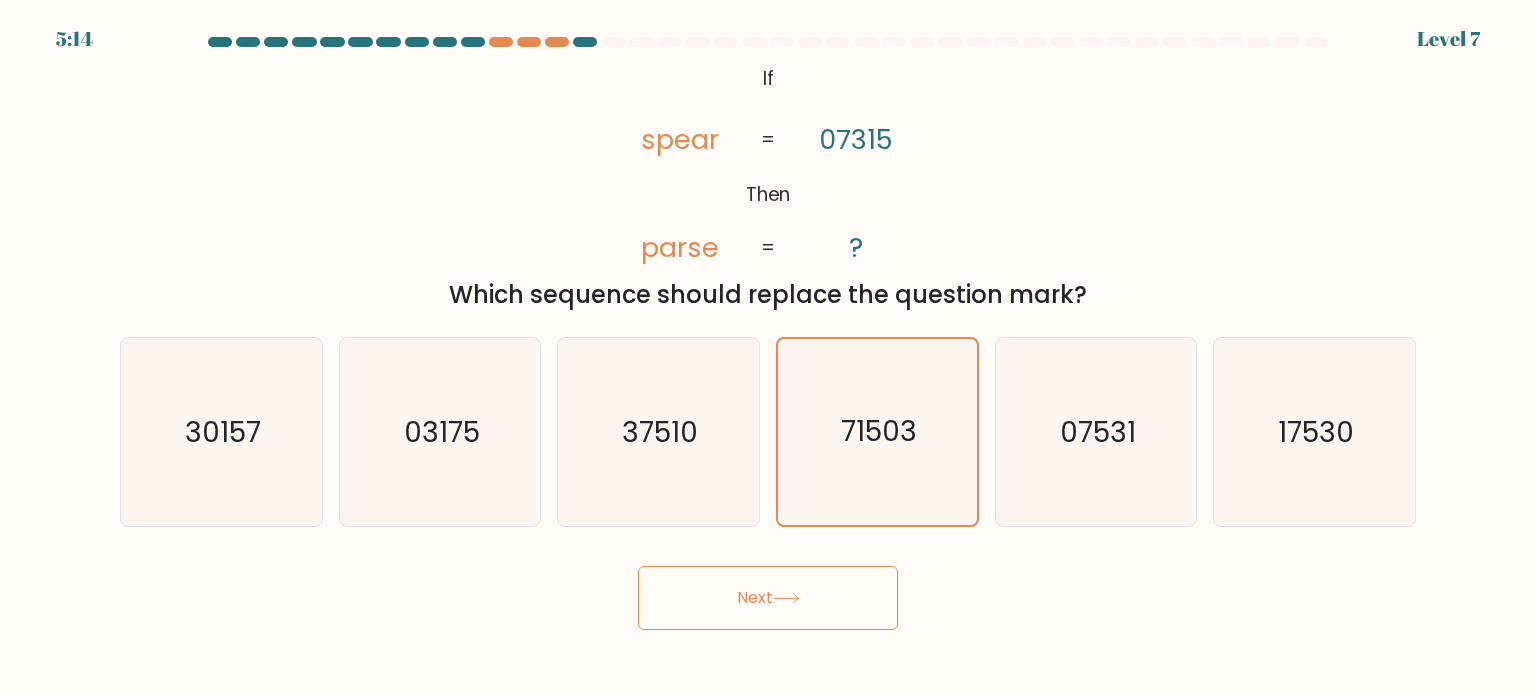 click on "Next" at bounding box center [768, 598] 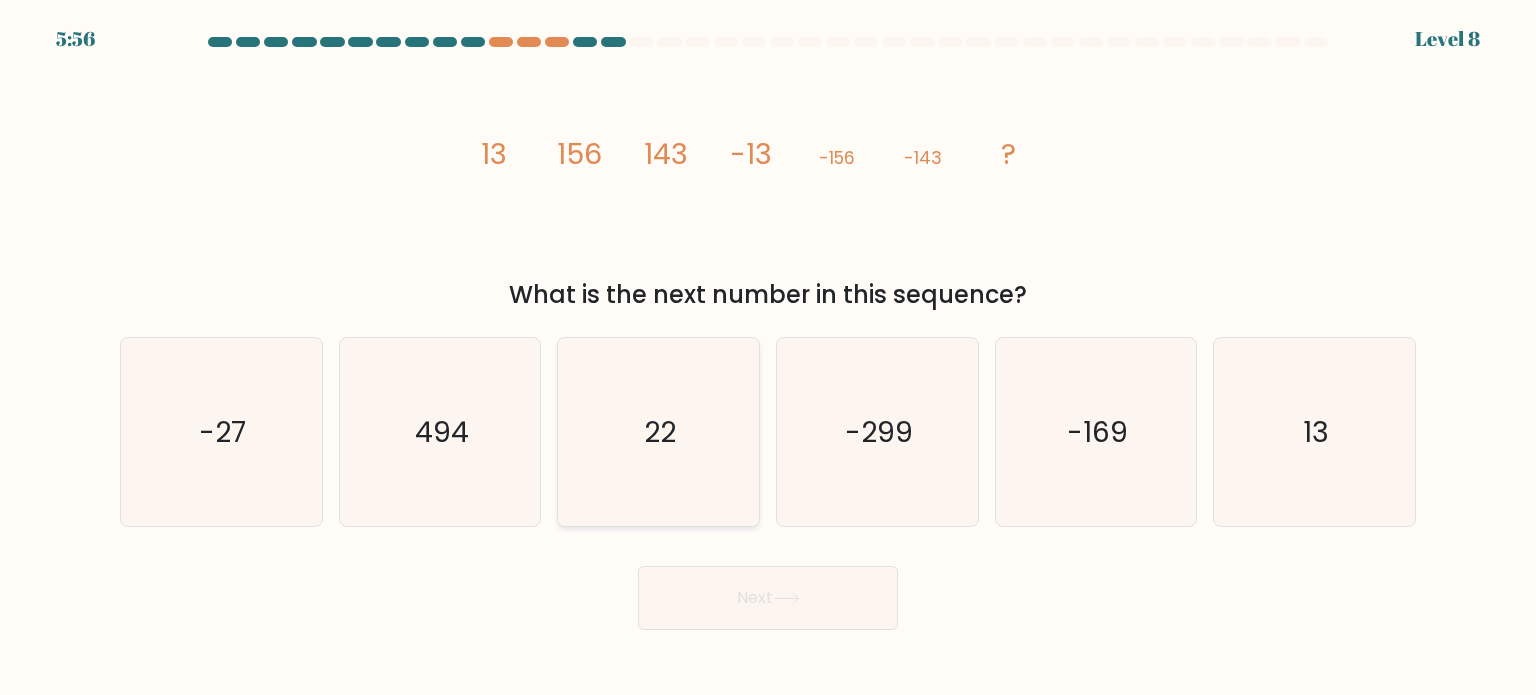 click on "22" 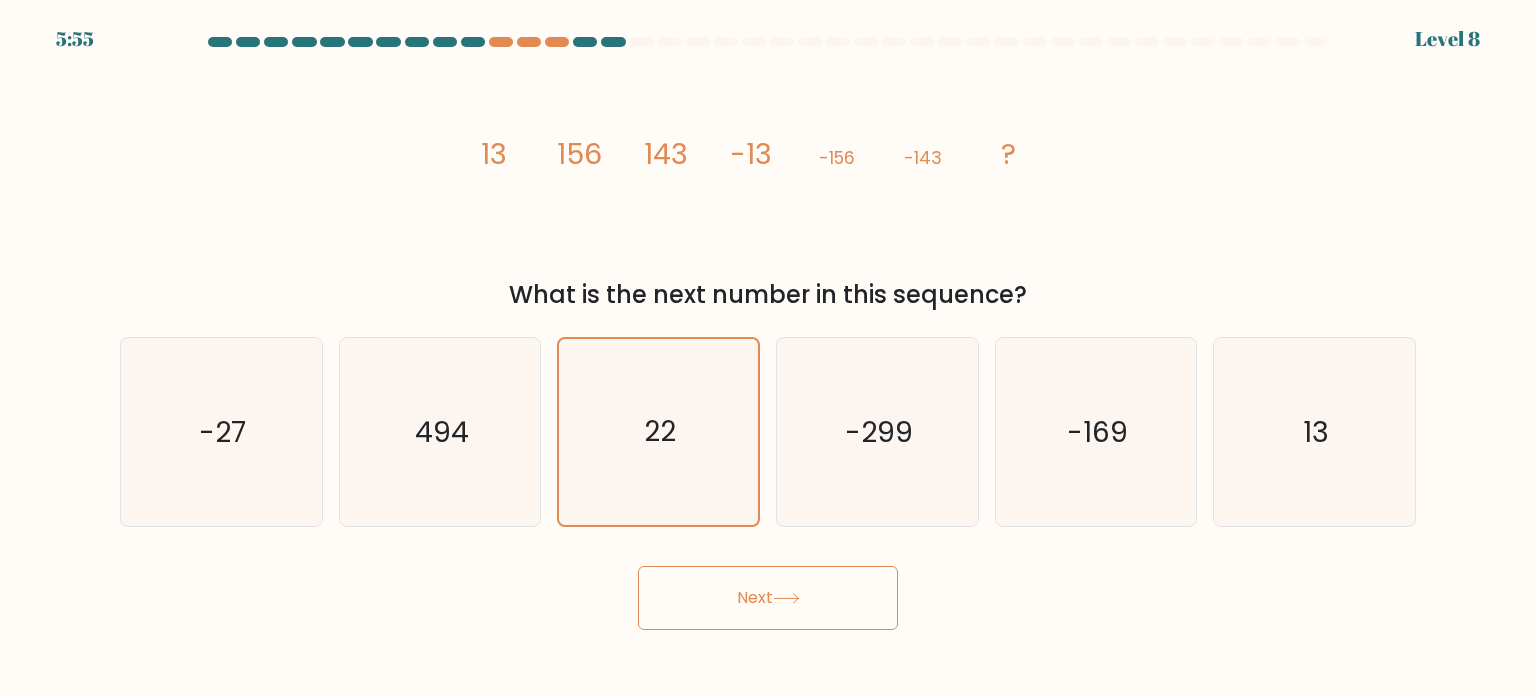 click on "Next" at bounding box center [768, 598] 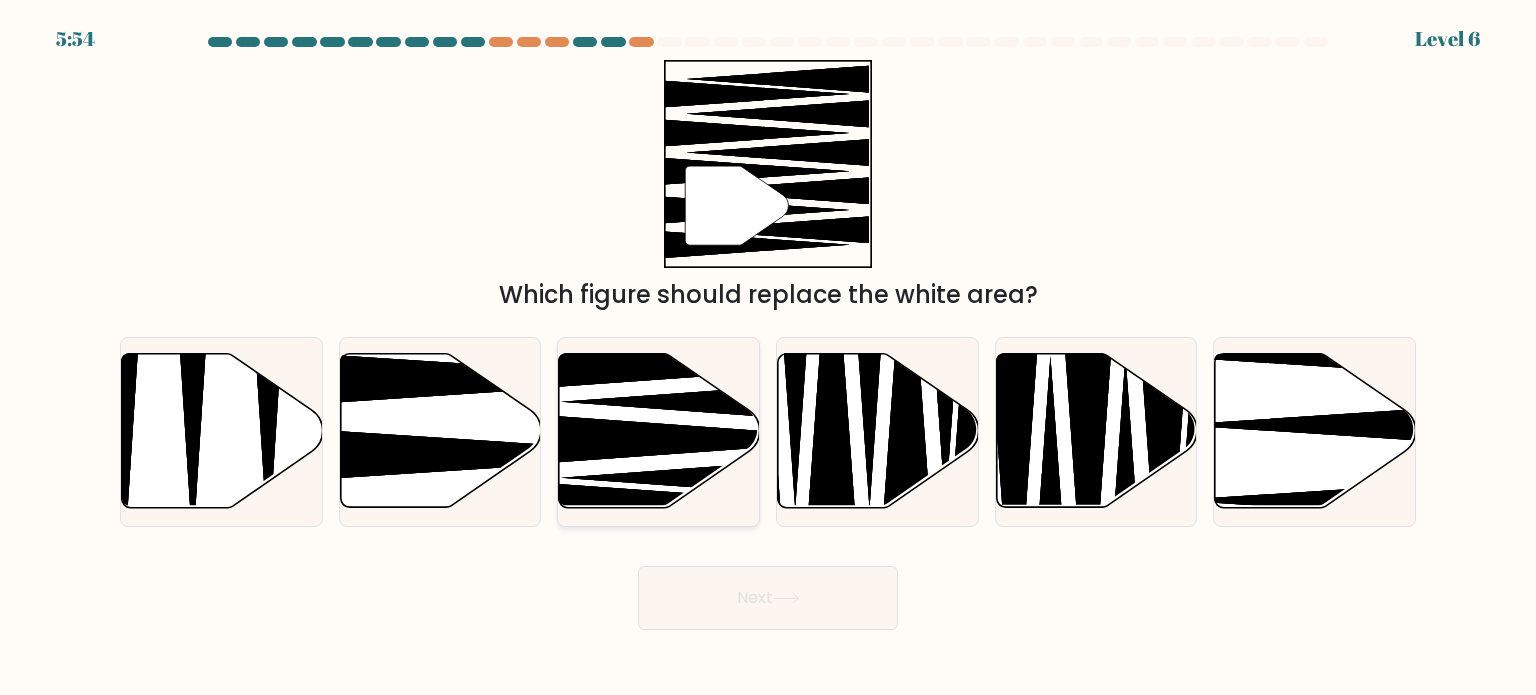 click 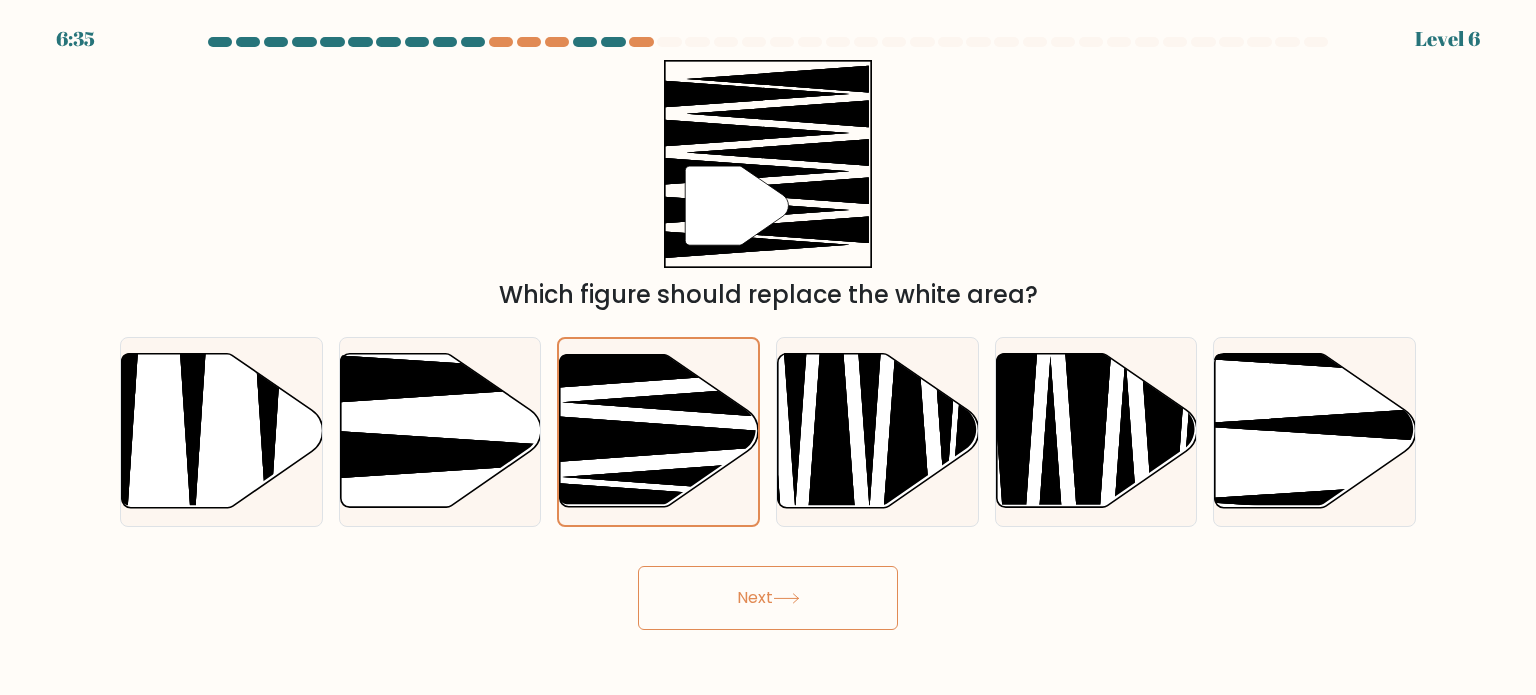 click on "Next" at bounding box center [768, 598] 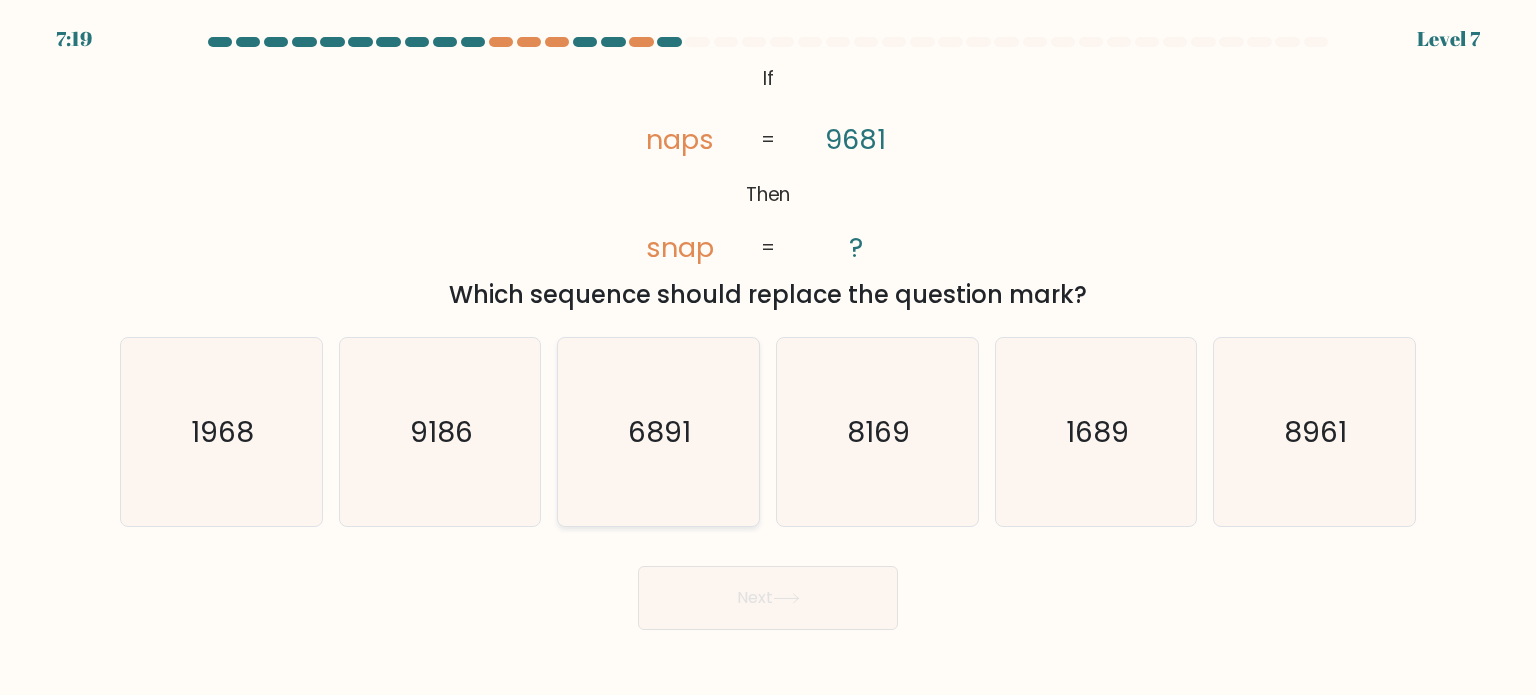 click on "6891" 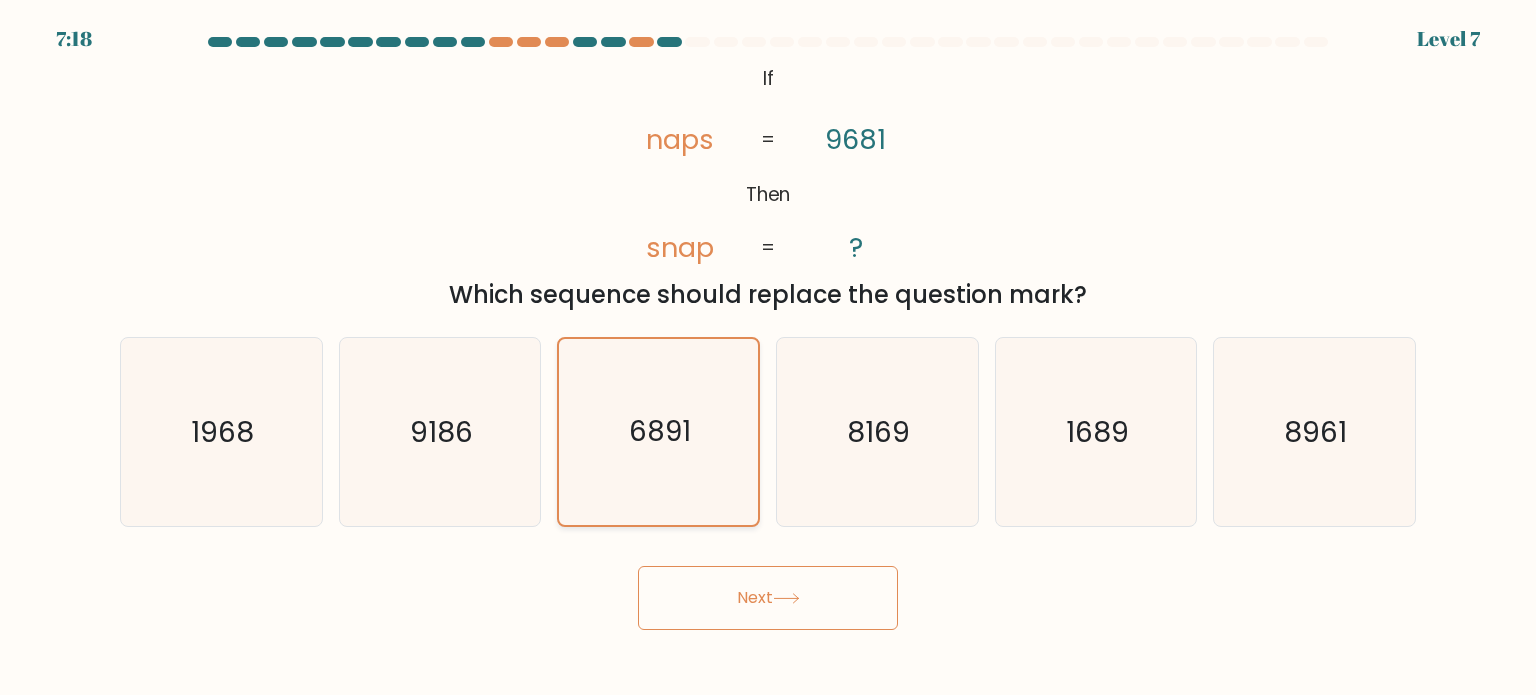 click on "6891" 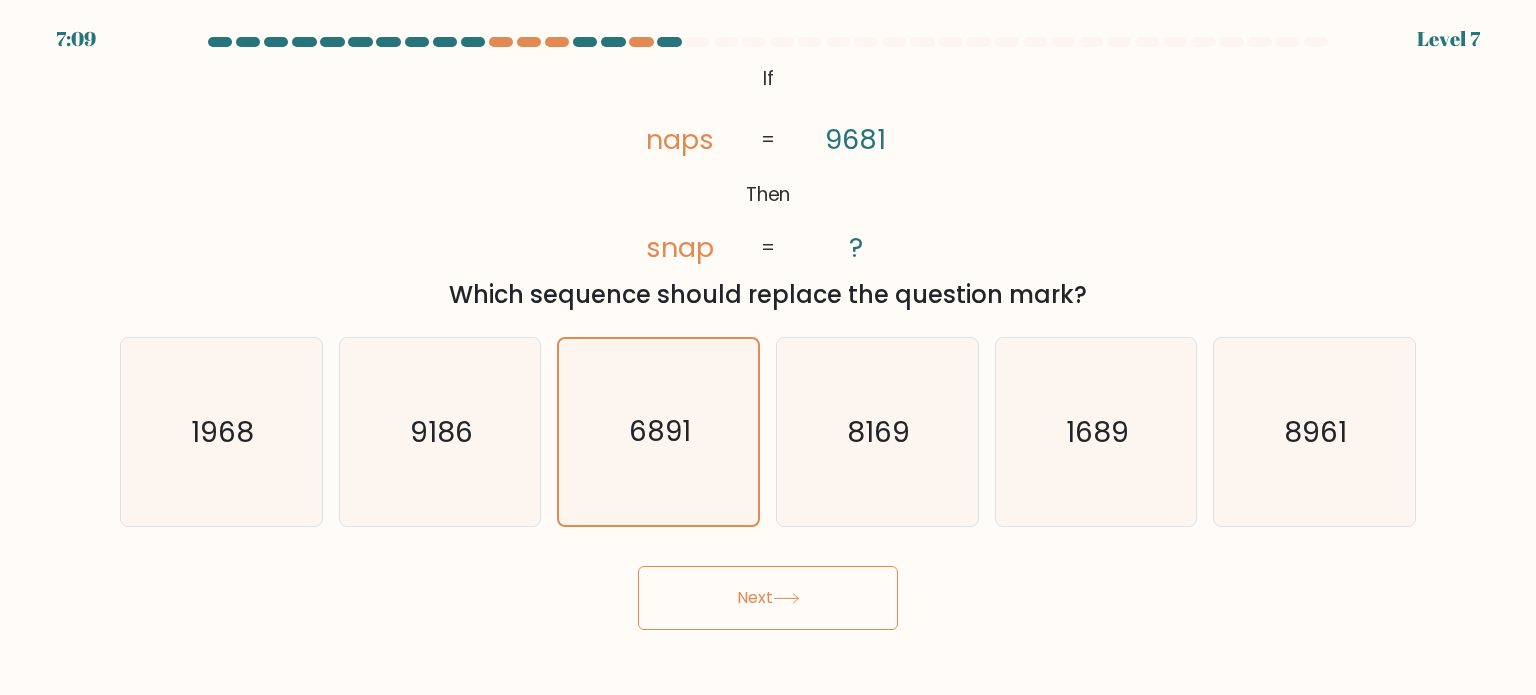click on "Next" at bounding box center [768, 598] 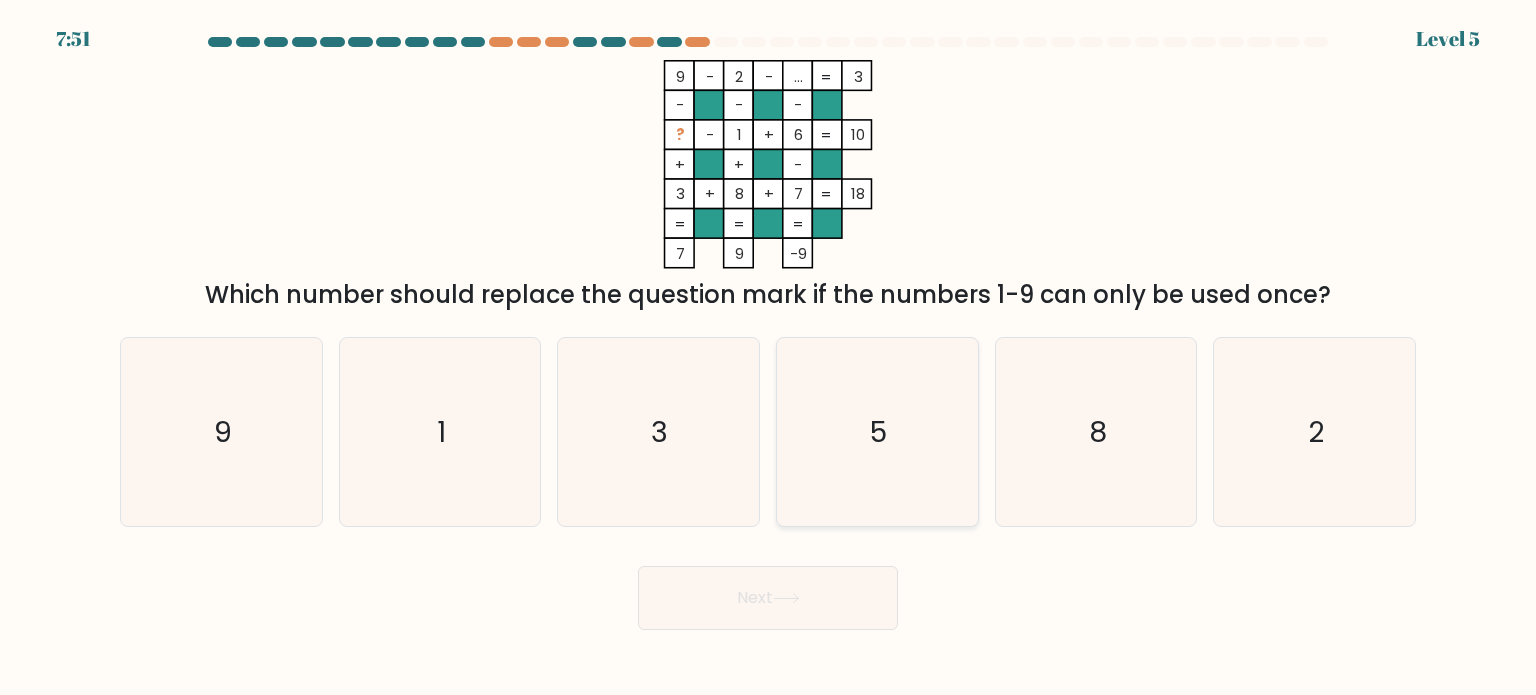 click on "5" 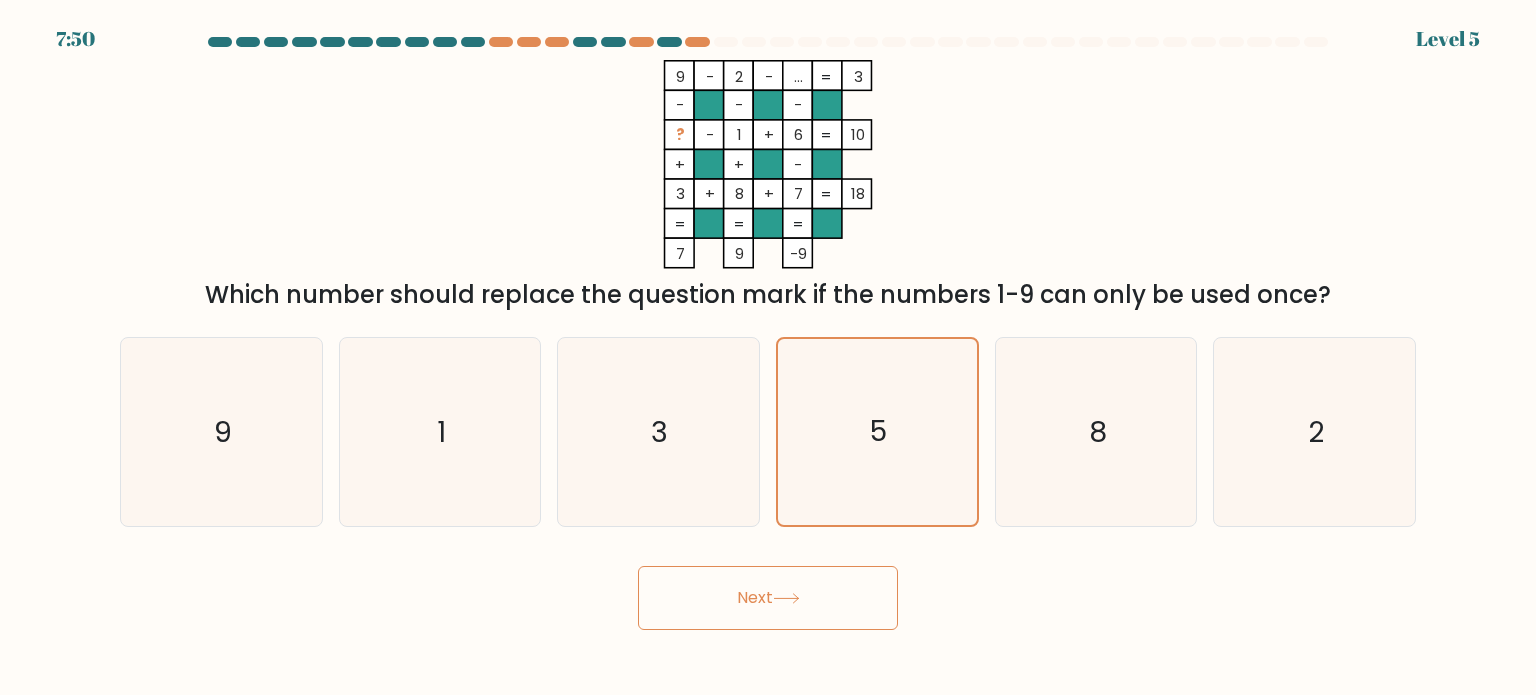 click on "Next" at bounding box center (768, 598) 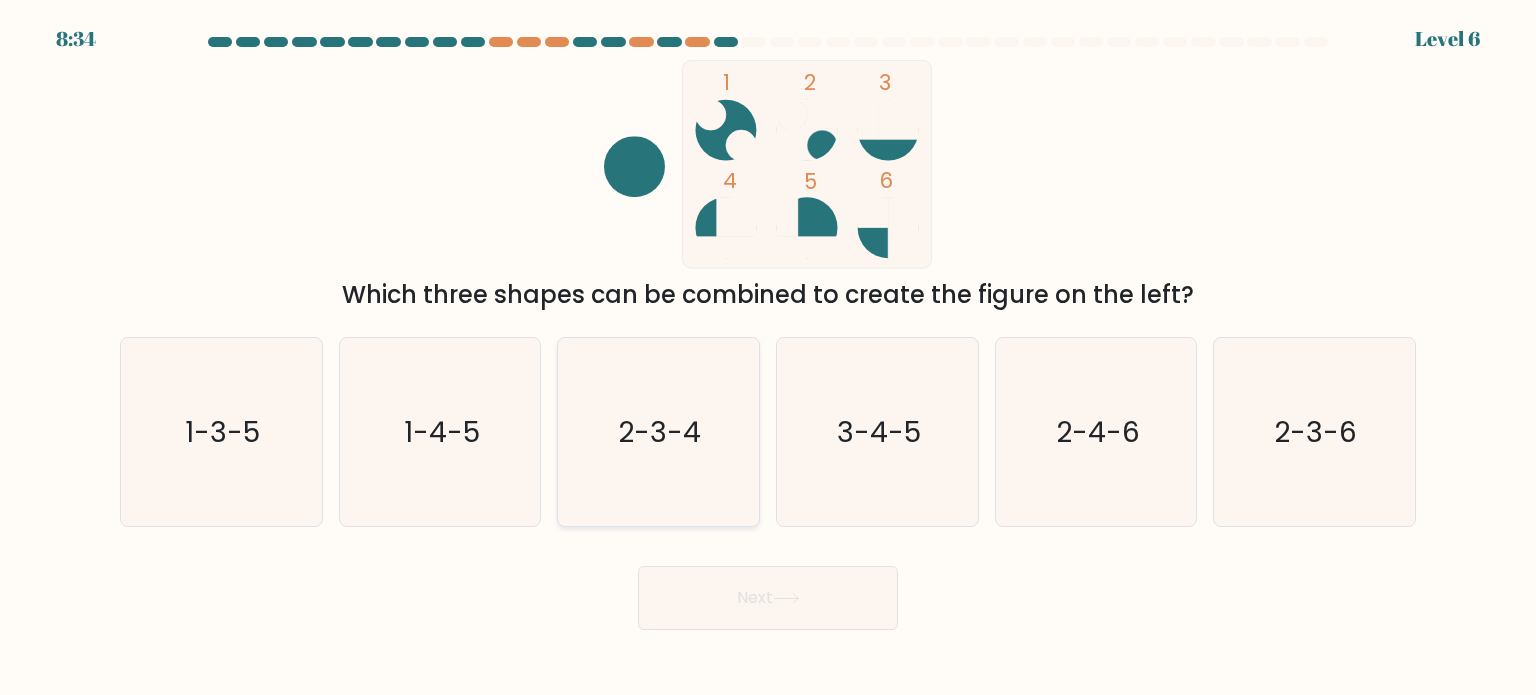 click on "2-3-4" 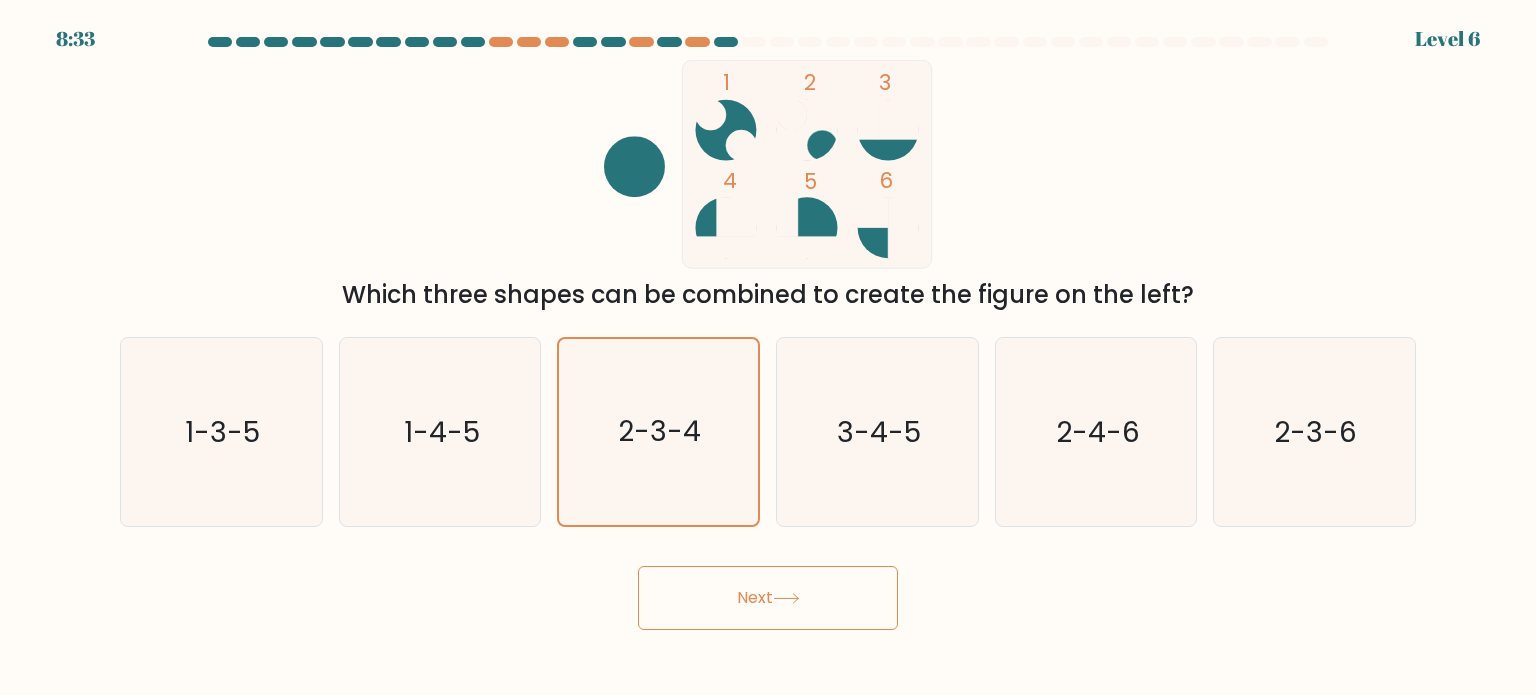 click on "Next" at bounding box center (768, 598) 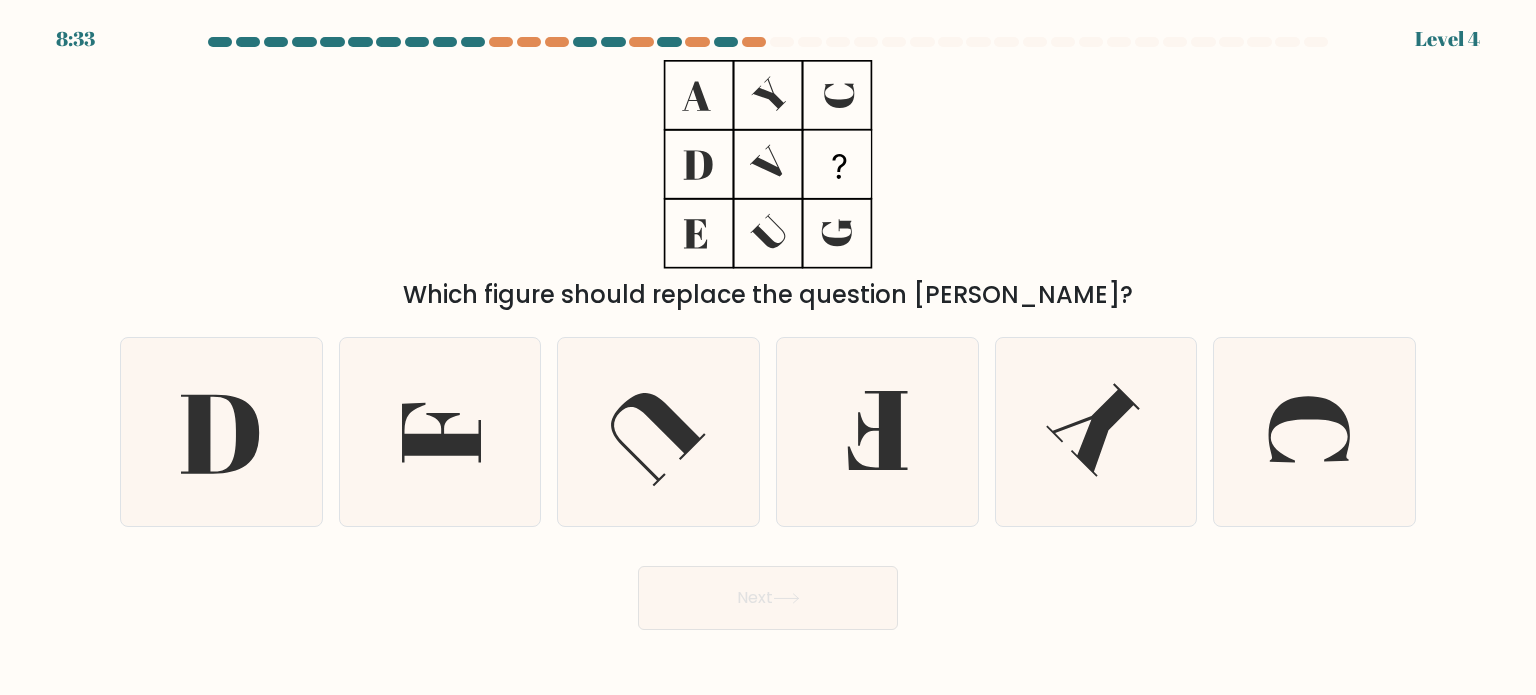 click on "Next" at bounding box center [768, 598] 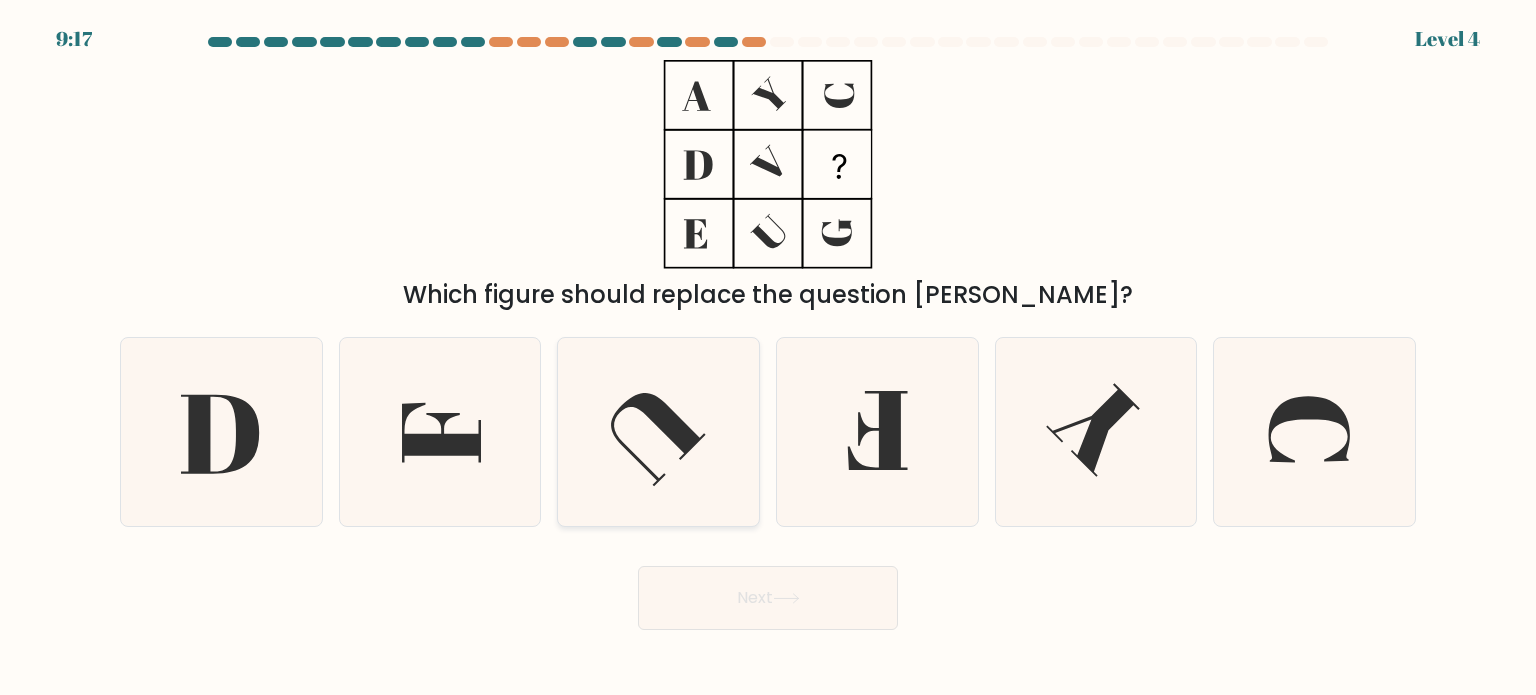 click 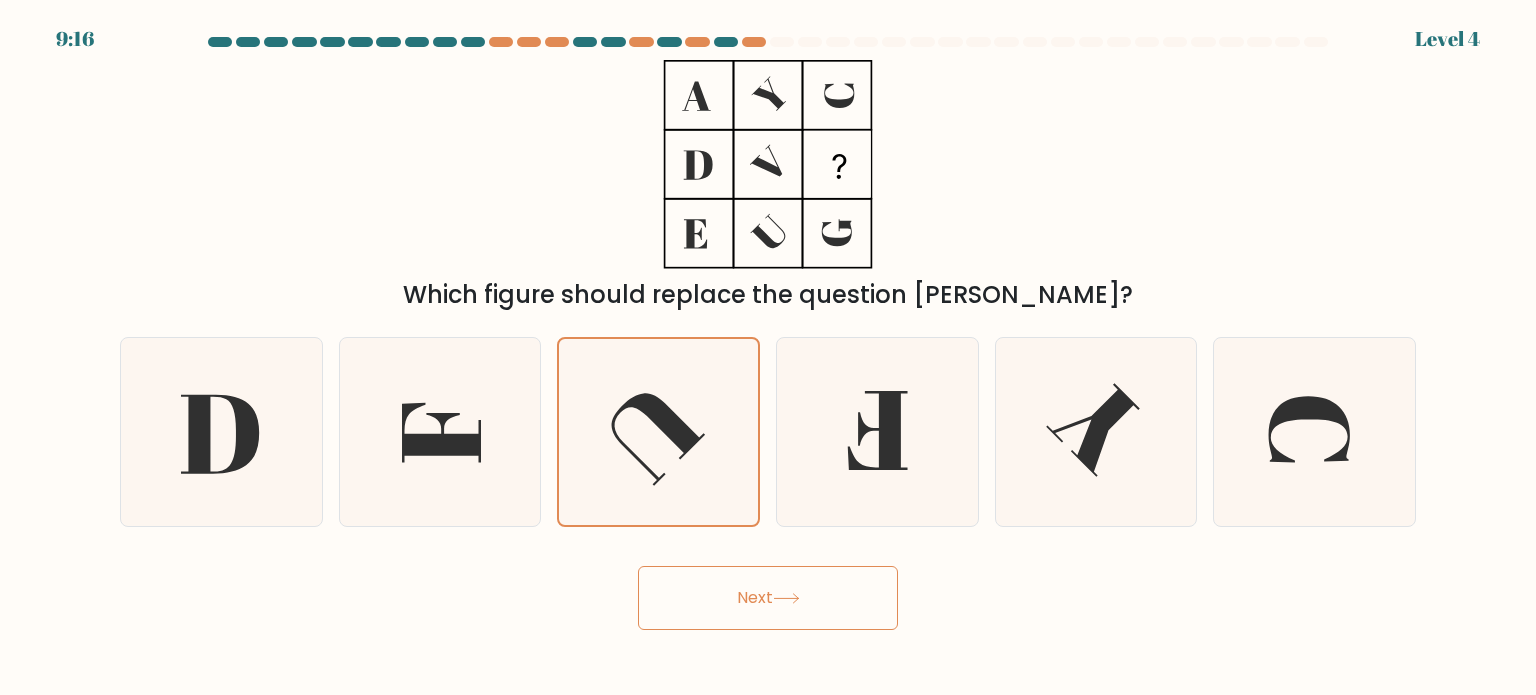 click on "Next" at bounding box center (768, 598) 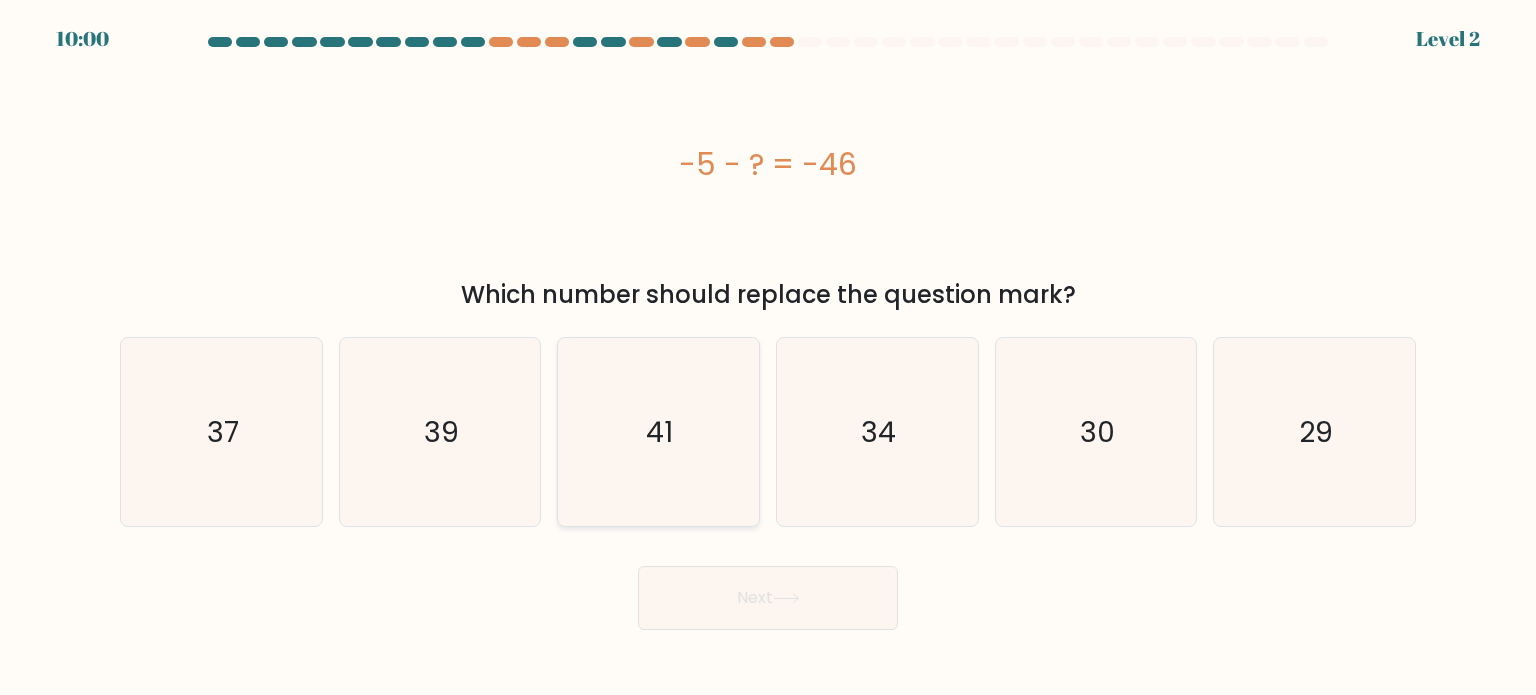 click on "41" 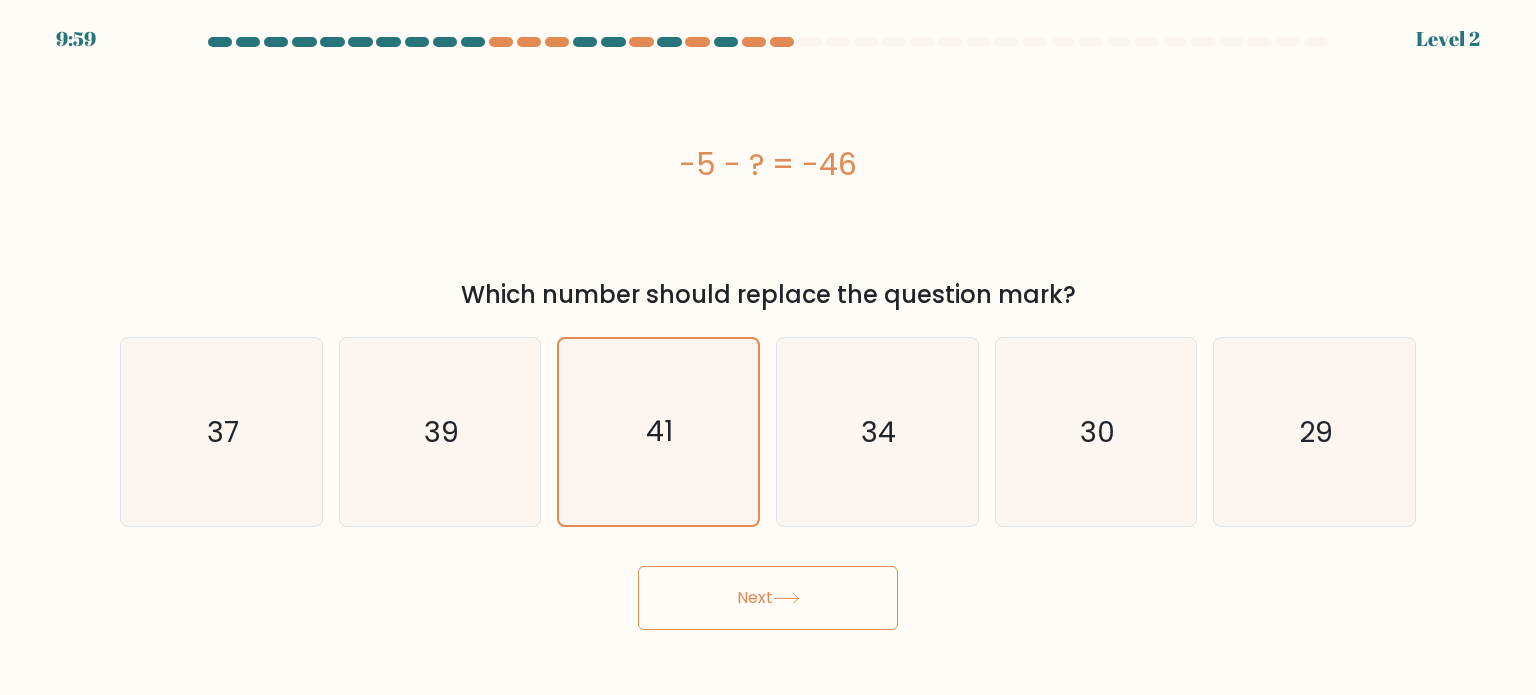 click on "Next" at bounding box center [768, 598] 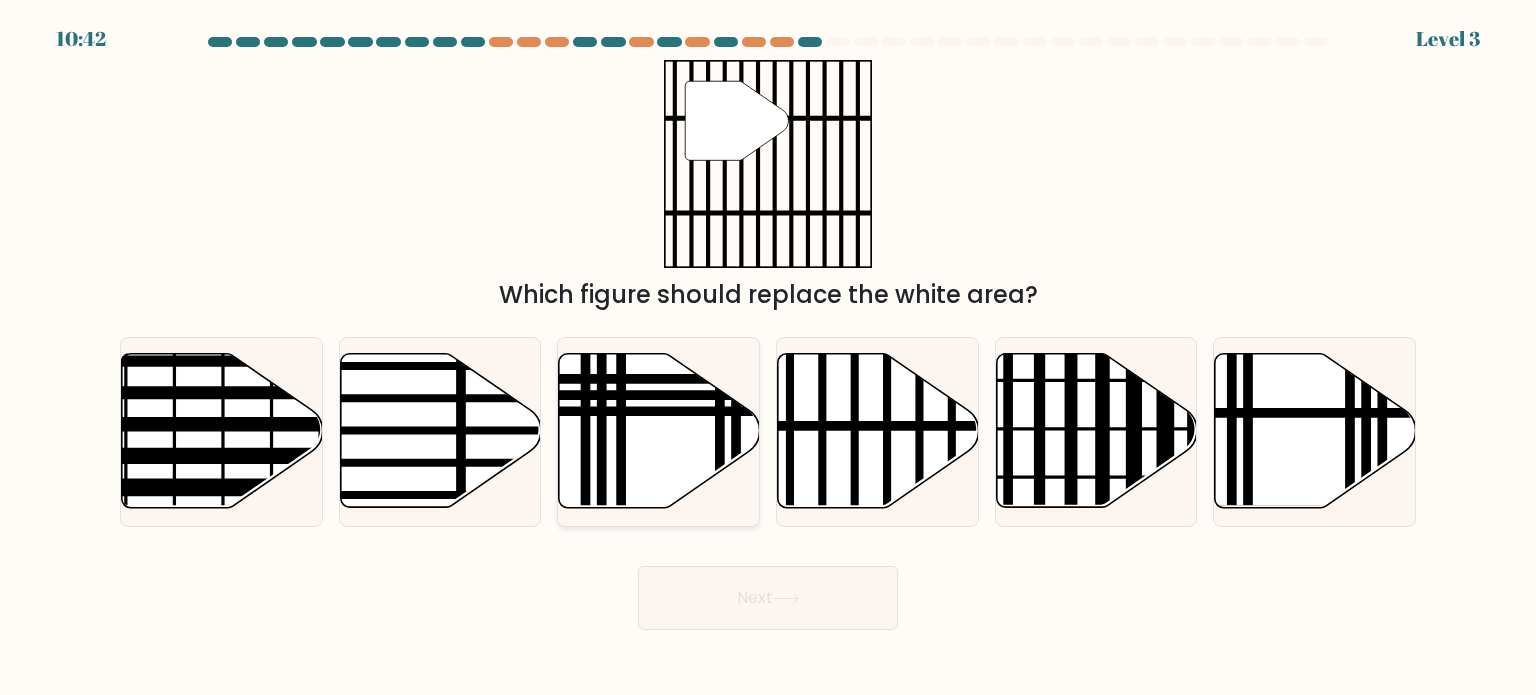 click 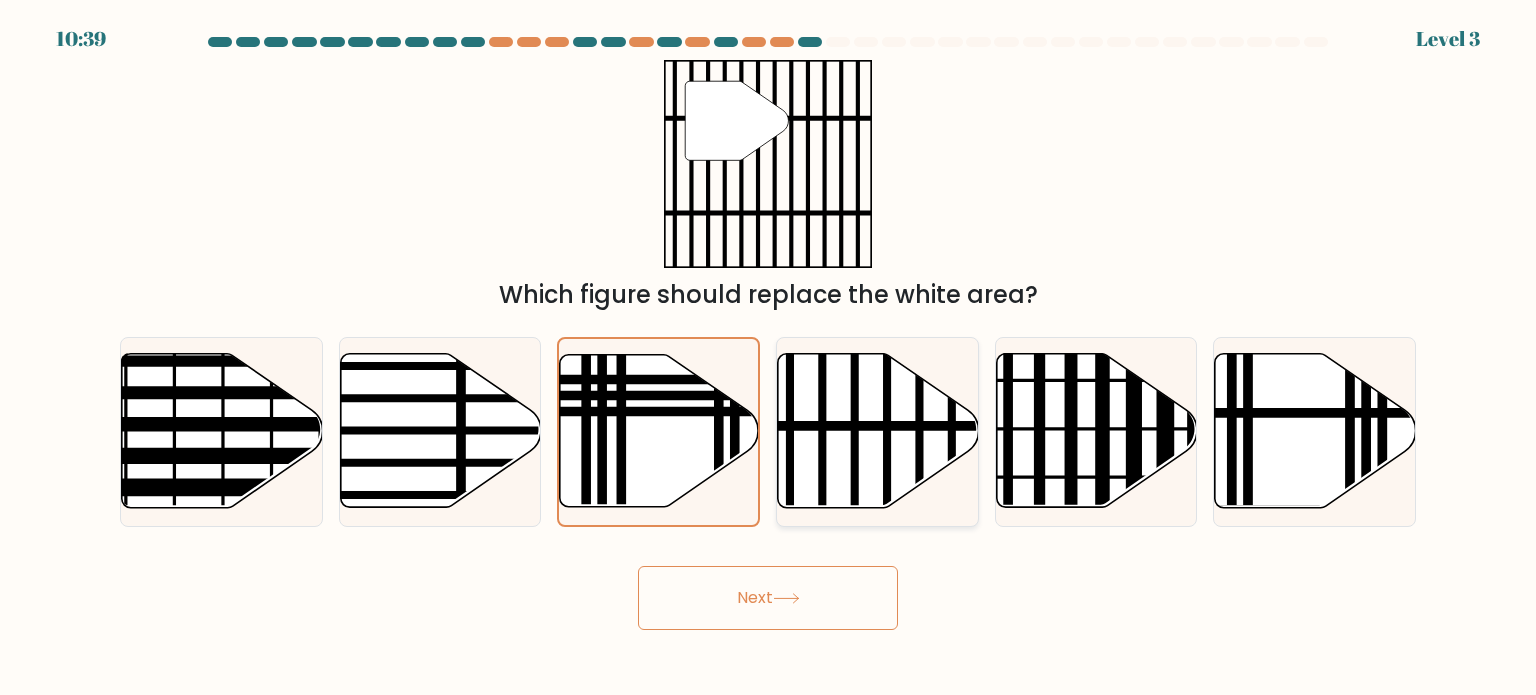 click 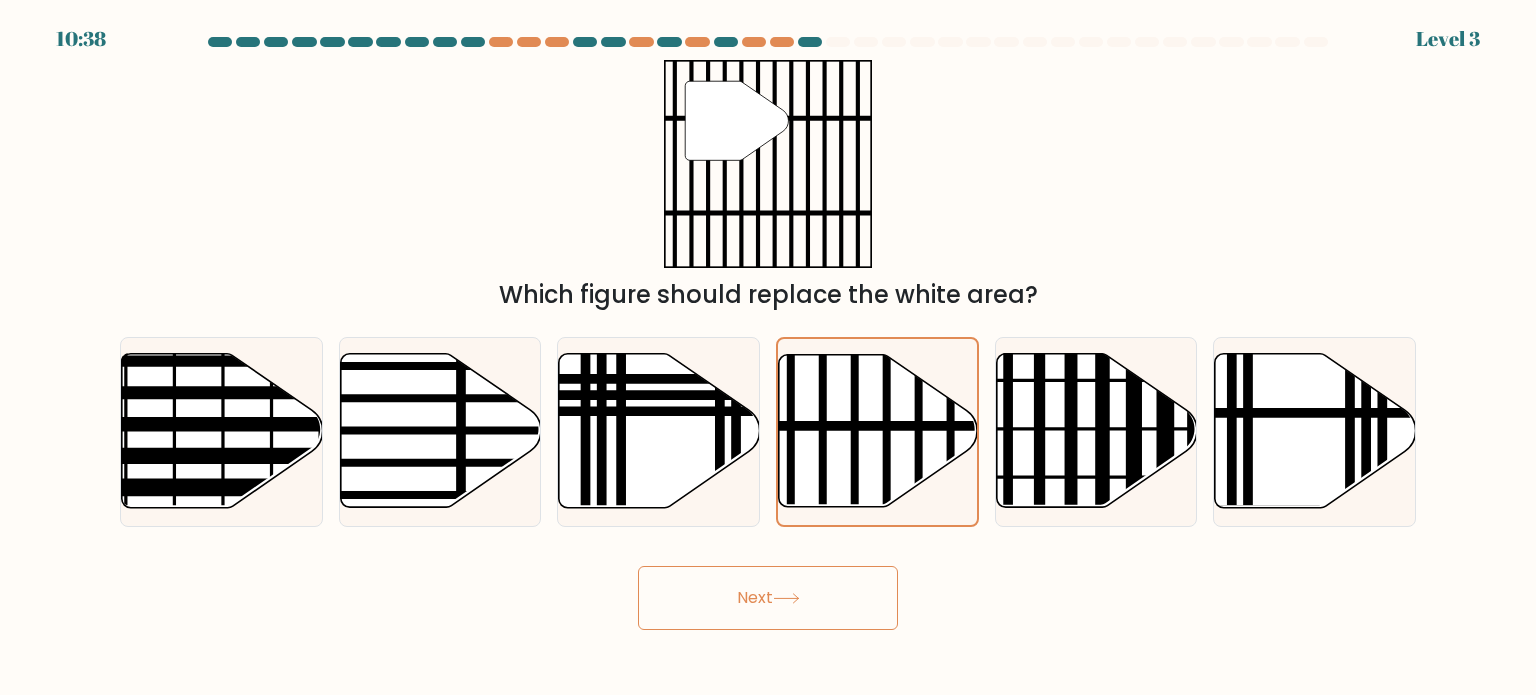 click on "Next" at bounding box center [768, 598] 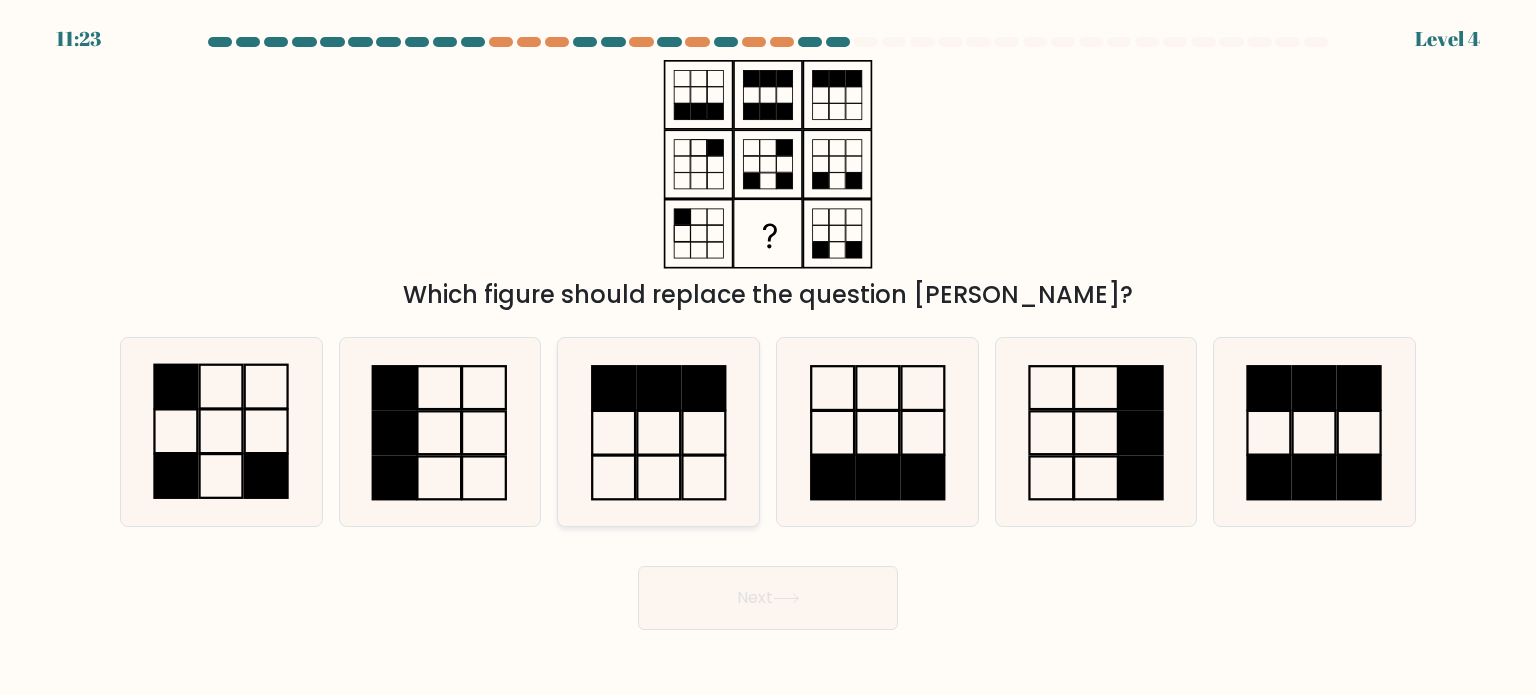click 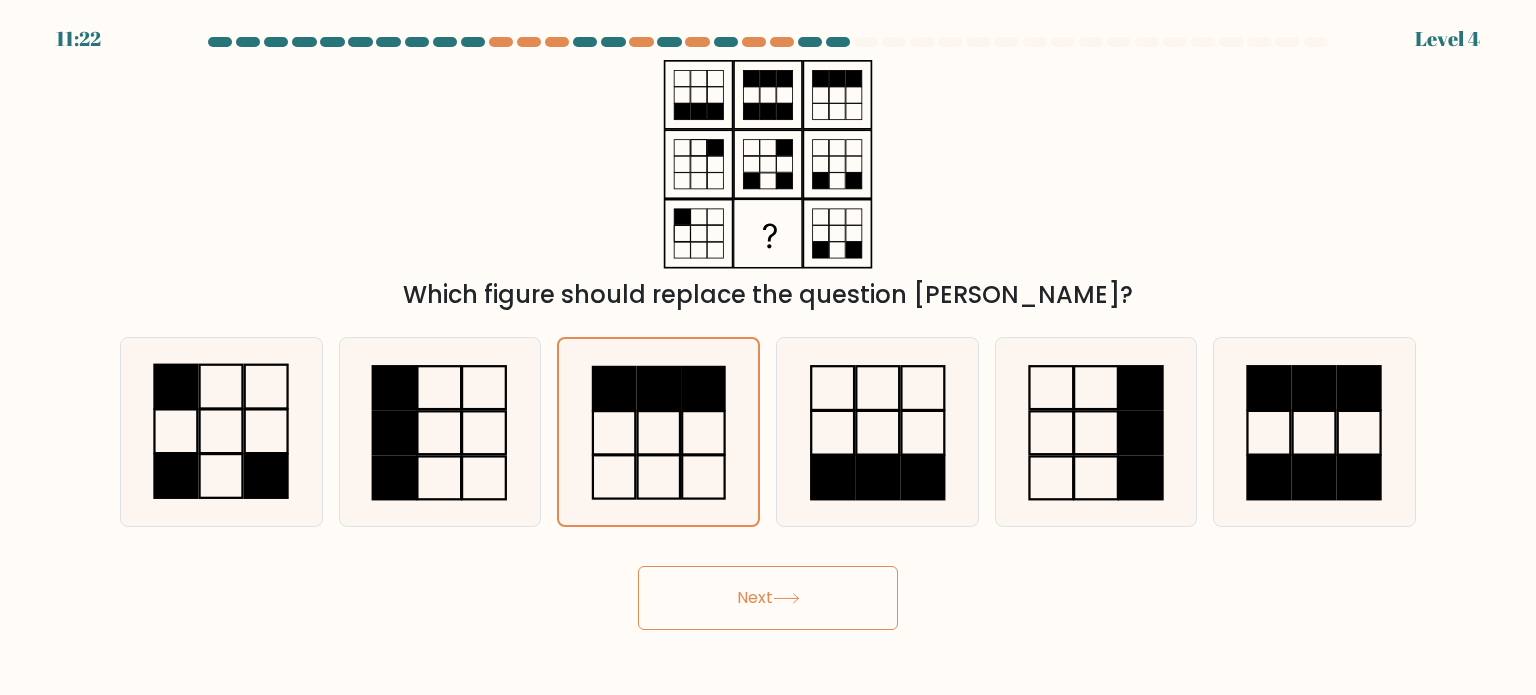 click on "Next" at bounding box center (768, 598) 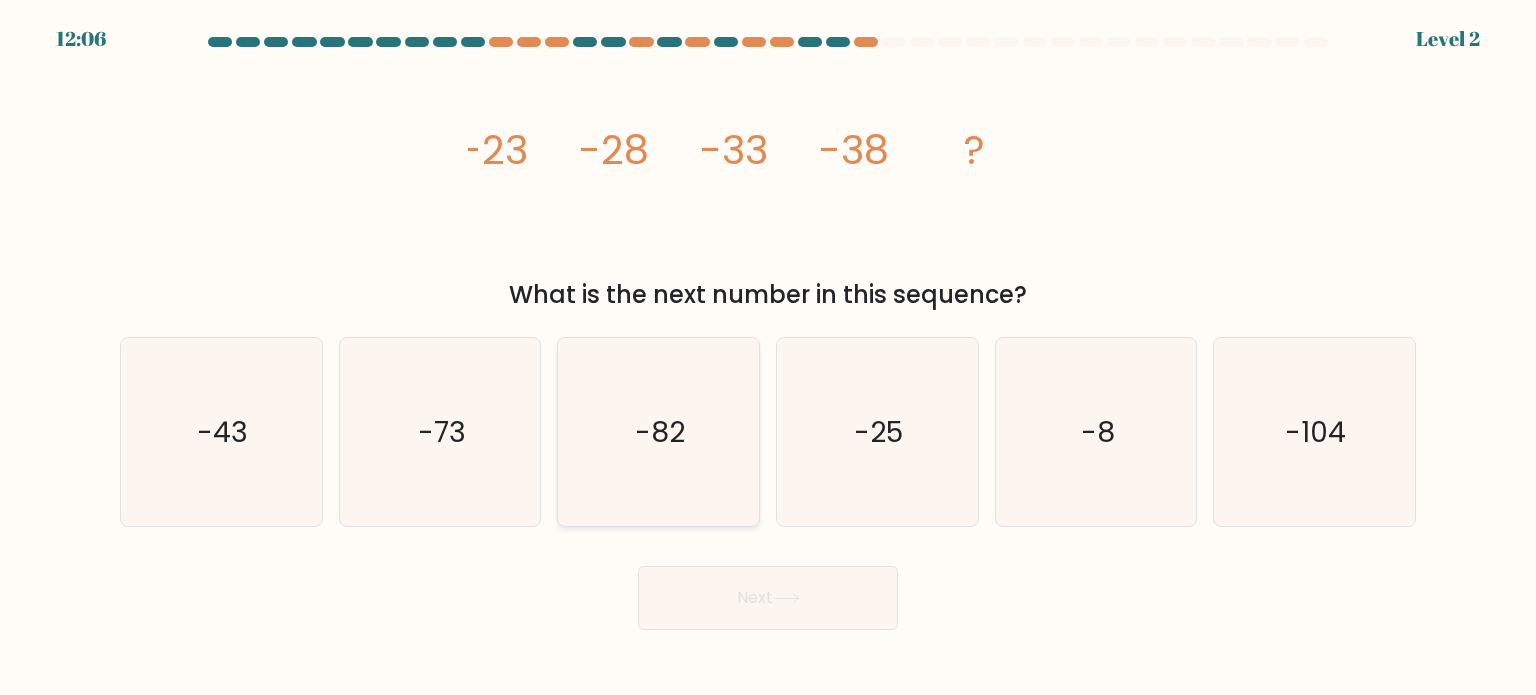 click on "-82" 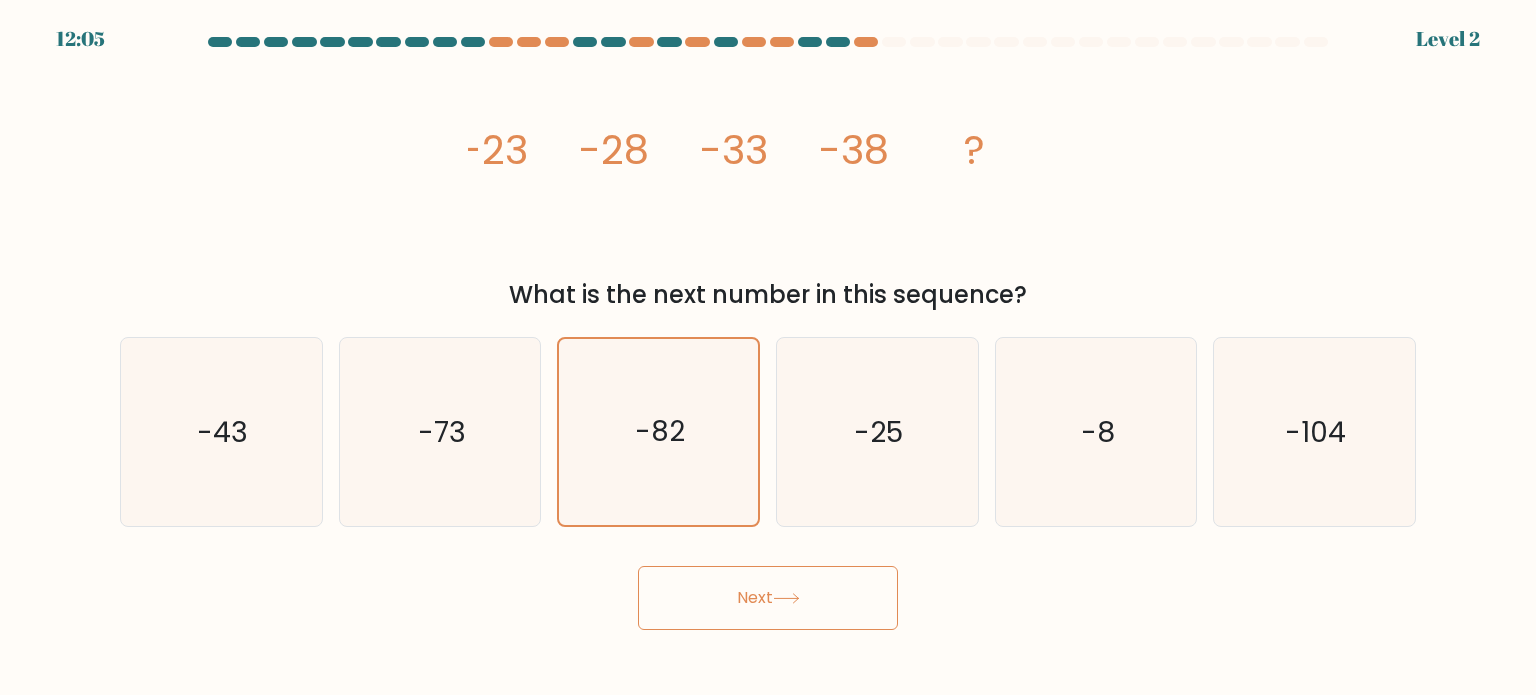 click on "Next" at bounding box center (768, 598) 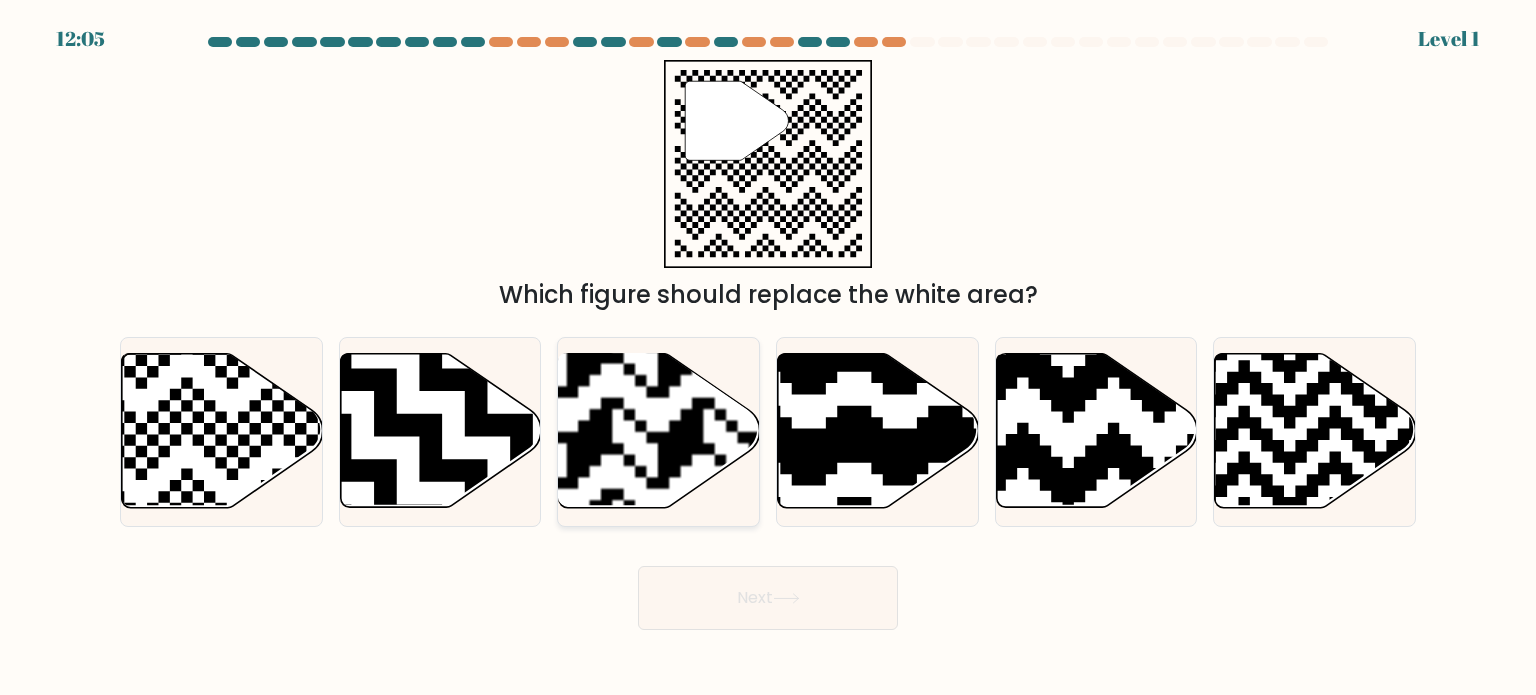 click 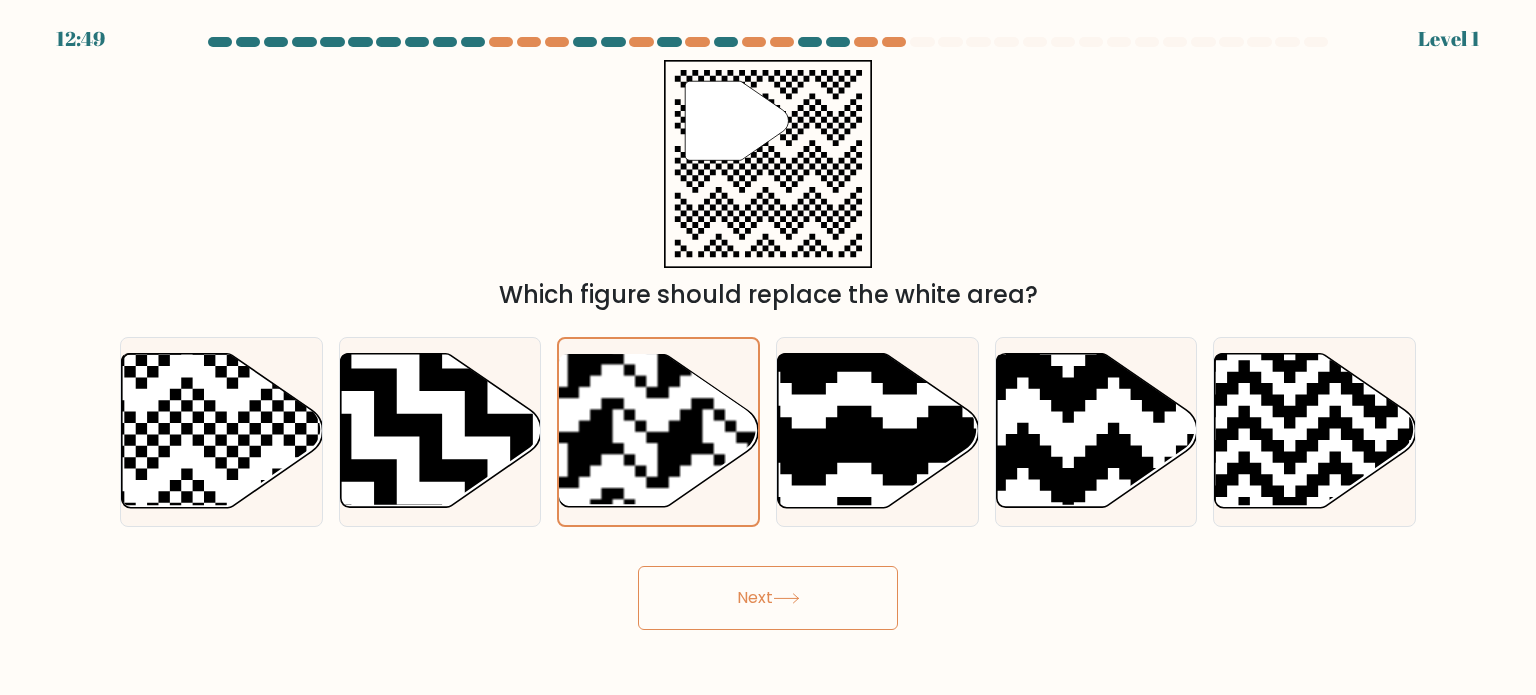click on "Next" at bounding box center (768, 598) 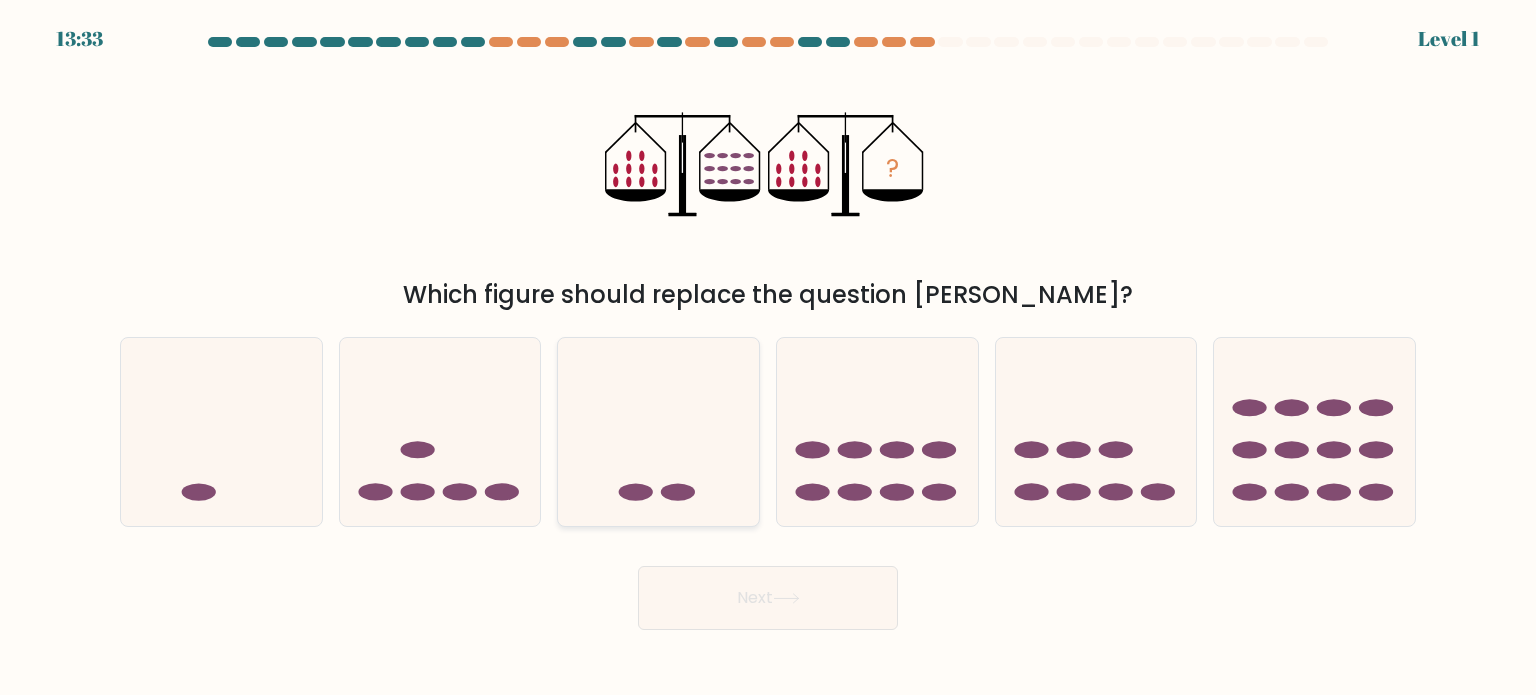 click 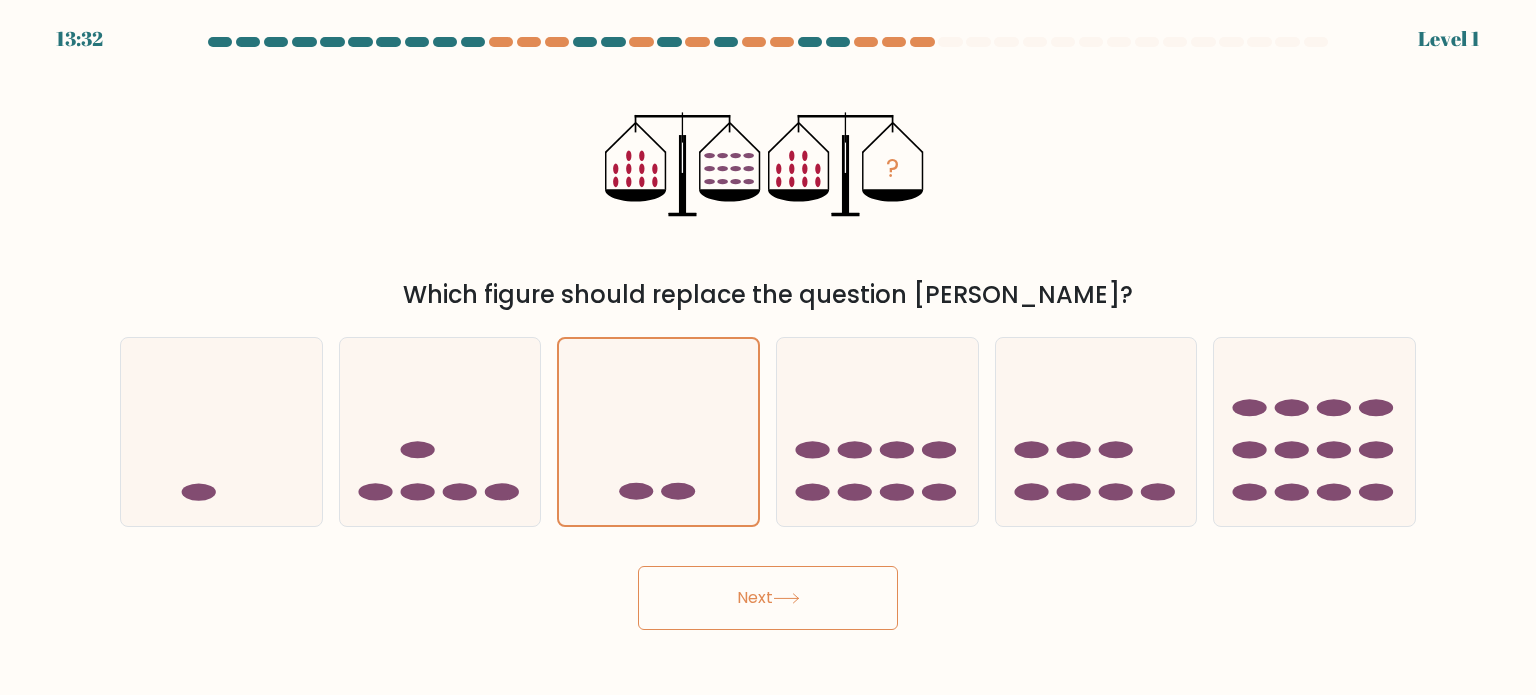 click on "Next" at bounding box center (768, 598) 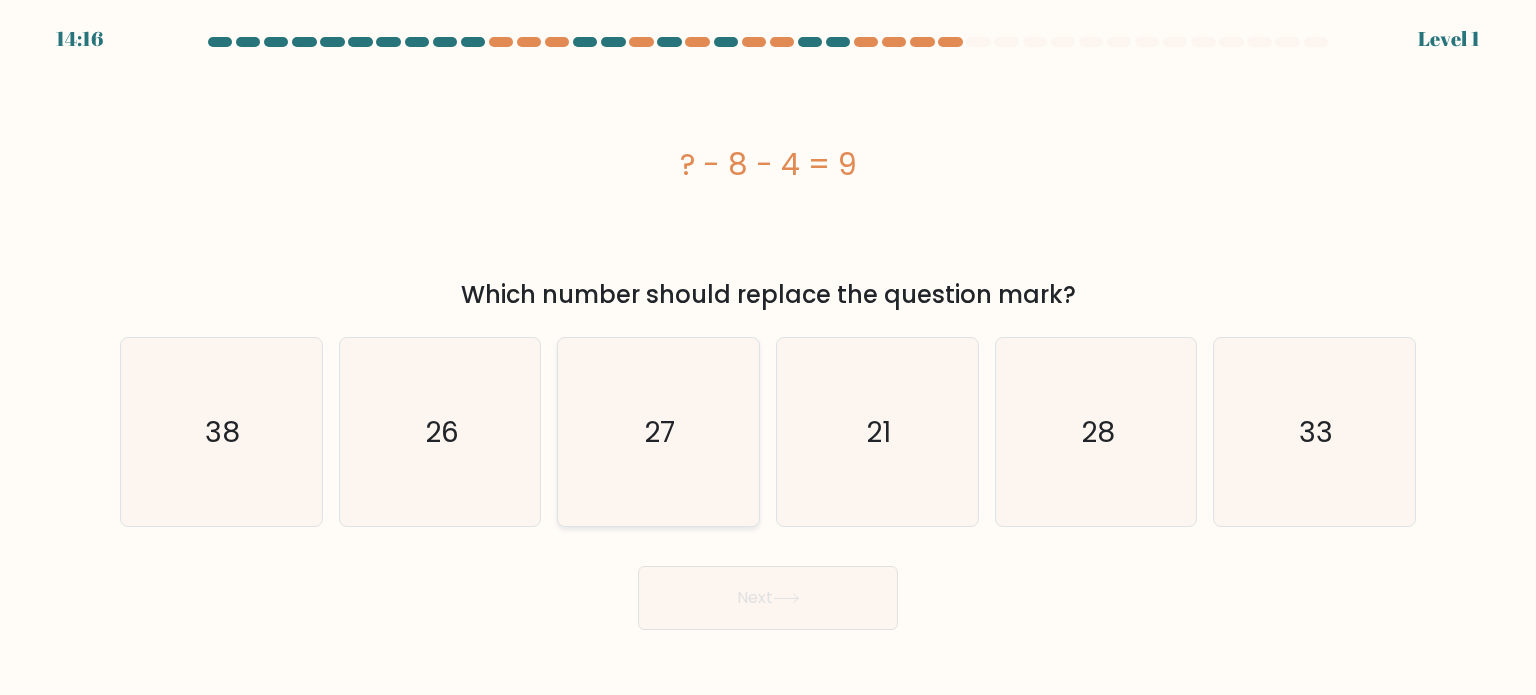 click on "27" 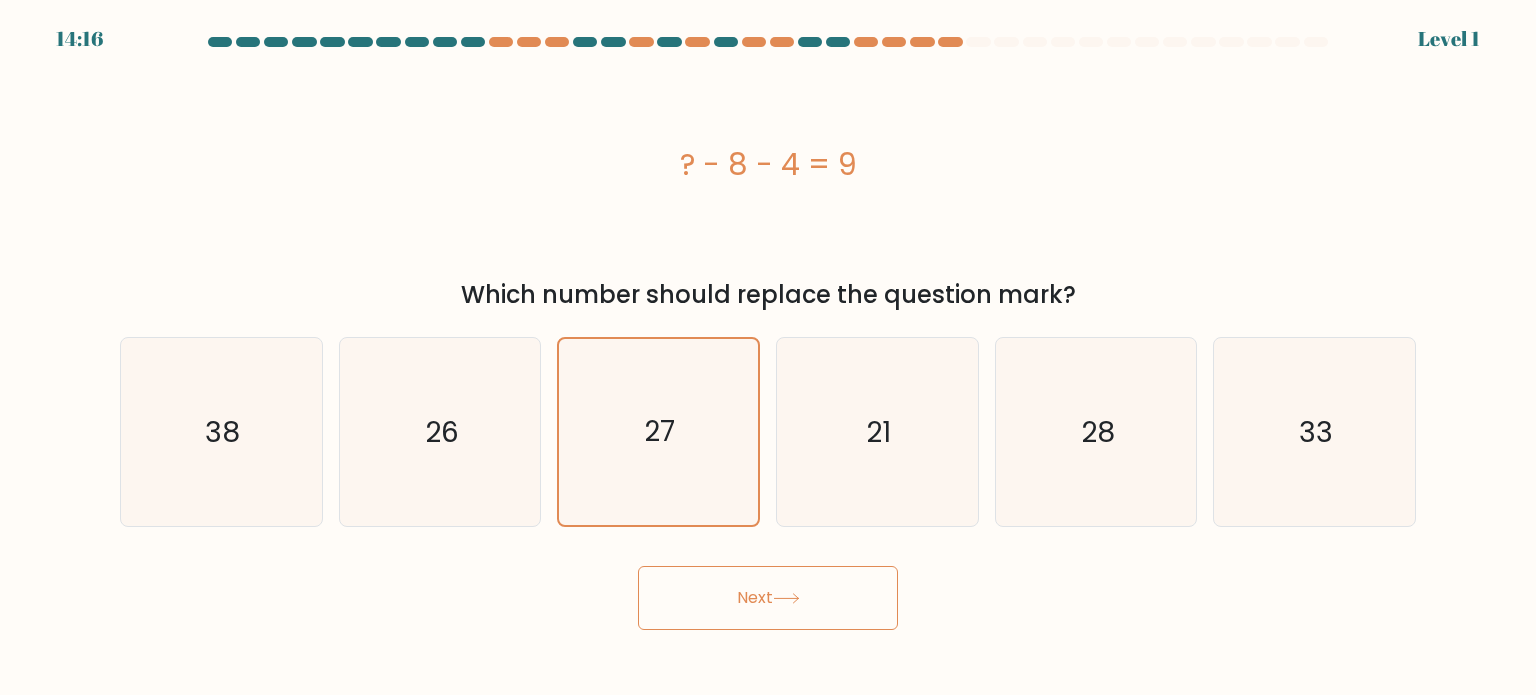 click on "Next" at bounding box center (768, 590) 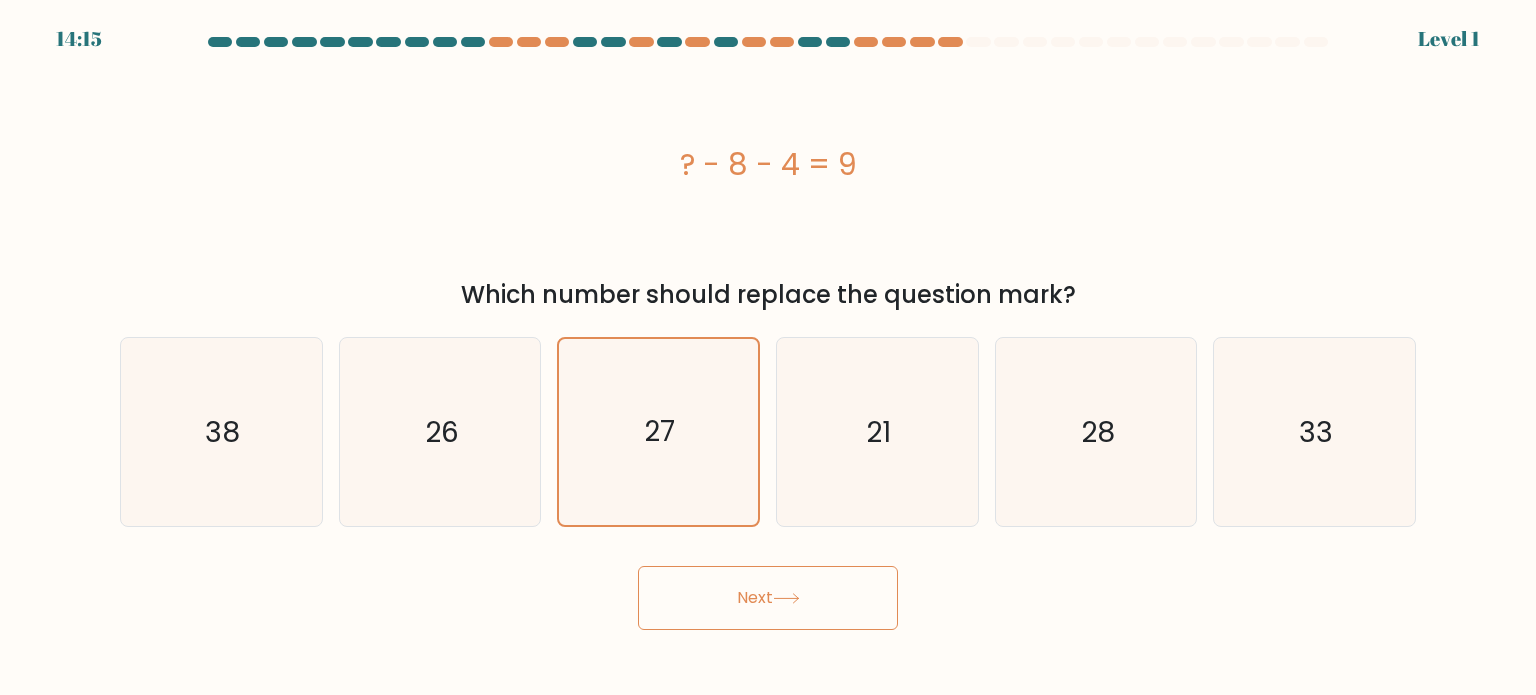 click on "Next" at bounding box center (768, 598) 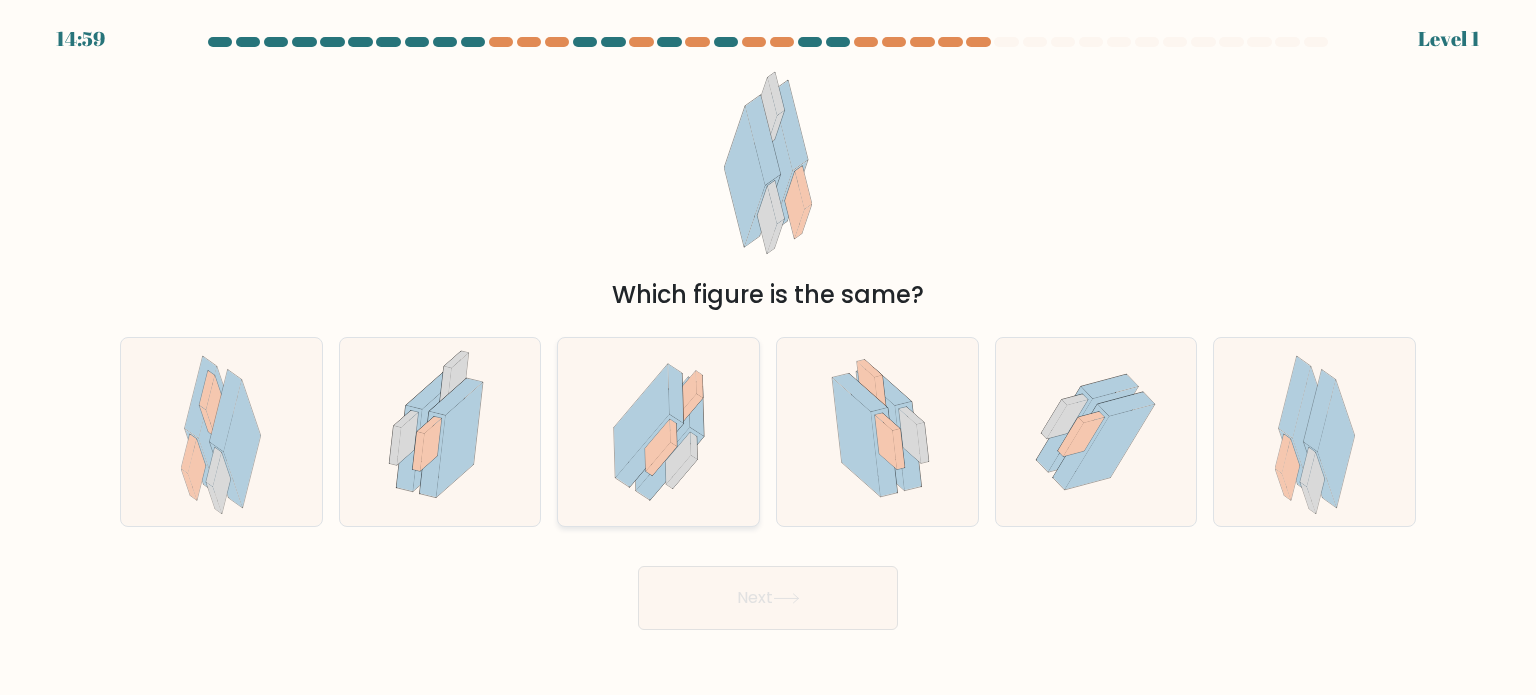 click 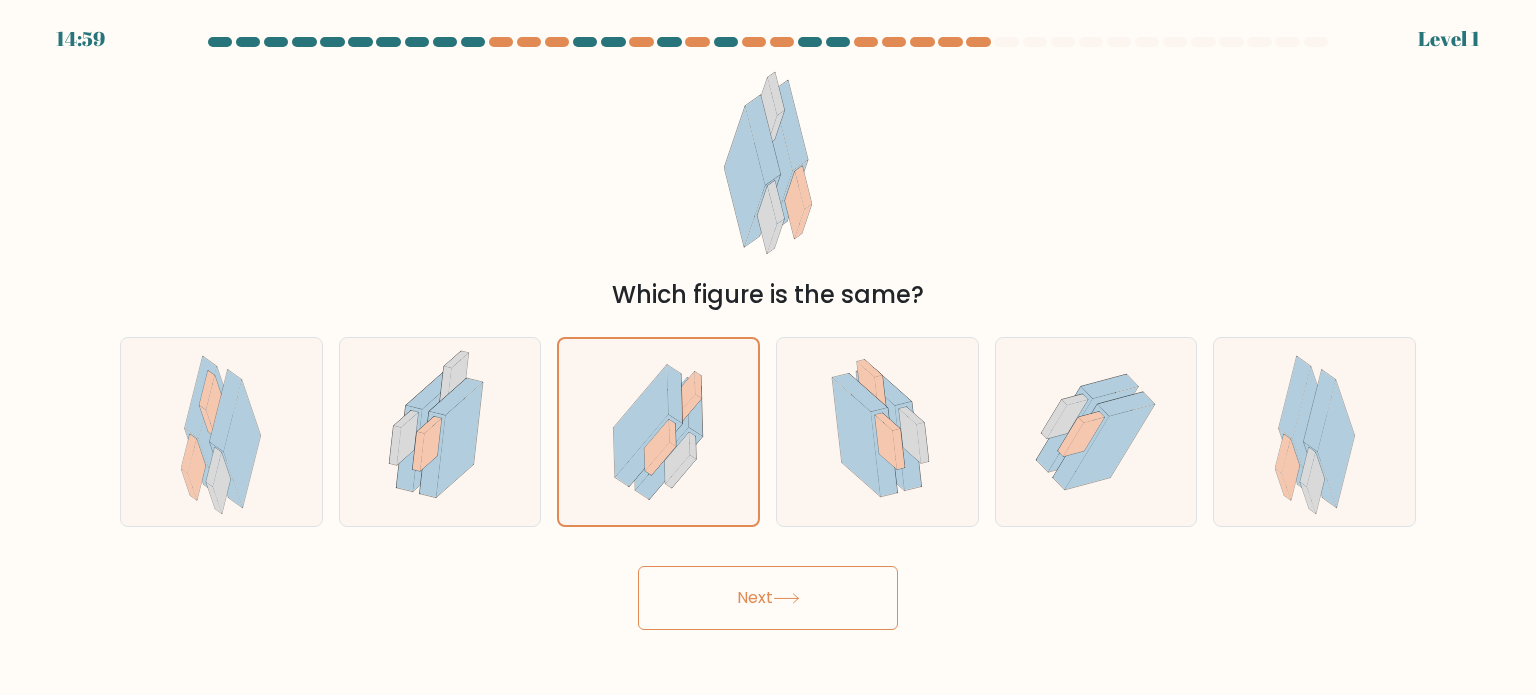click on "14:59
Level 1" at bounding box center (768, 347) 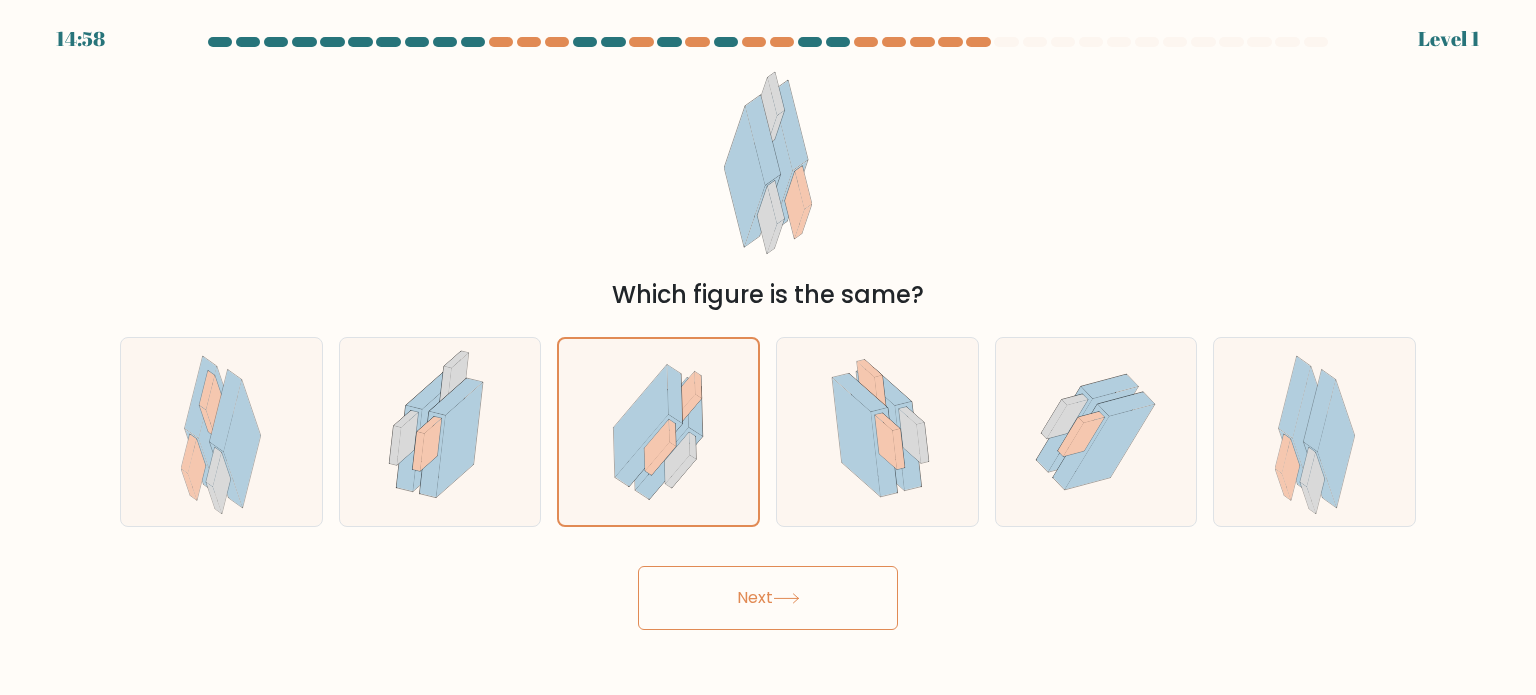 click on "Next" at bounding box center [768, 598] 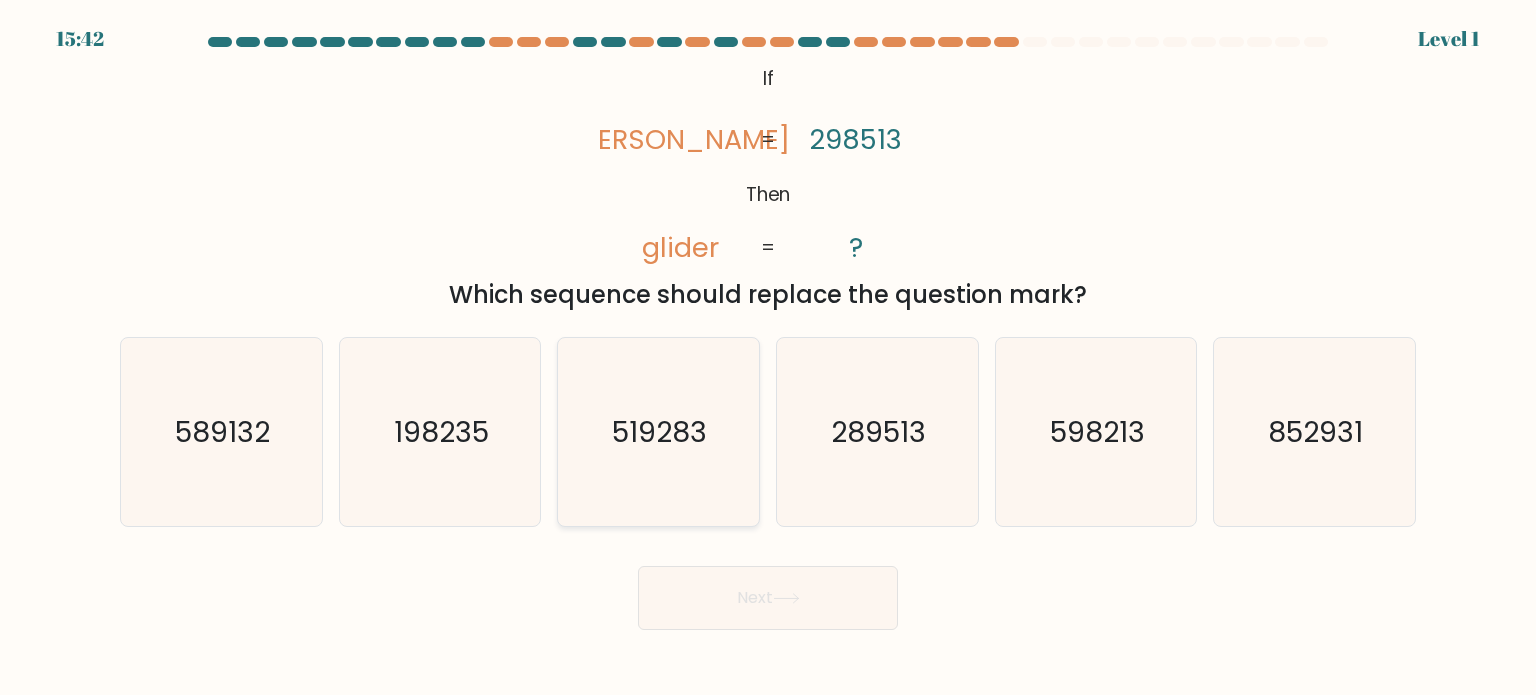 click on "519283" 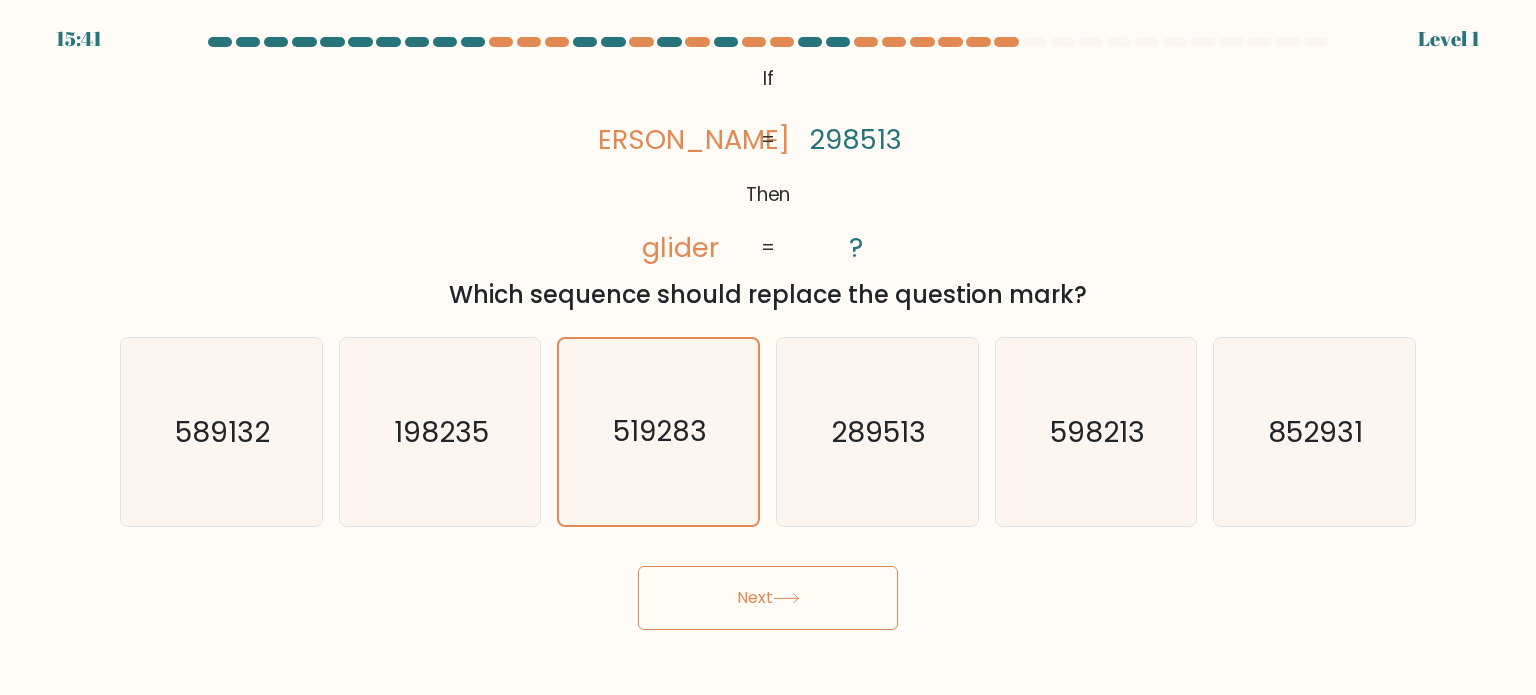 click on "Next" at bounding box center [768, 598] 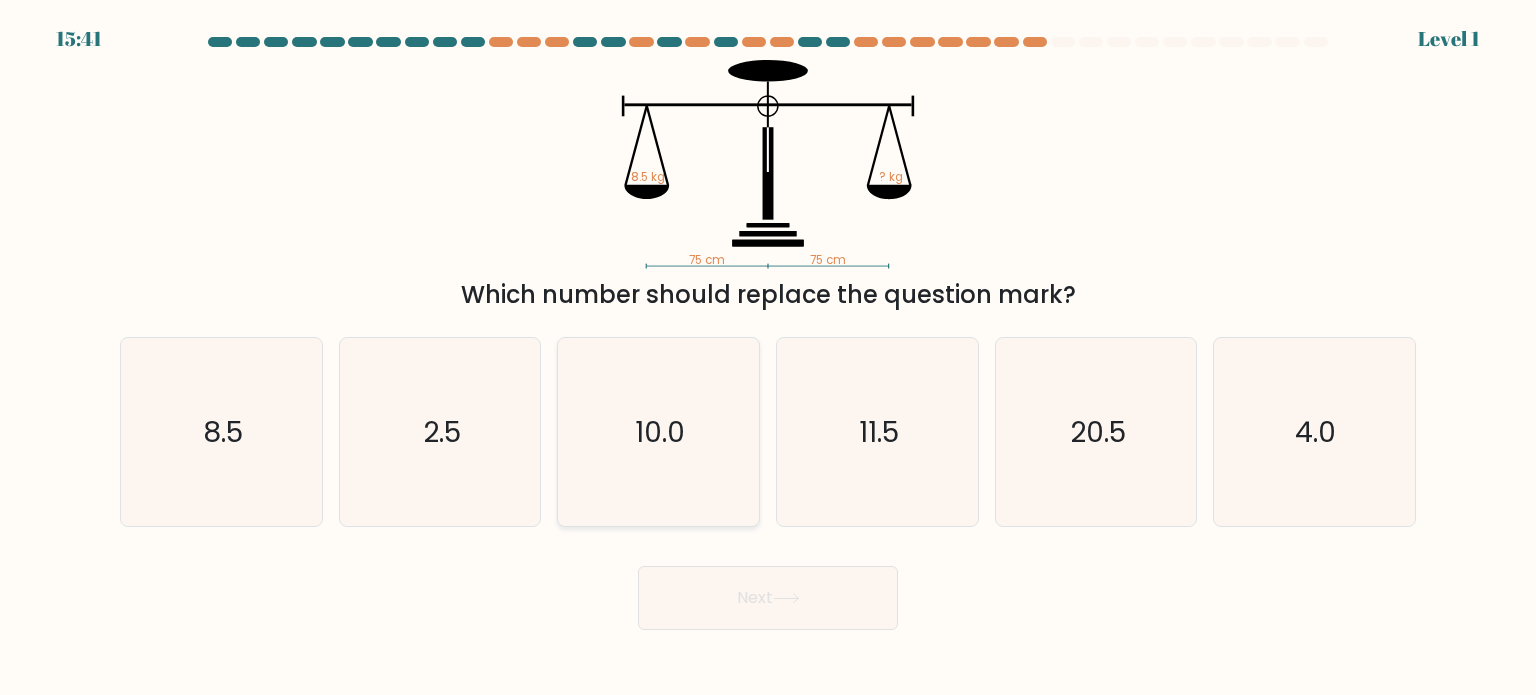 click on "10.0" 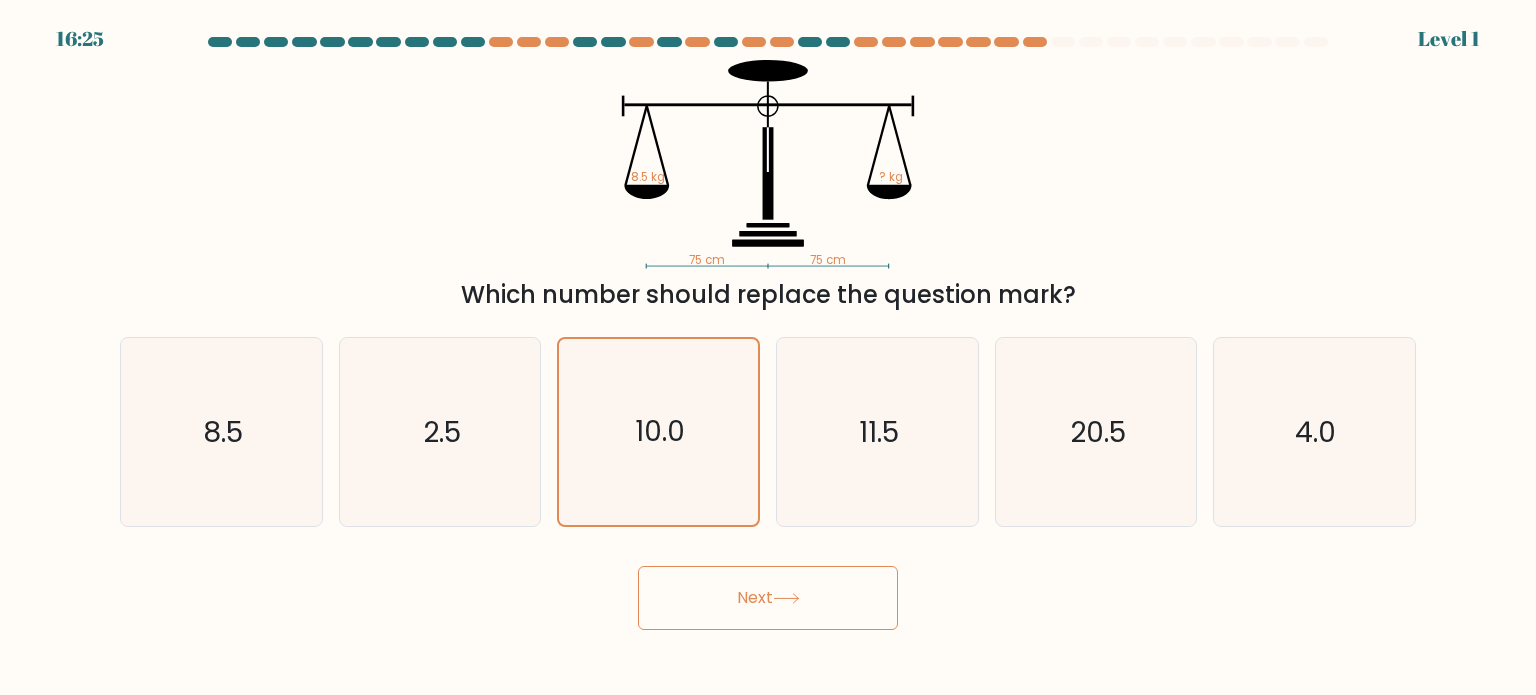 click on "Next" at bounding box center (768, 598) 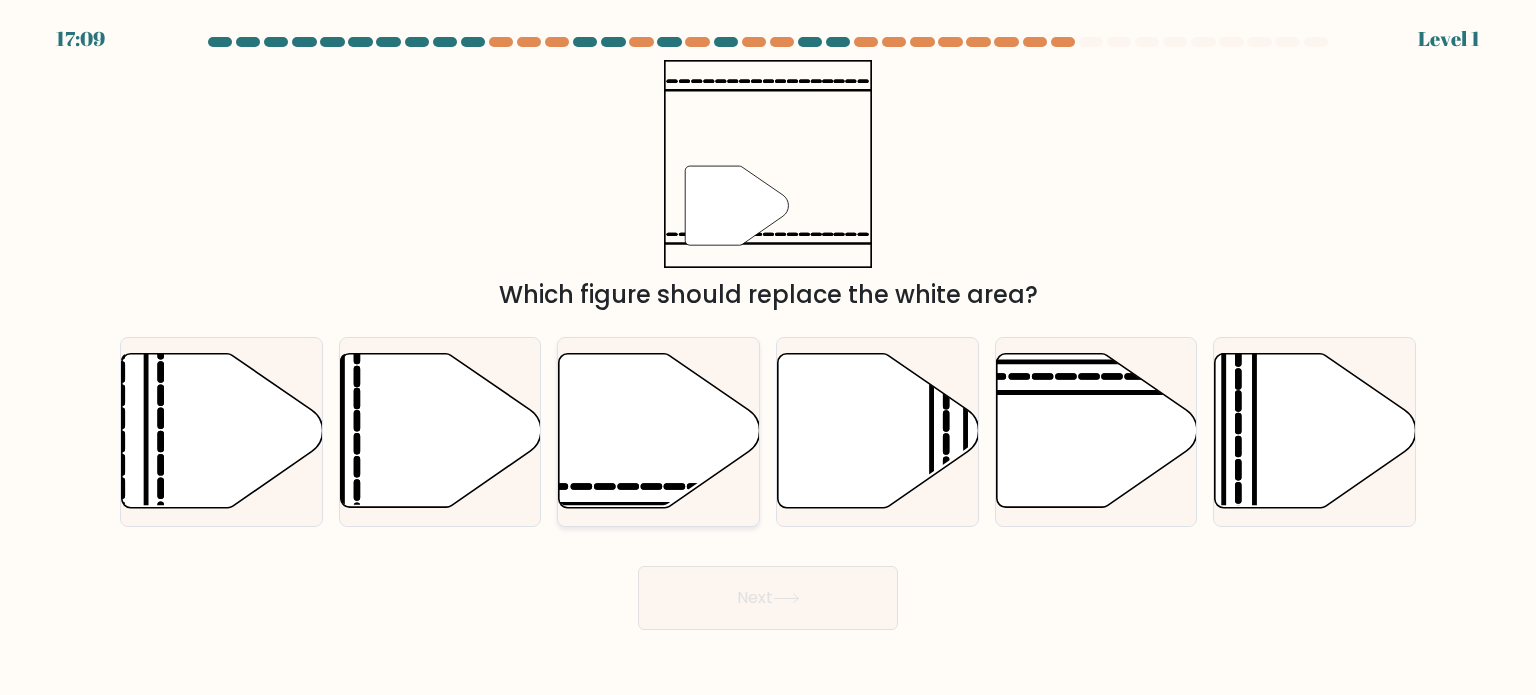 click 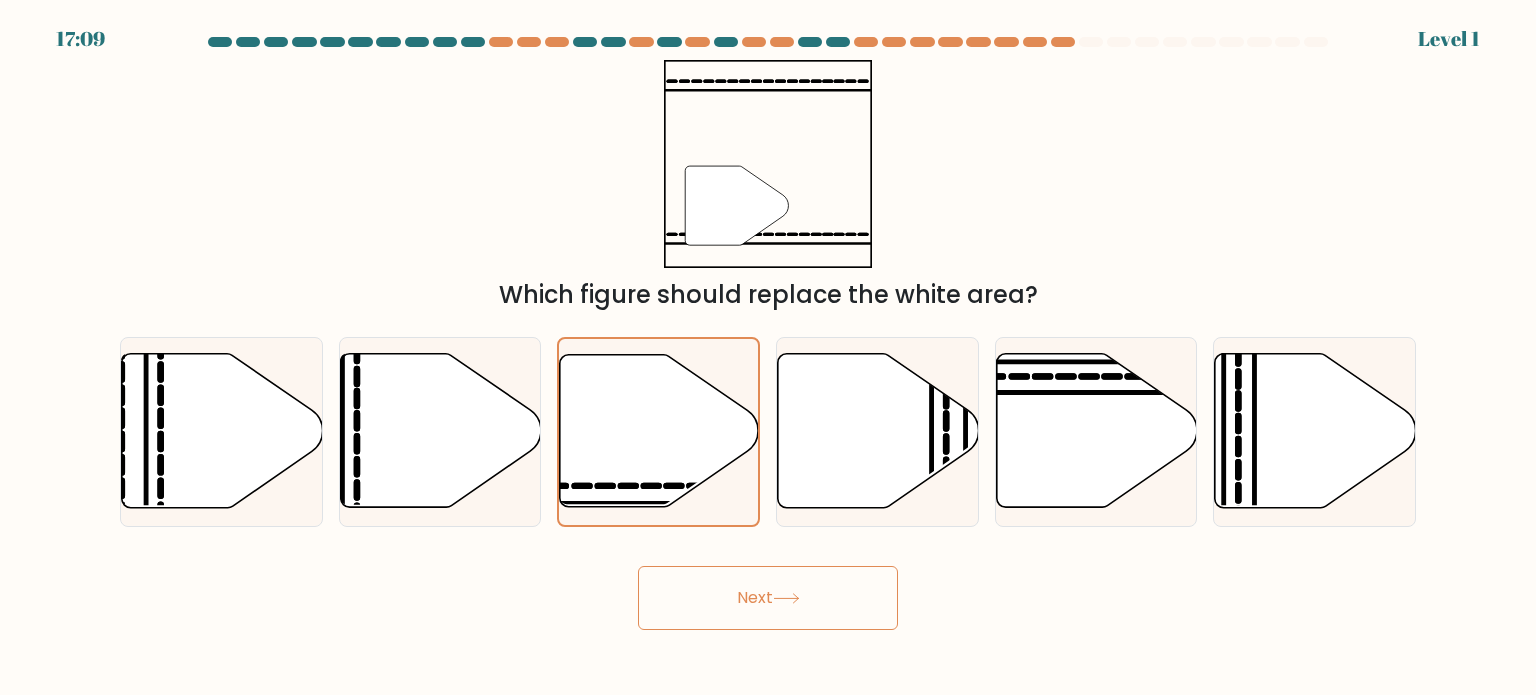 click on "Next" at bounding box center [768, 598] 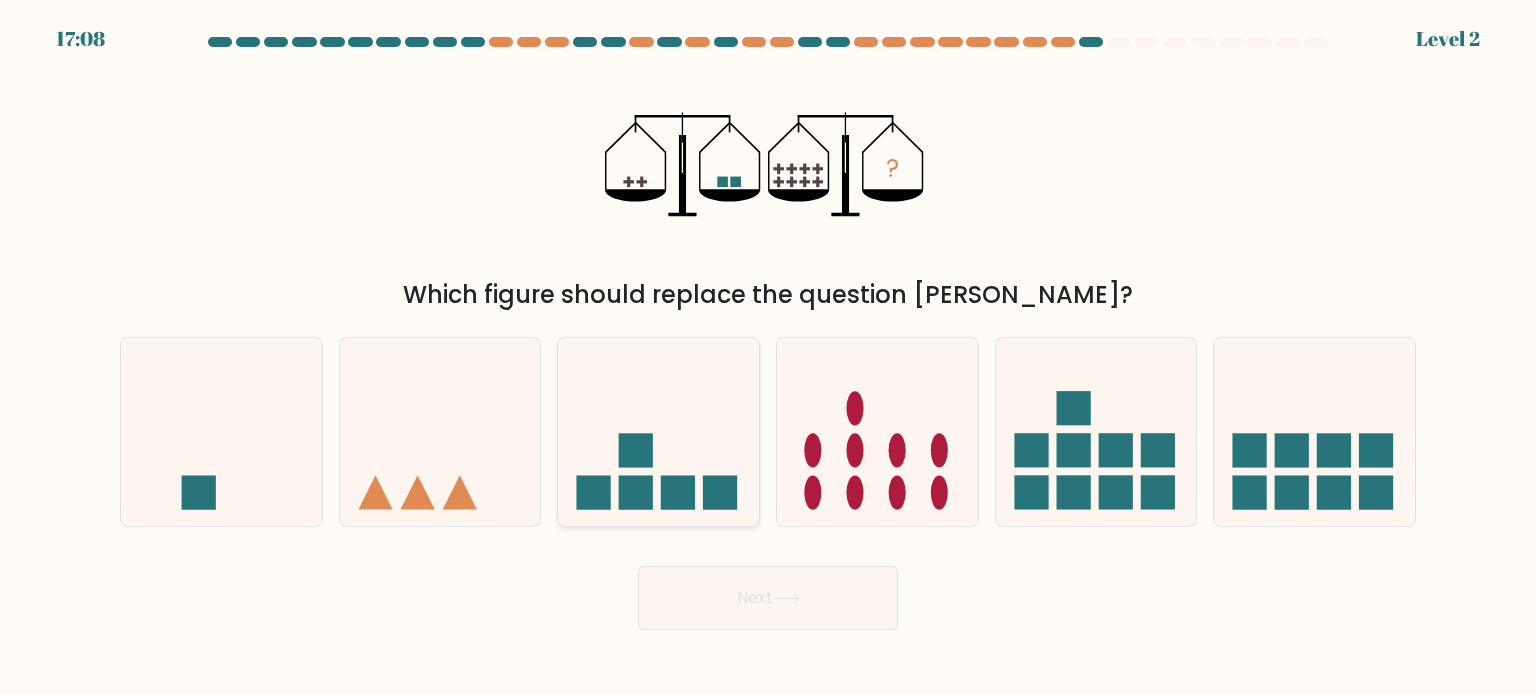 click 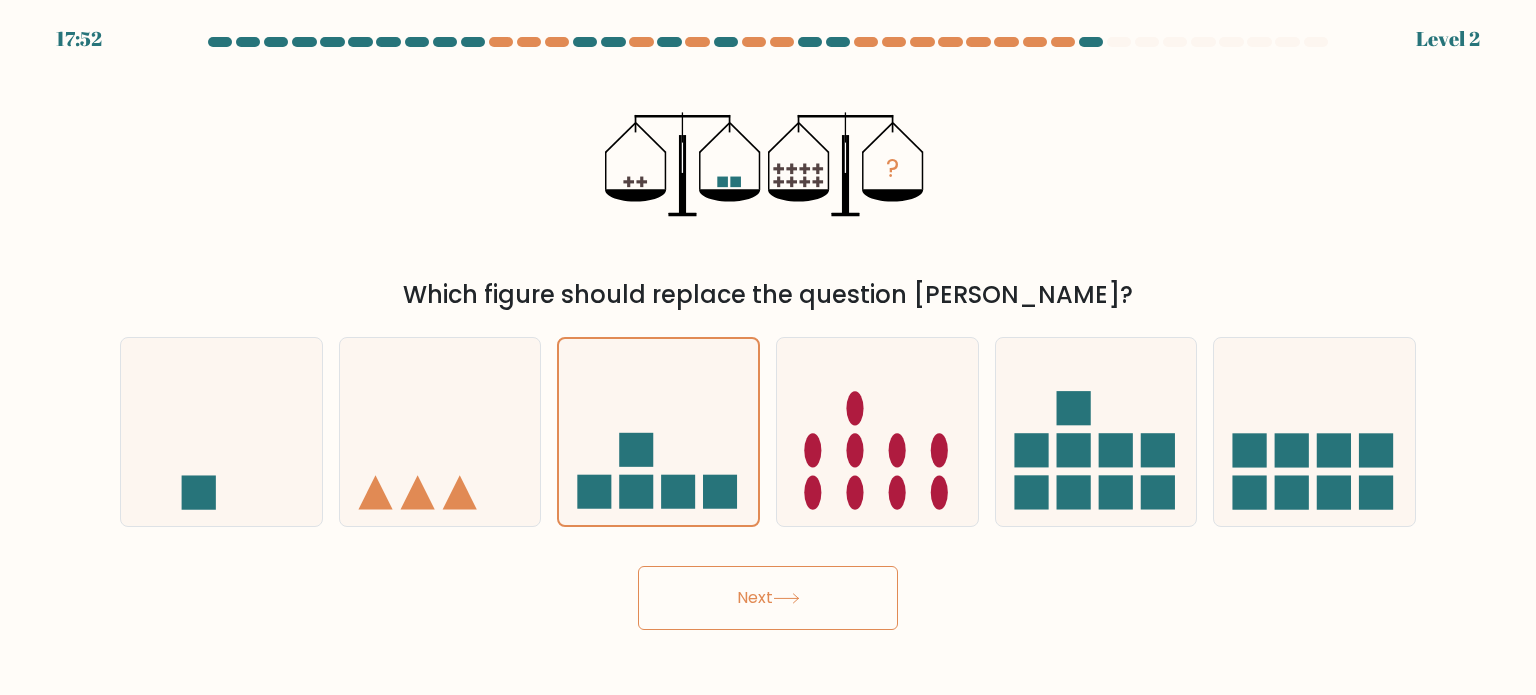click on "Next" at bounding box center (768, 598) 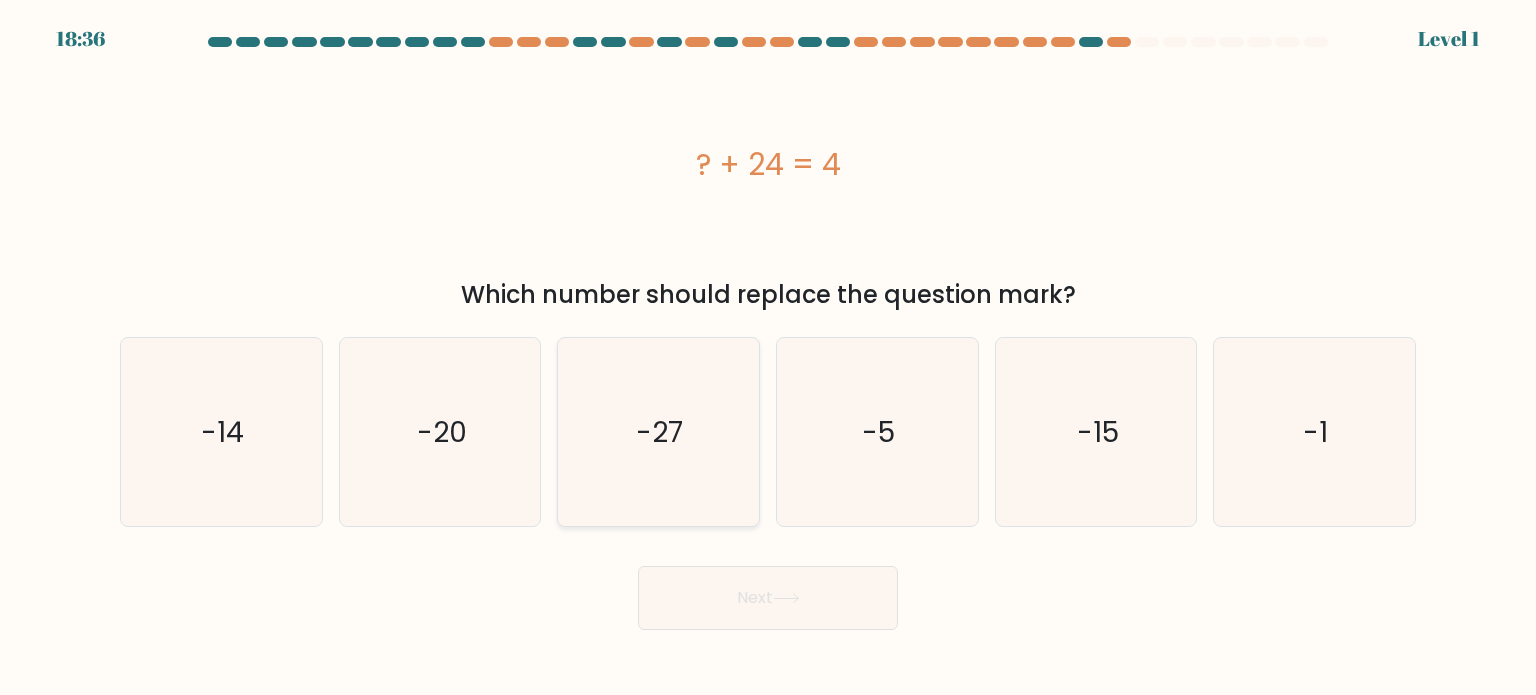 click on "-27" 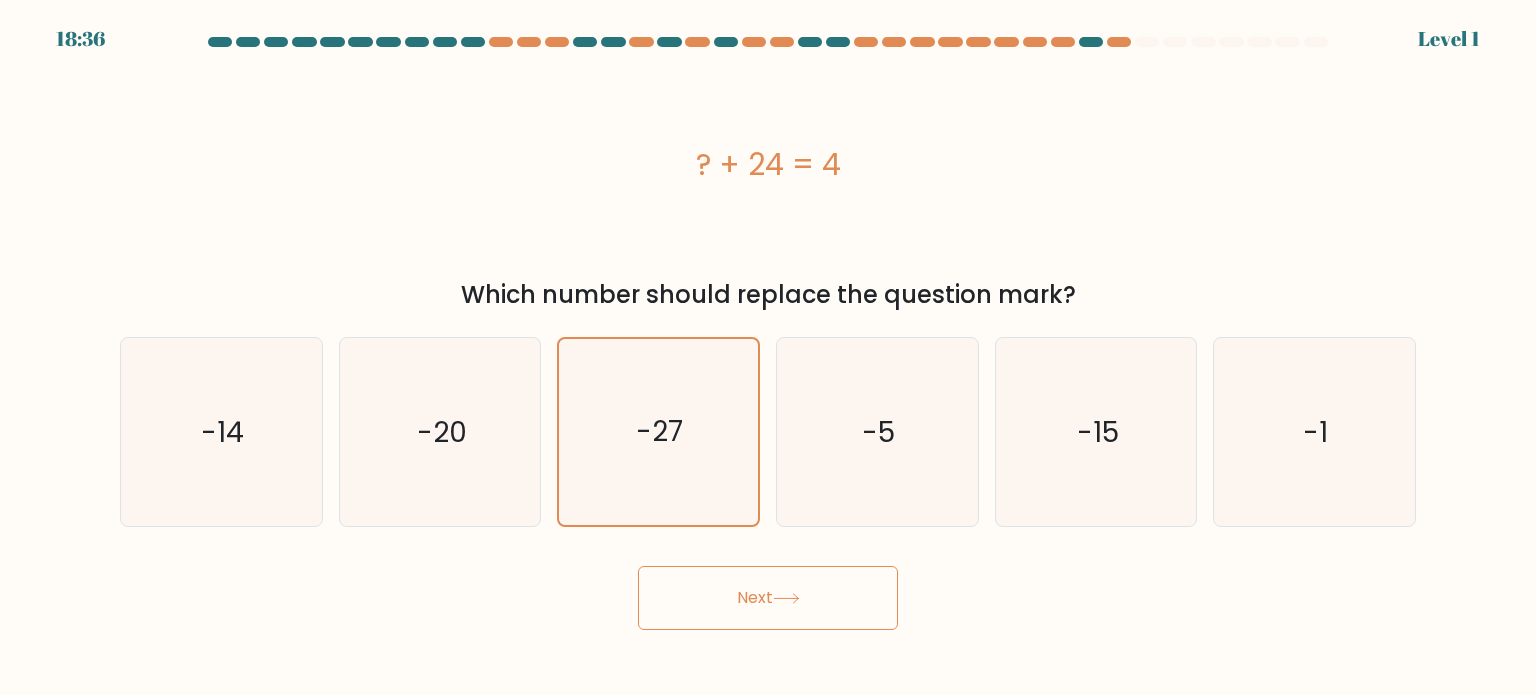 click on "Next" at bounding box center (768, 598) 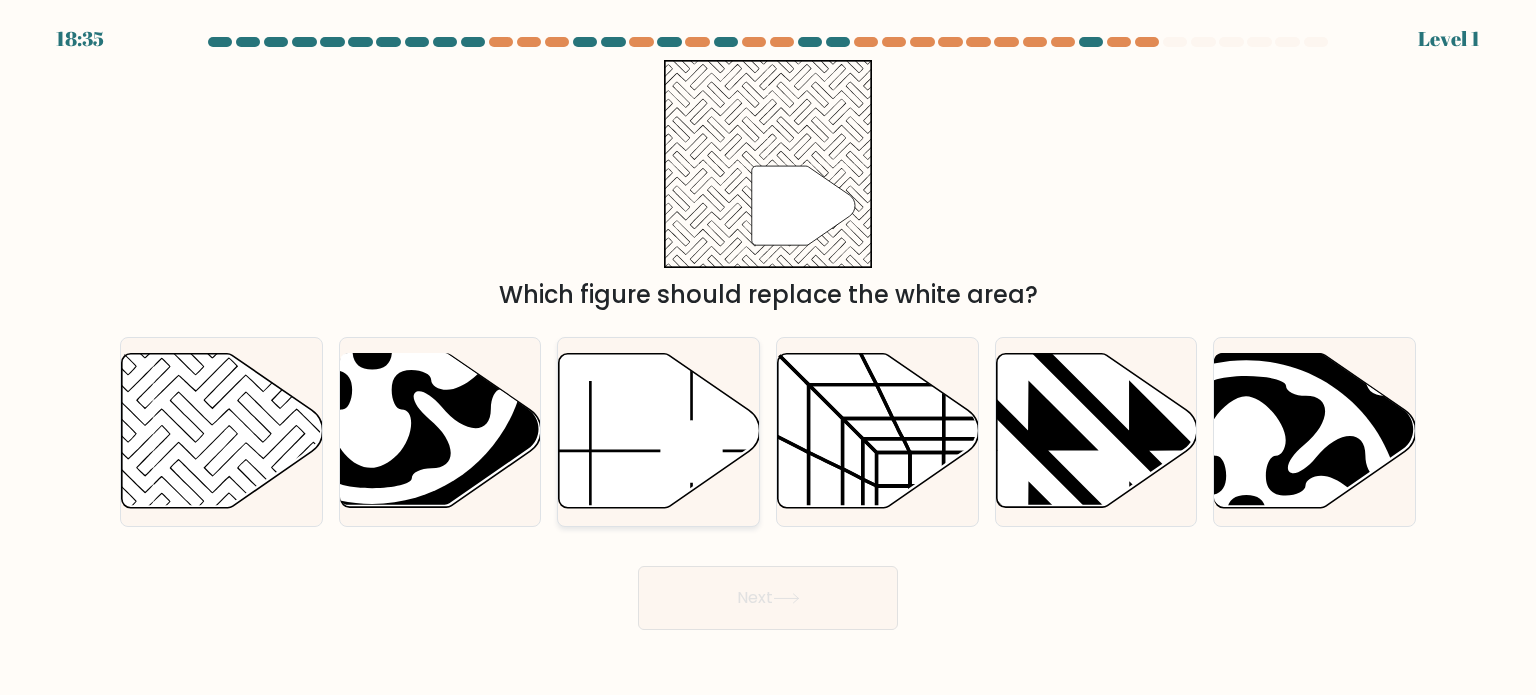 click 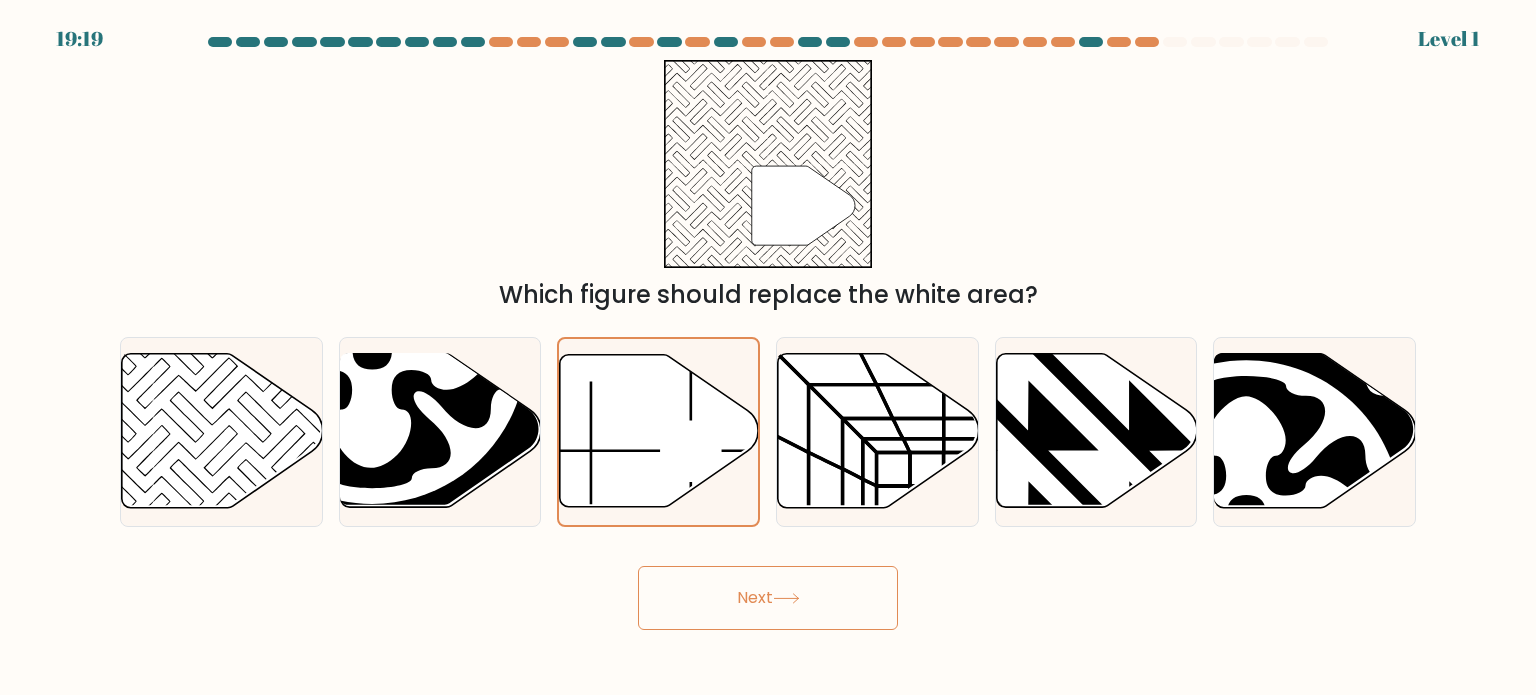 click on "Next" at bounding box center (768, 598) 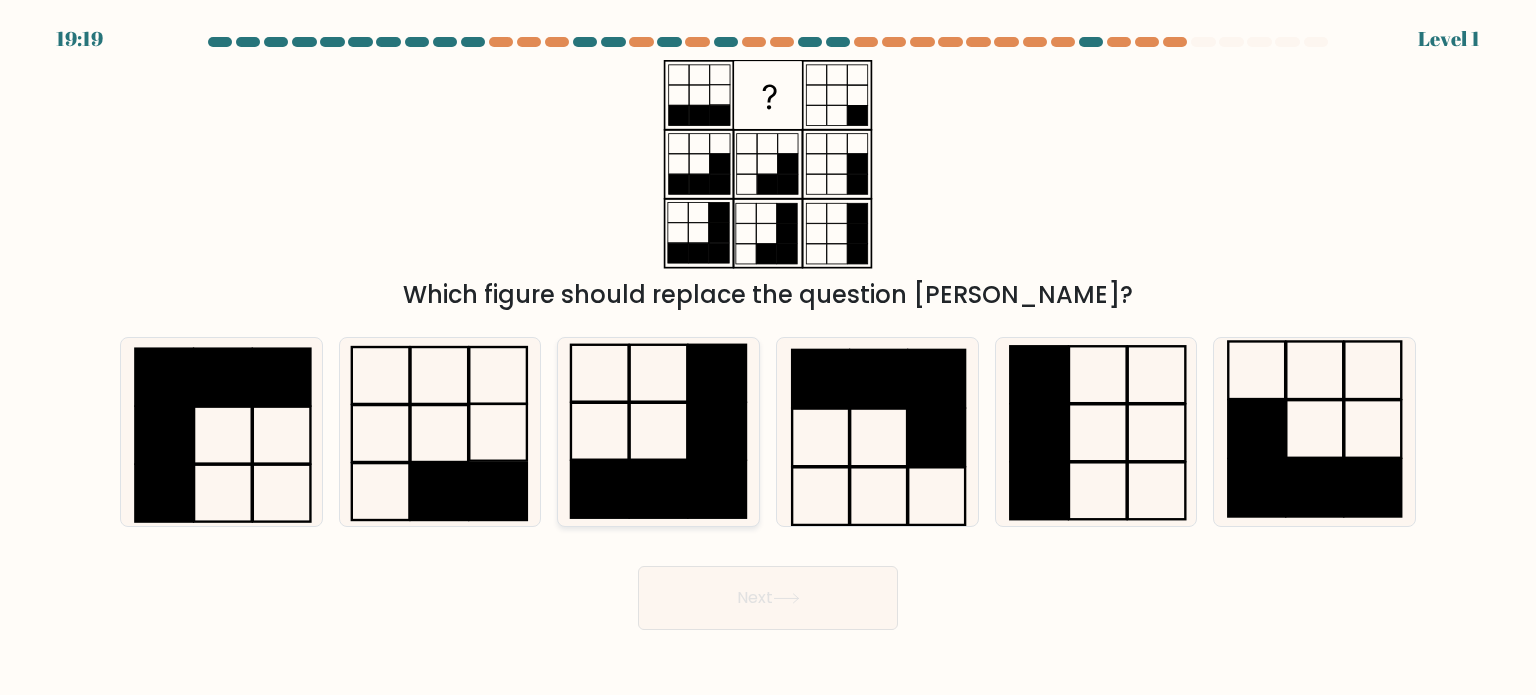 click 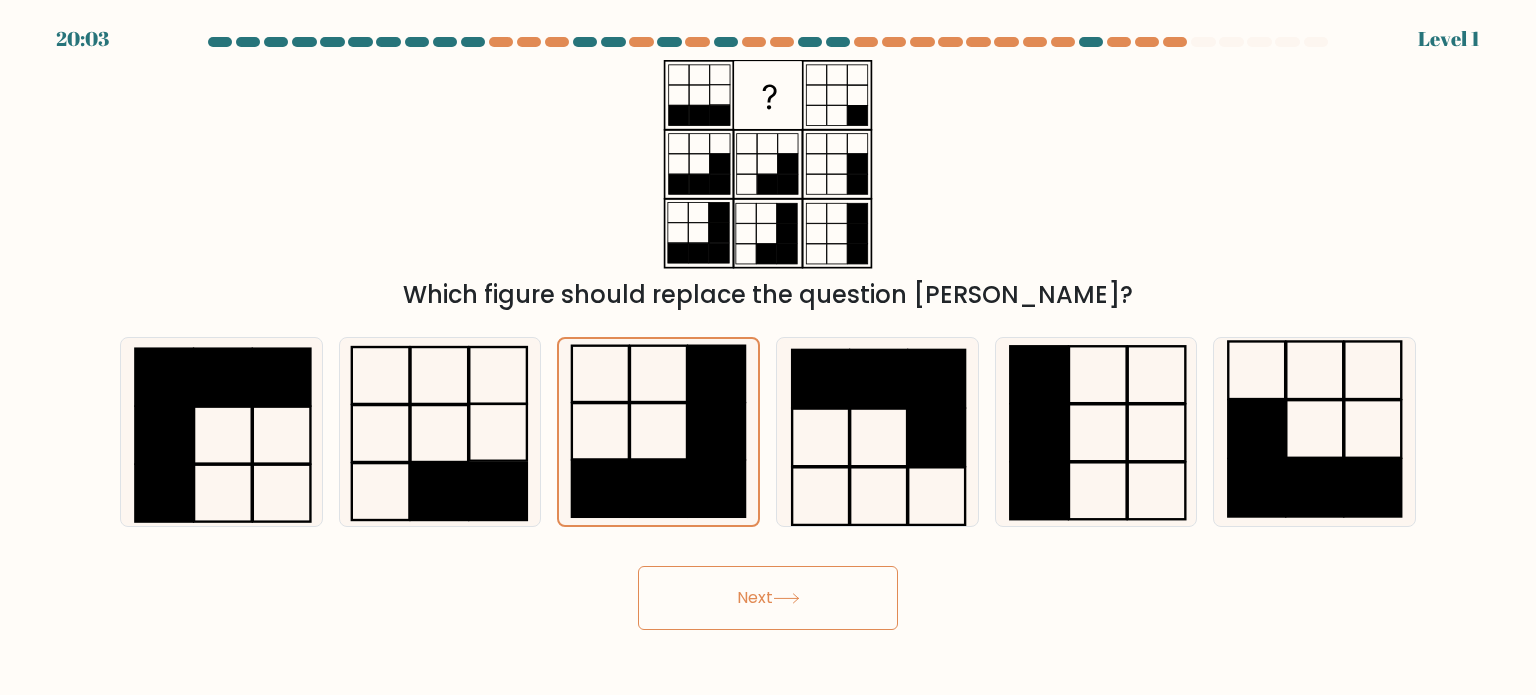 click on "Next" at bounding box center [768, 598] 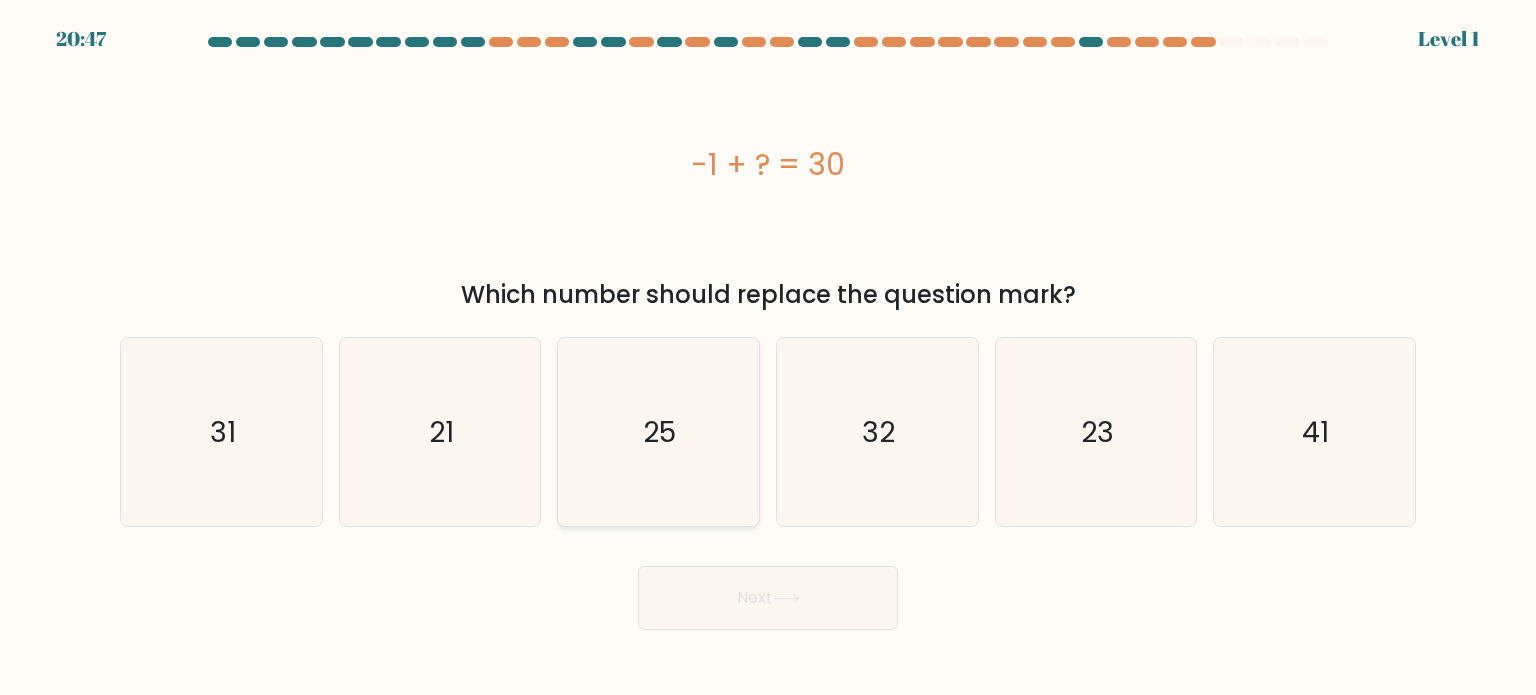 click on "25" 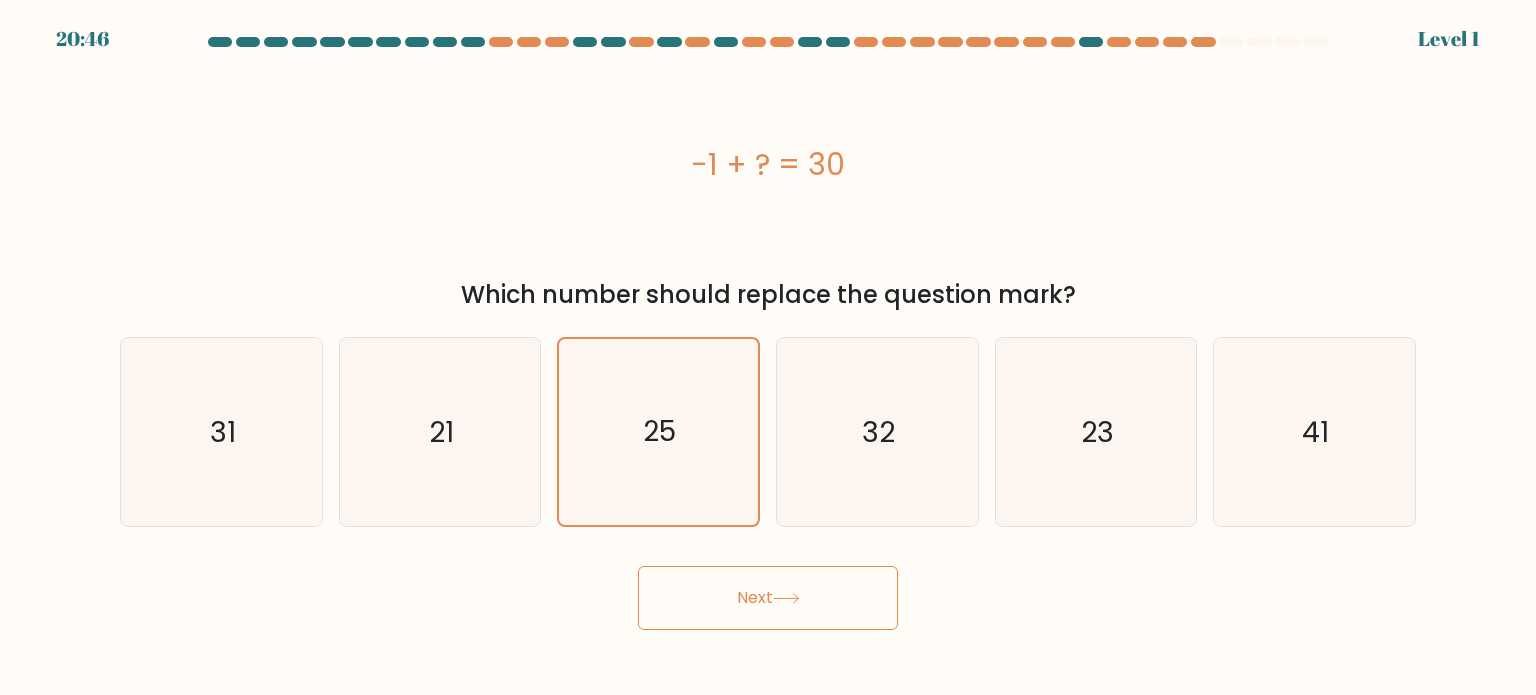 click on "Next" at bounding box center [768, 598] 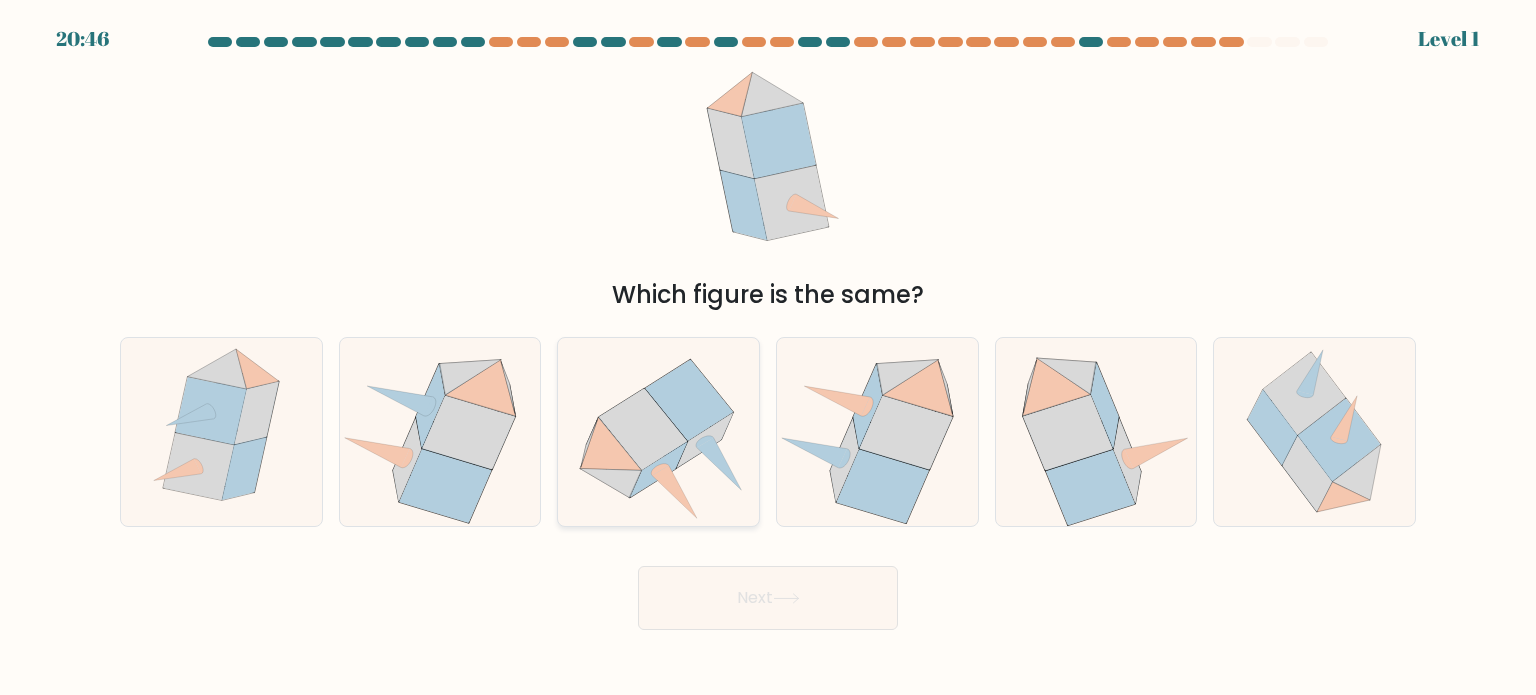 click 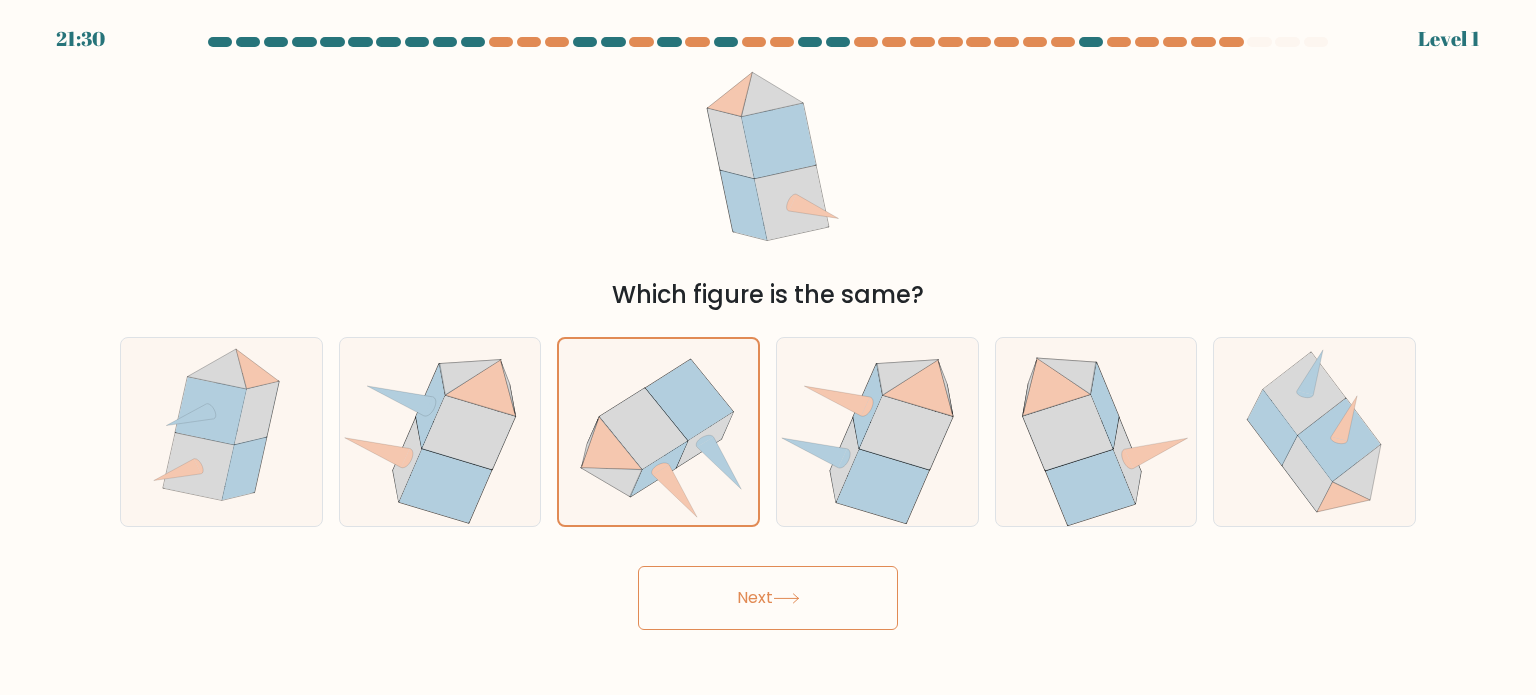 click on "Next" at bounding box center (768, 598) 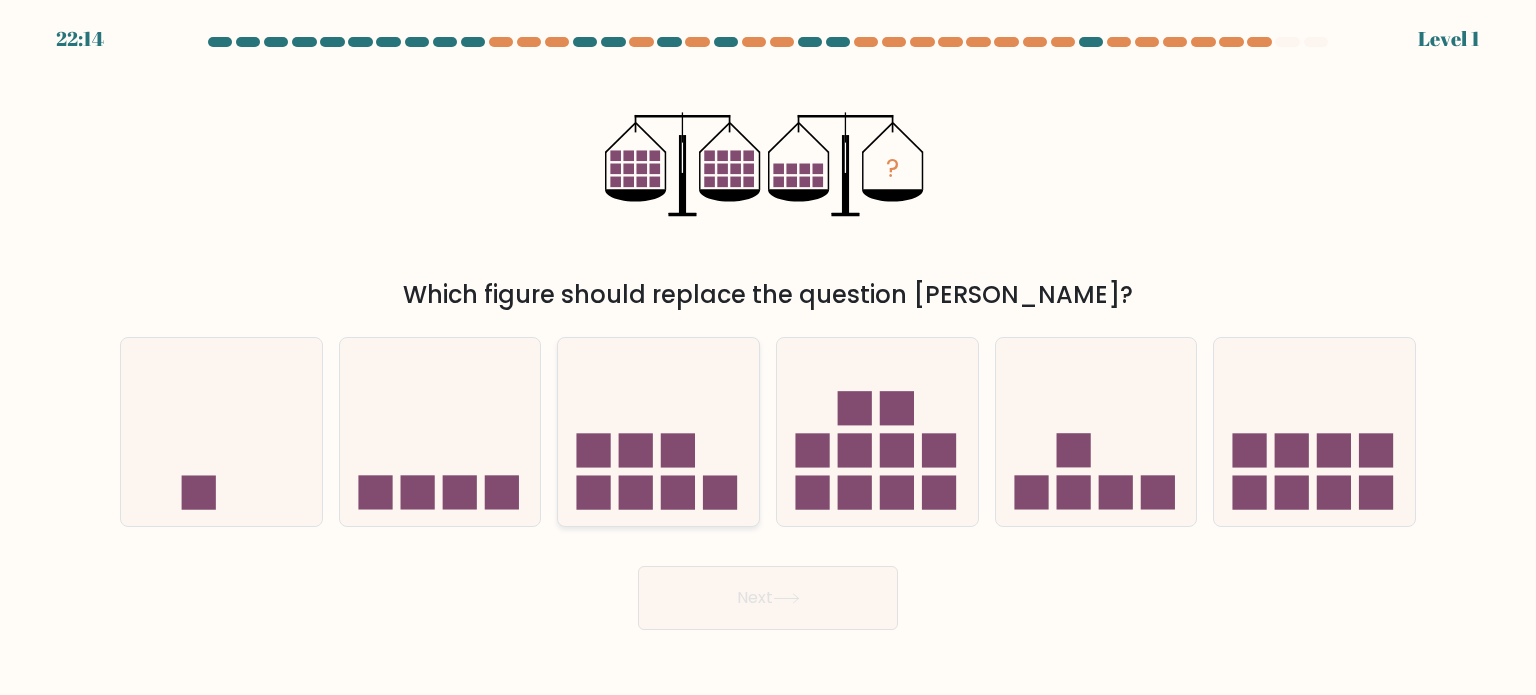 click 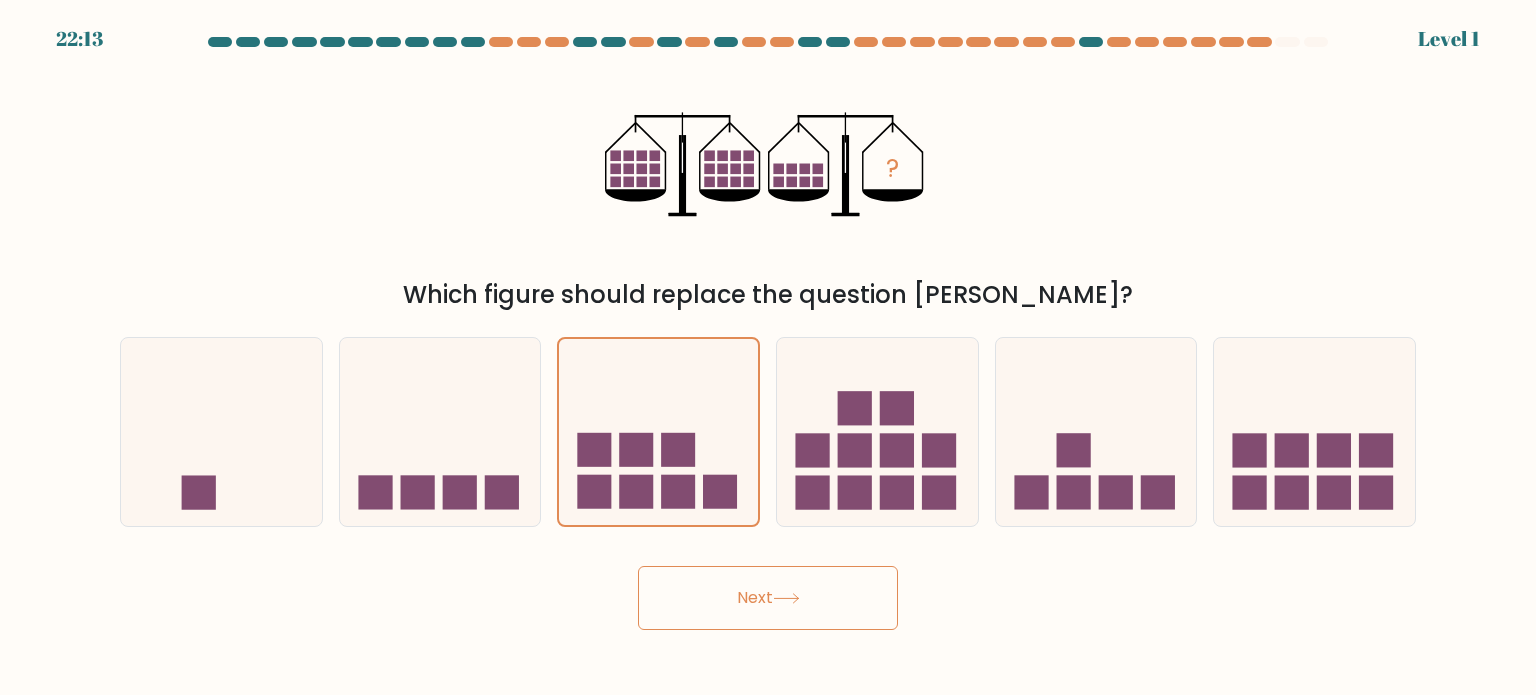 click on "Next" at bounding box center [768, 598] 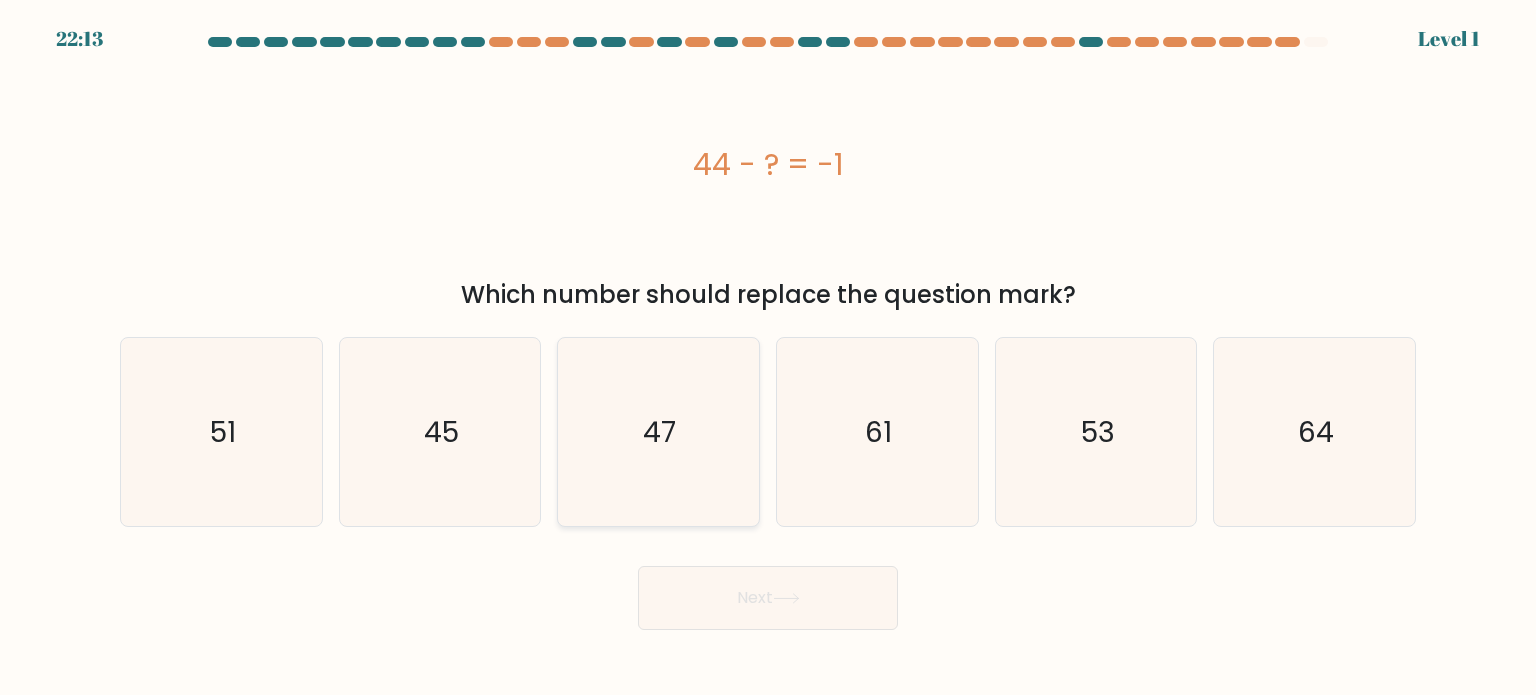 click on "47" 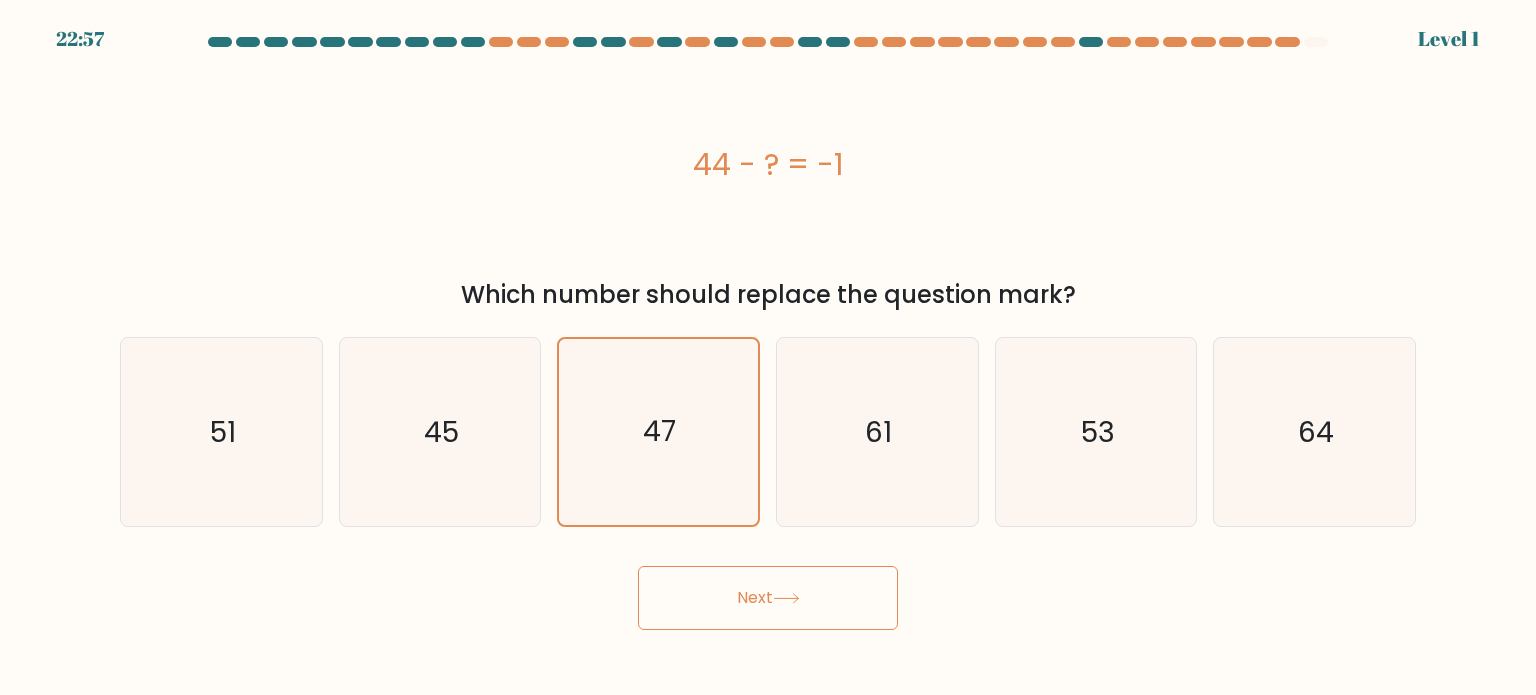 click on "Next" at bounding box center [768, 590] 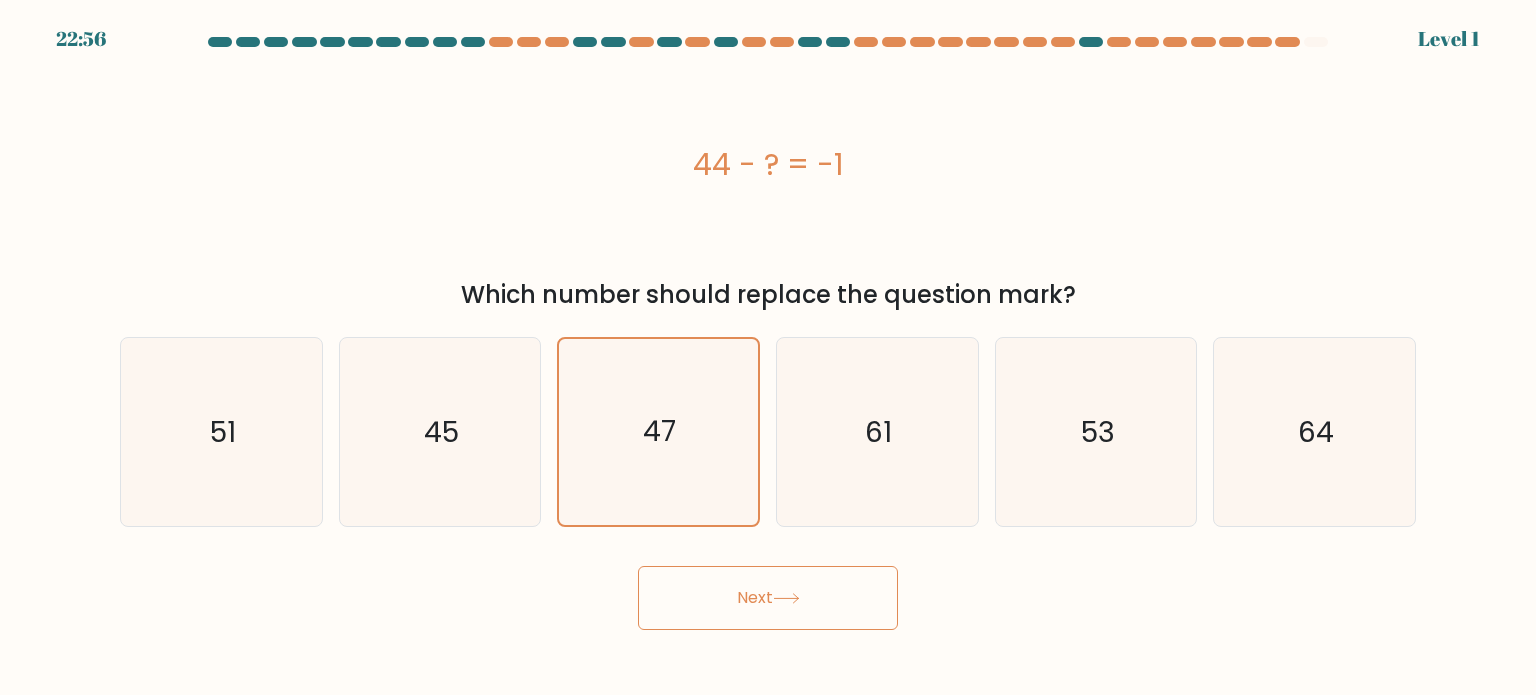 click on "Next" at bounding box center (768, 598) 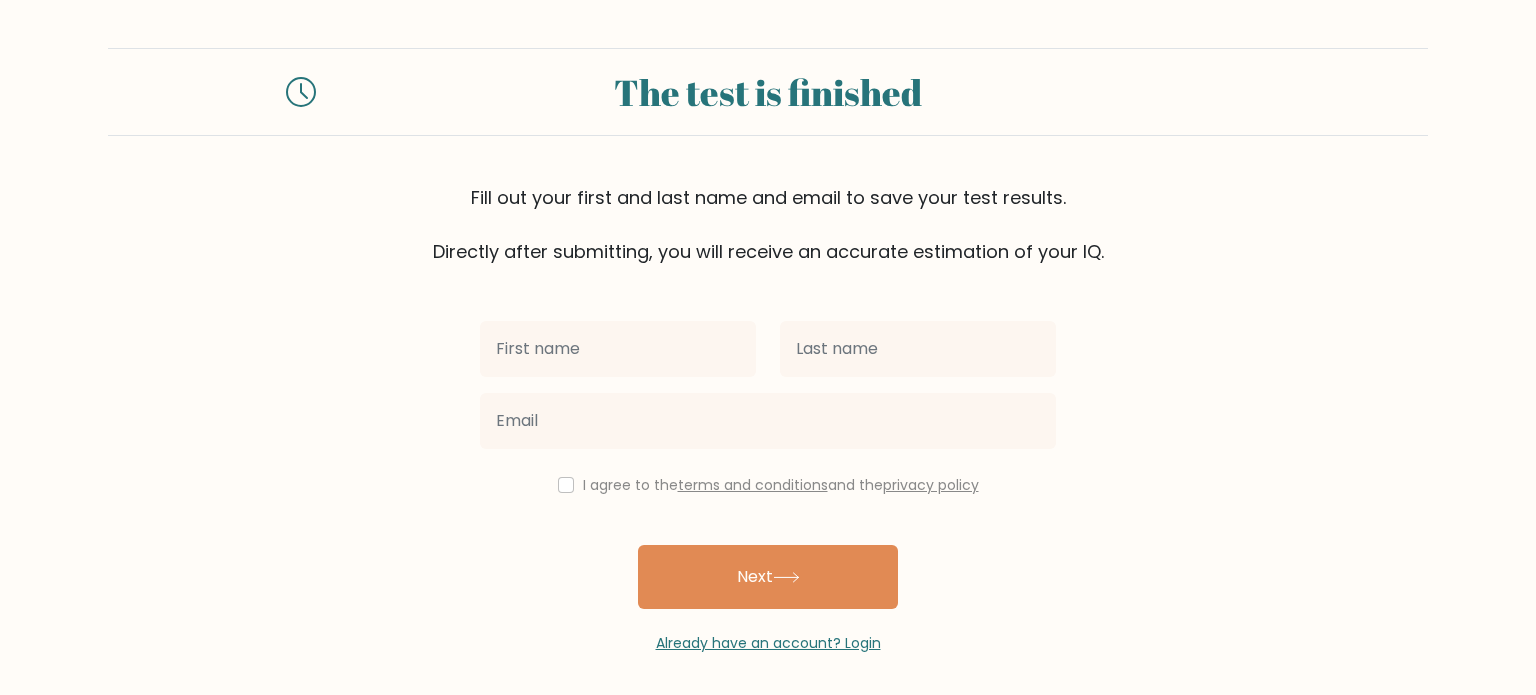 click on "Next" at bounding box center [768, 577] 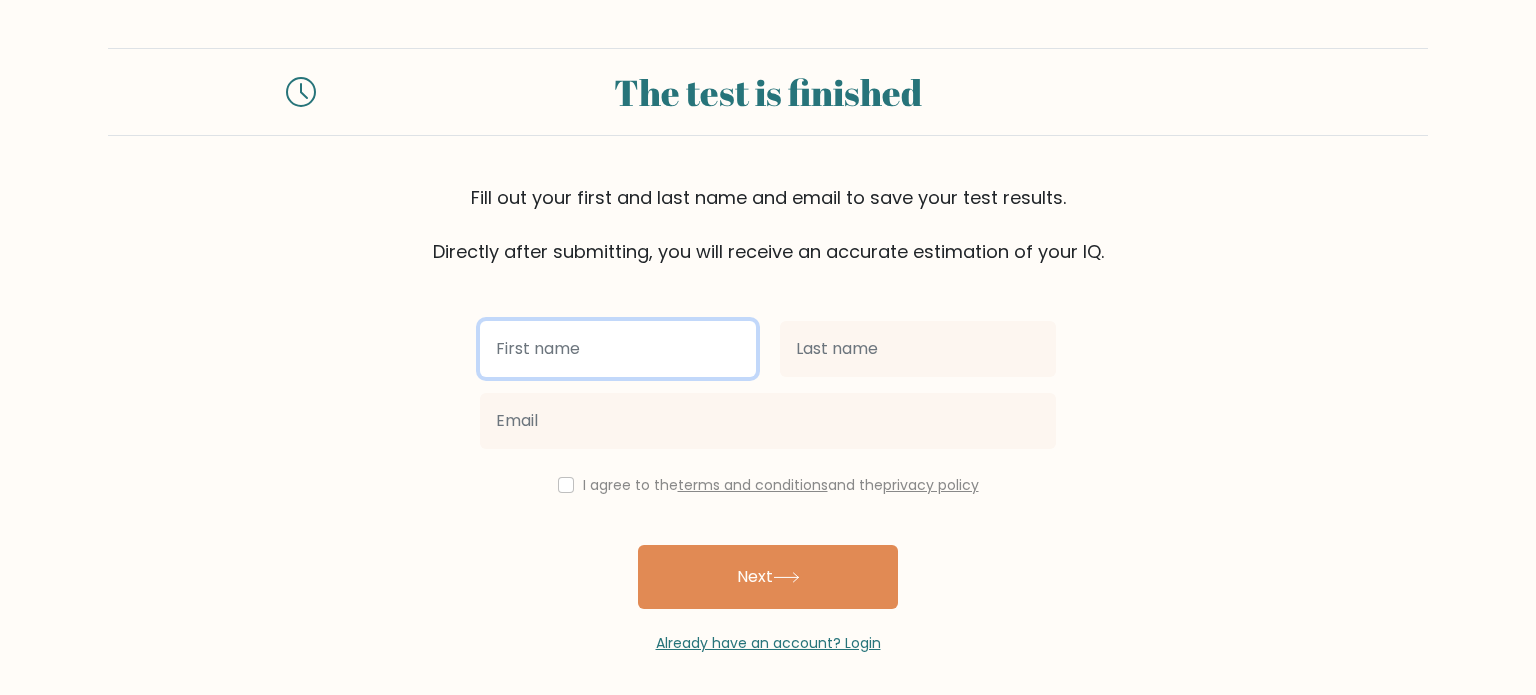 scroll, scrollTop: 0, scrollLeft: 0, axis: both 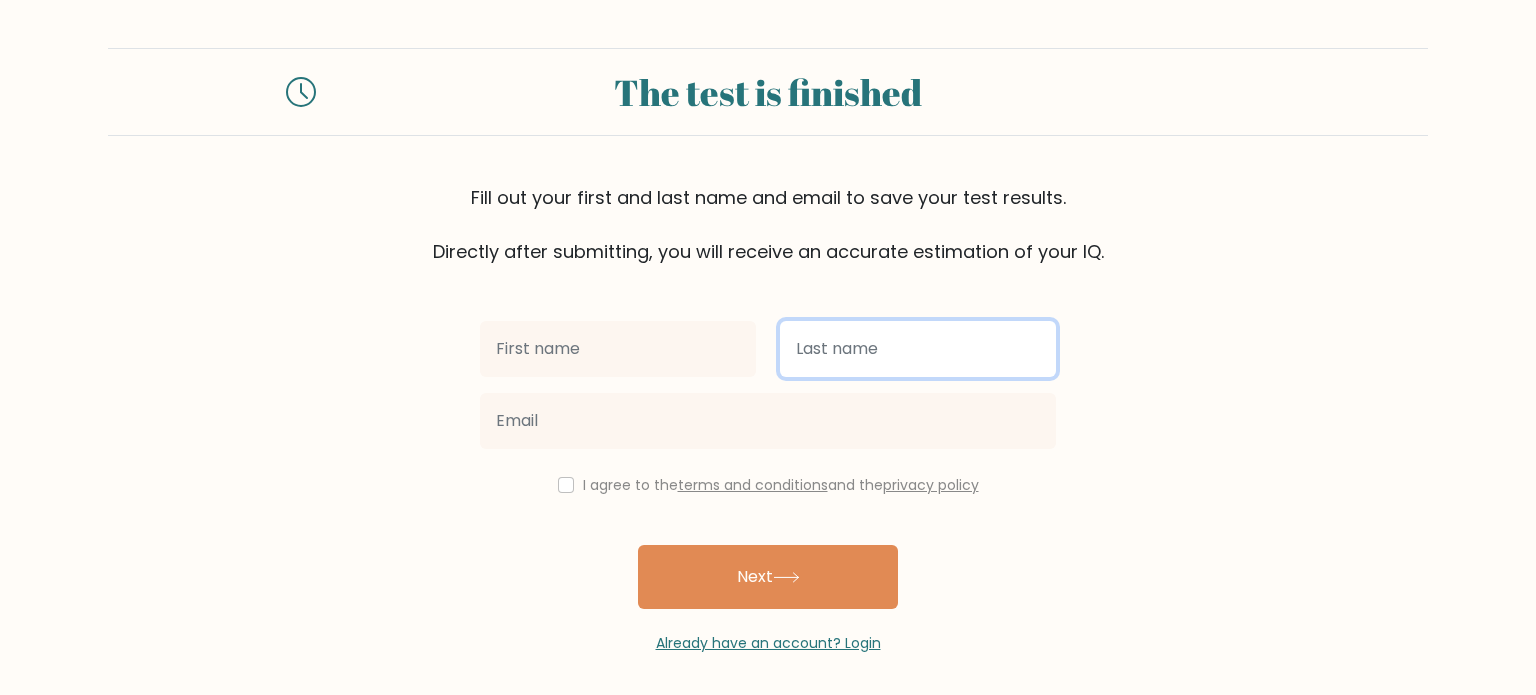 click at bounding box center [918, 349] 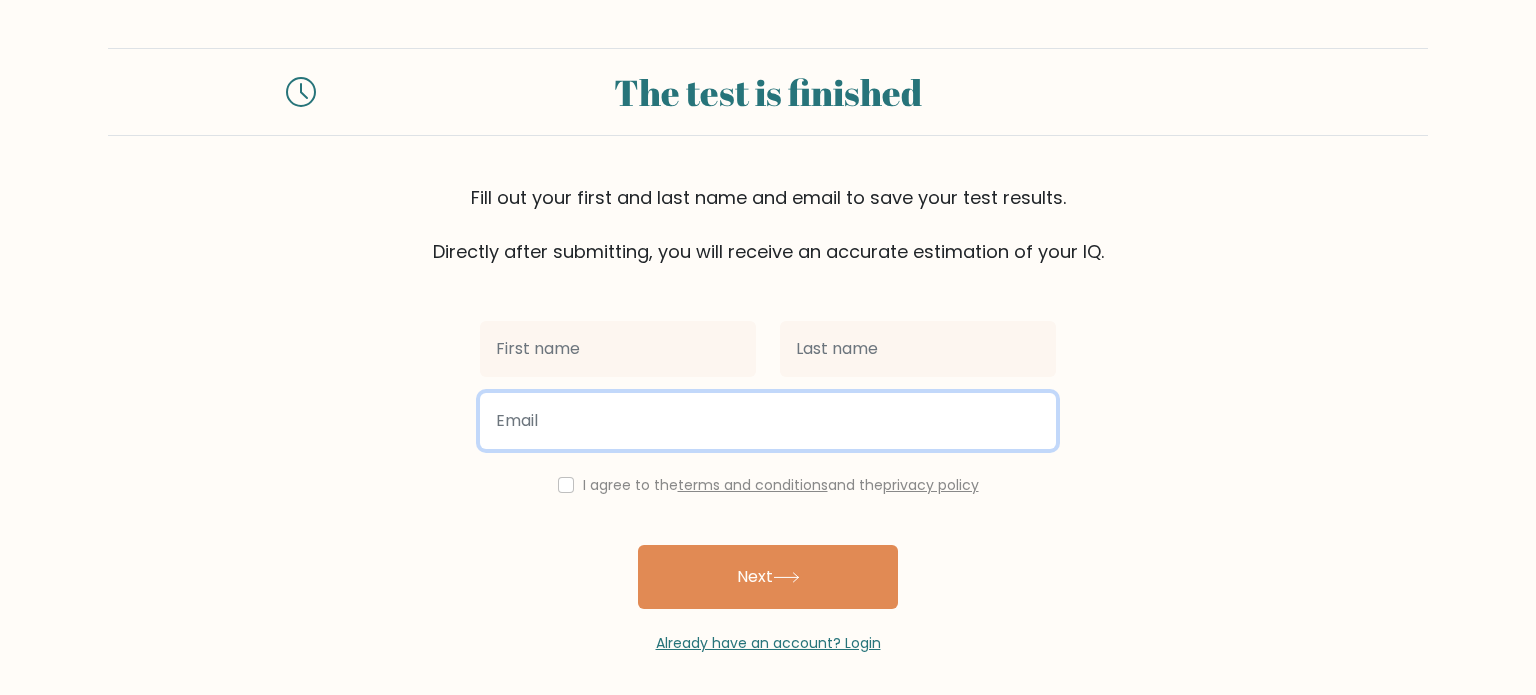click at bounding box center (768, 421) 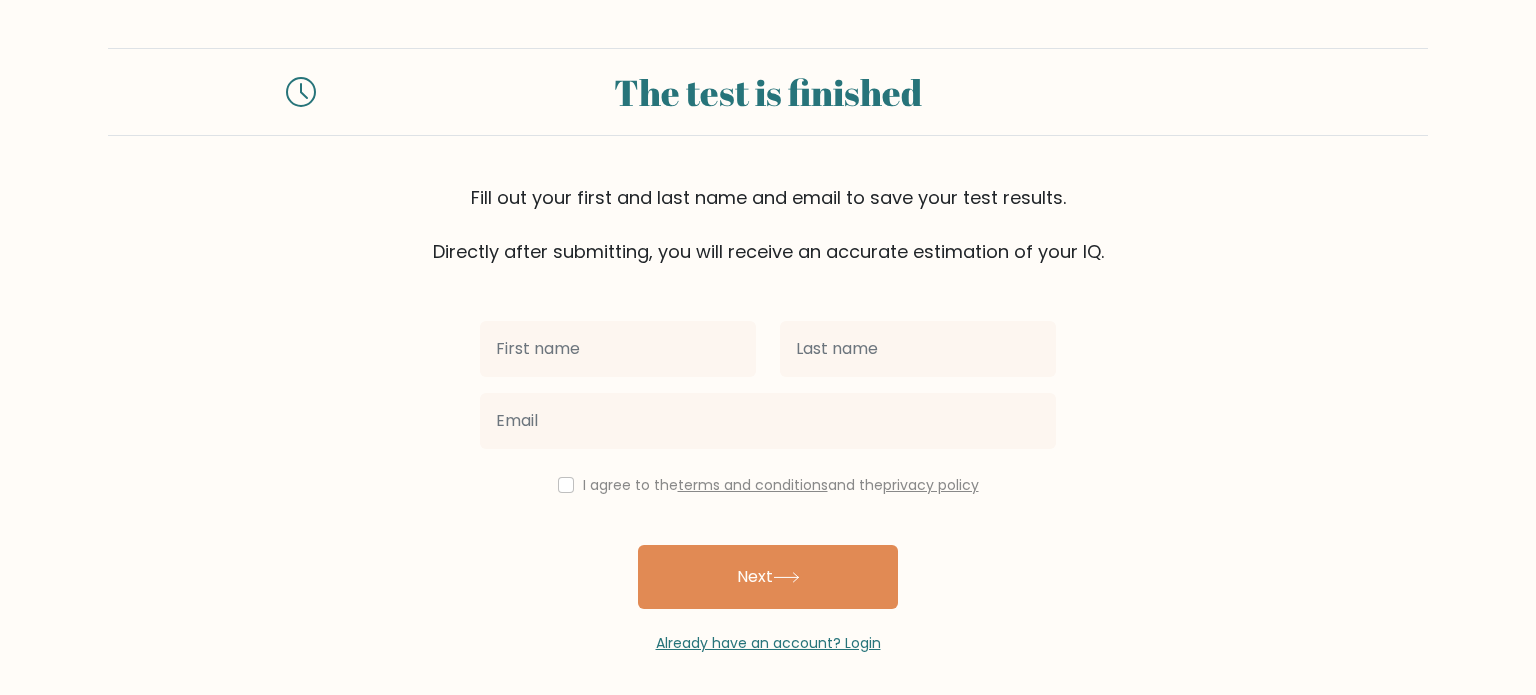 click on "The test is finished
Fill out your first and last name and email to save your test results.
Directly after submitting, you will receive an accurate estimation of your IQ.
I agree to the" at bounding box center (768, 351) 